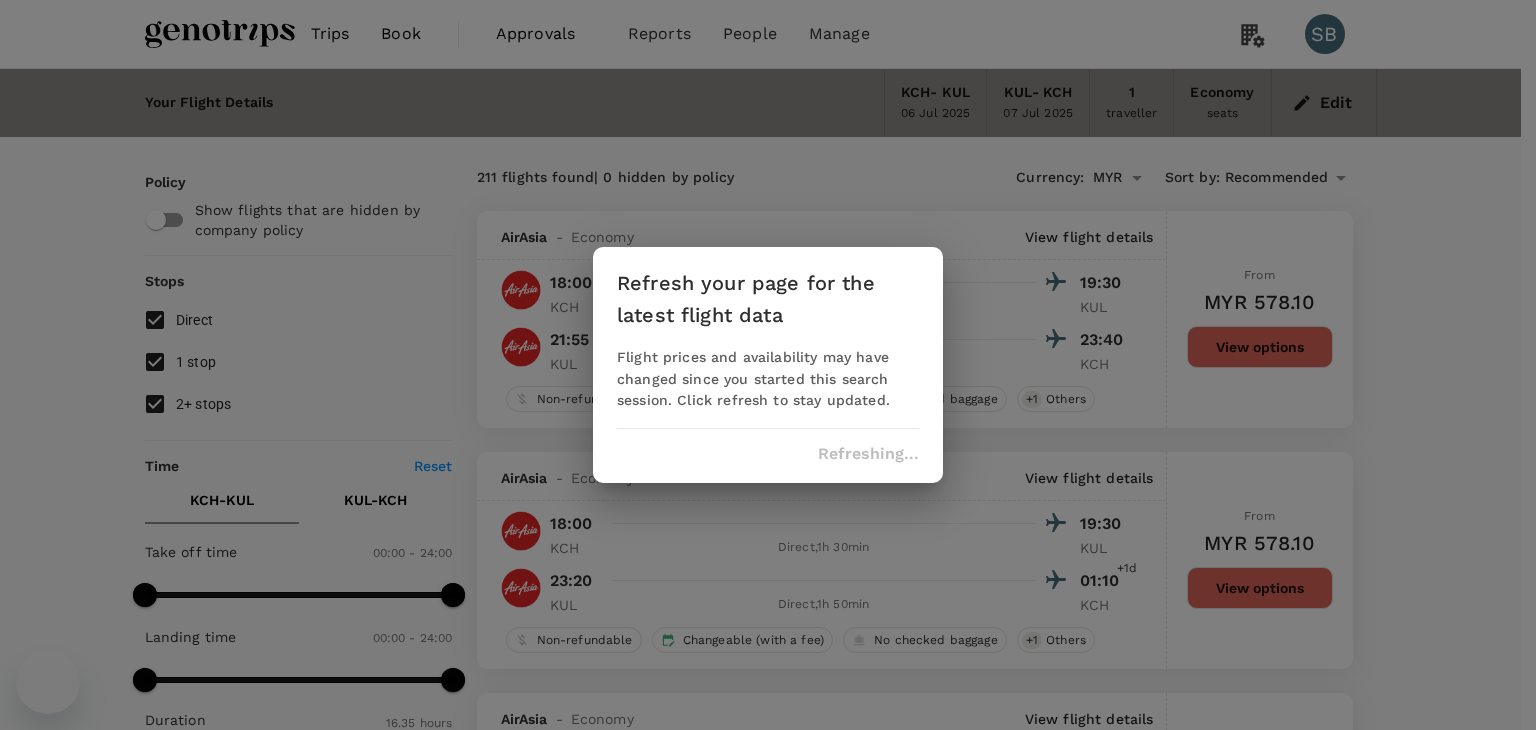 scroll, scrollTop: 0, scrollLeft: 0, axis: both 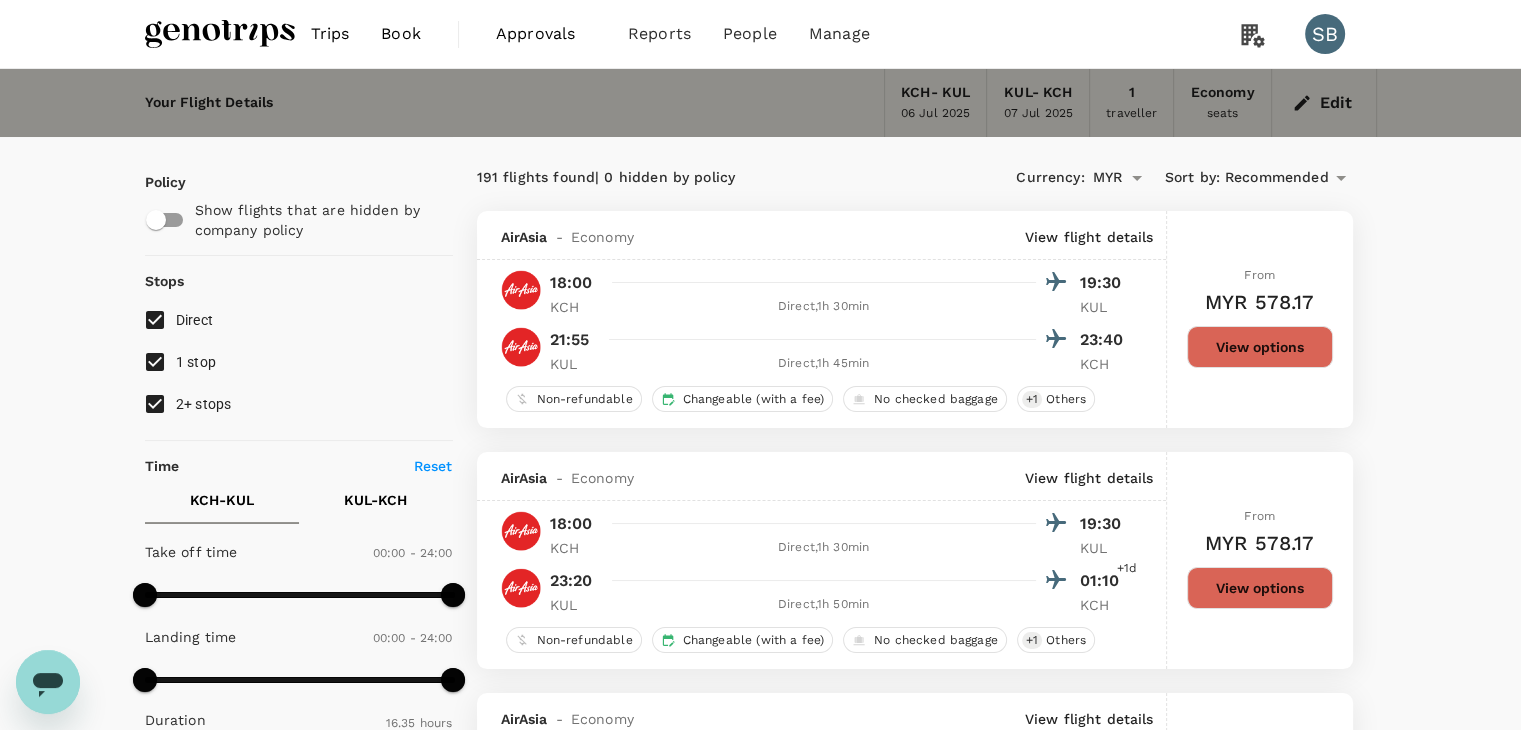 click on "2+ stops" at bounding box center (155, 404) 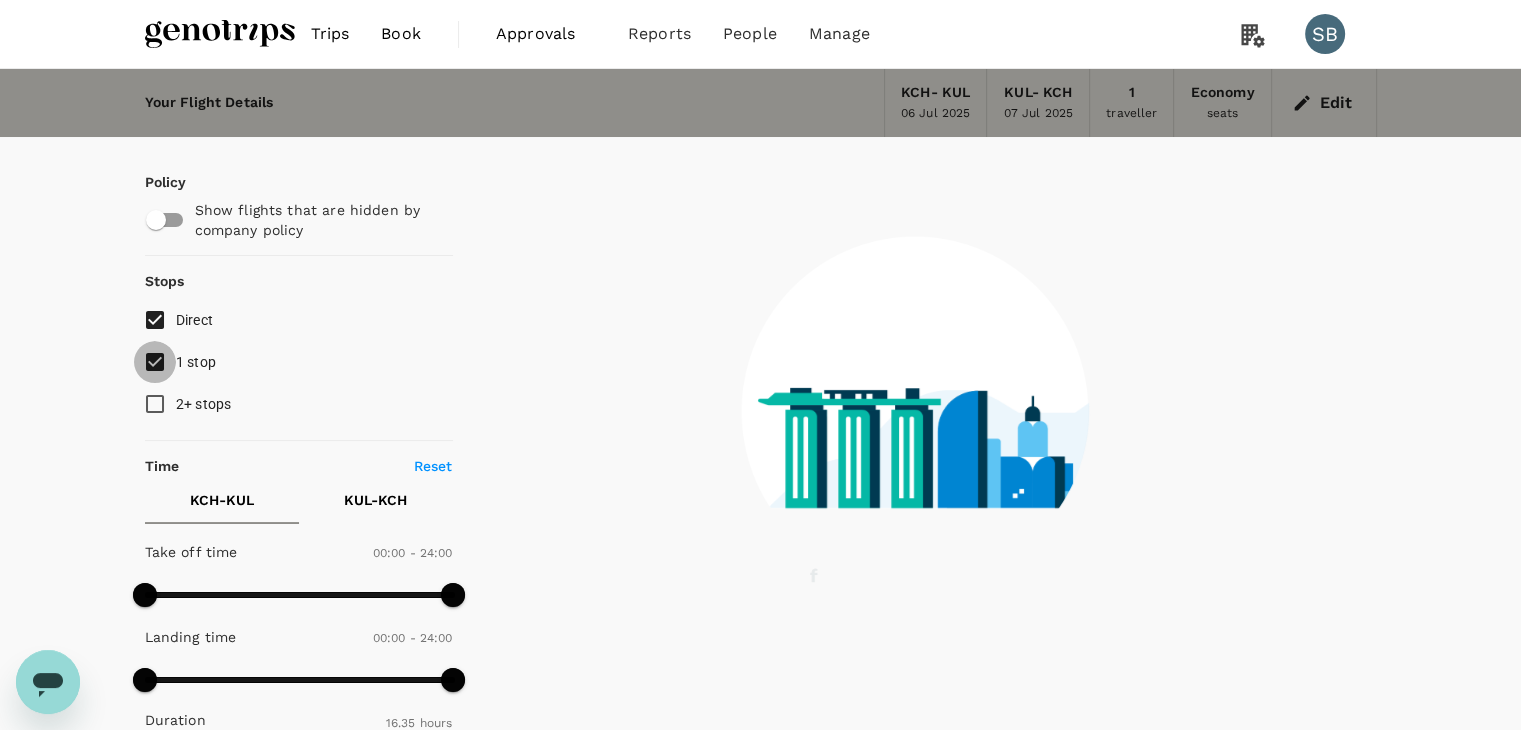 click on "1 stop" at bounding box center (155, 362) 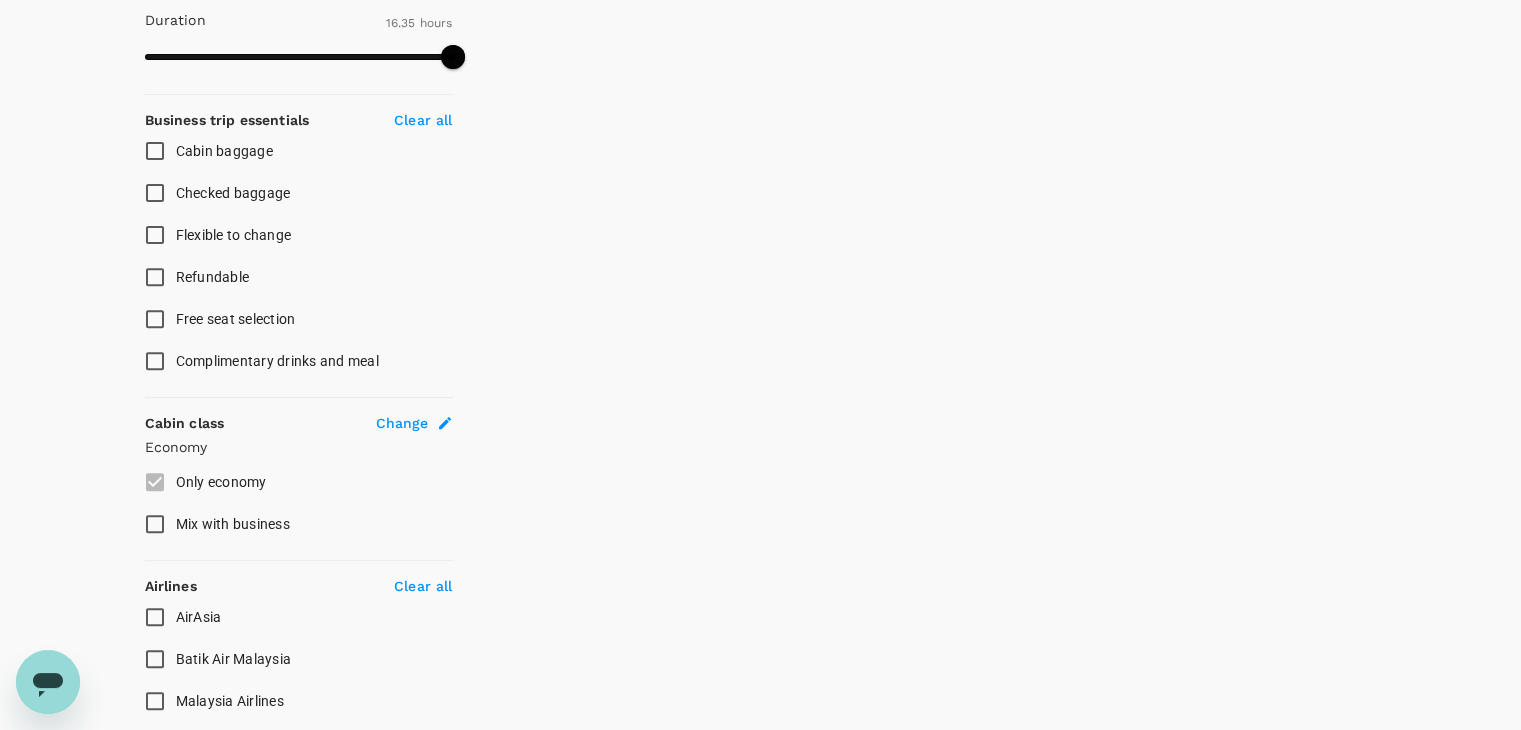 scroll, scrollTop: 900, scrollLeft: 0, axis: vertical 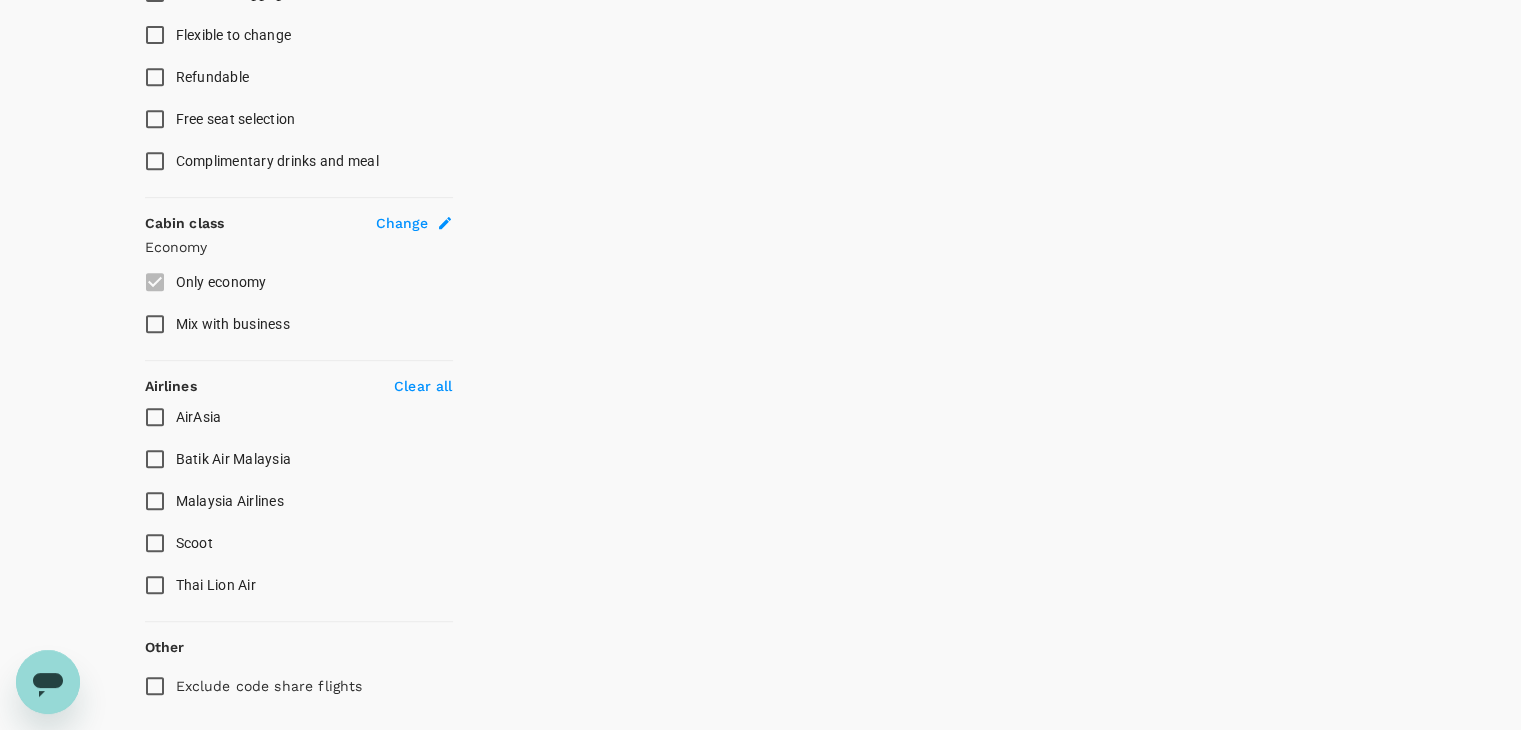 click on "Malaysia Airlines" at bounding box center (155, 501) 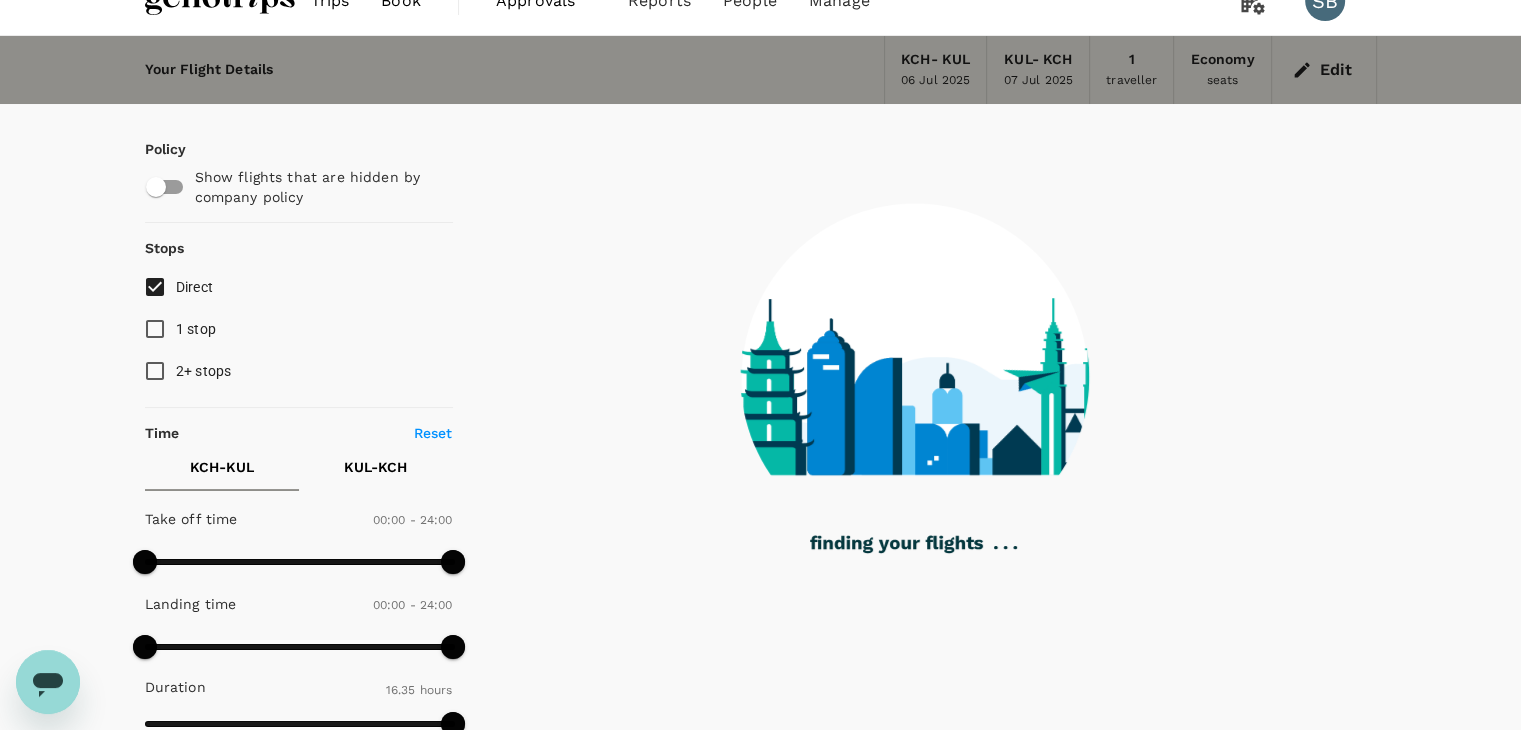 scroll, scrollTop: 0, scrollLeft: 0, axis: both 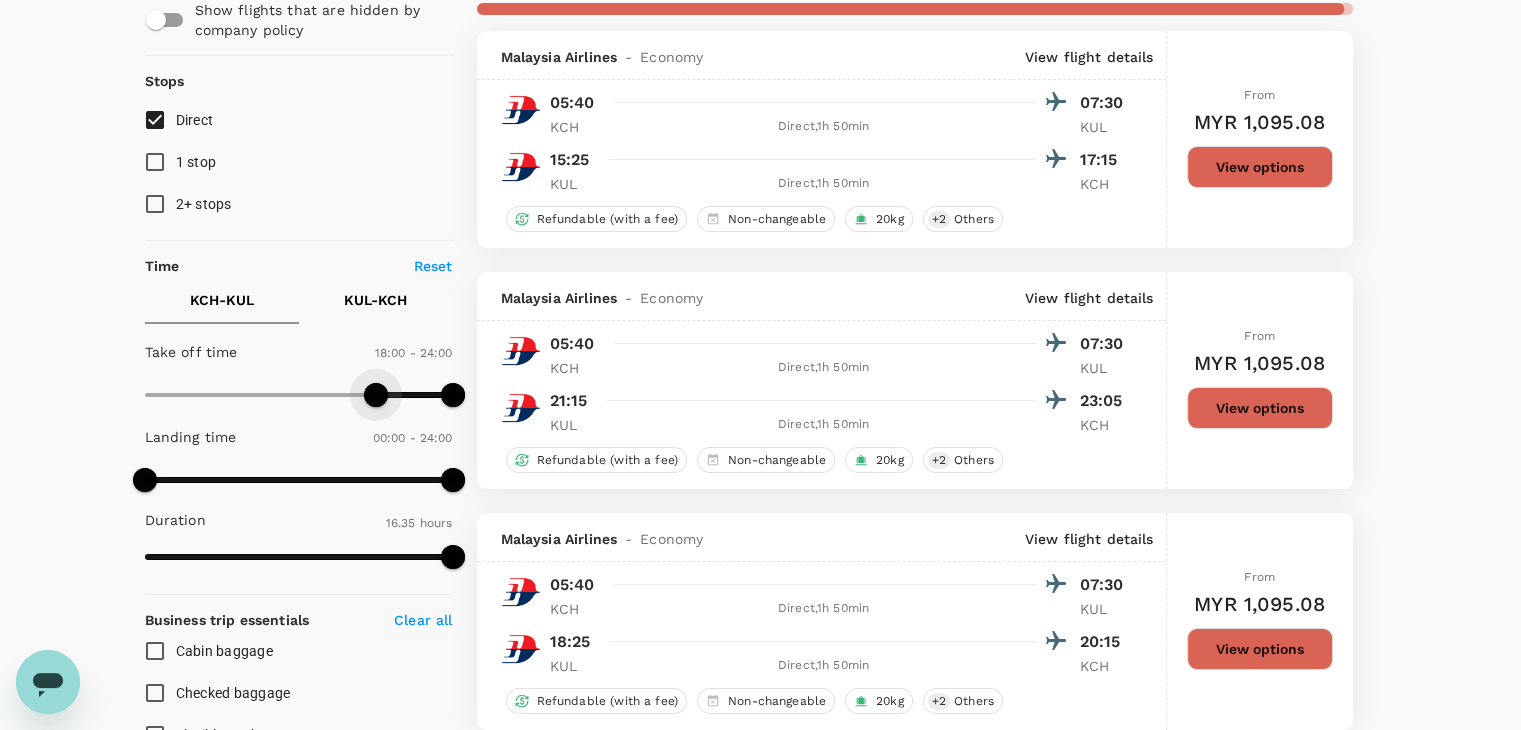 drag, startPoint x: 138, startPoint y: 389, endPoint x: 377, endPoint y: 406, distance: 239.60384 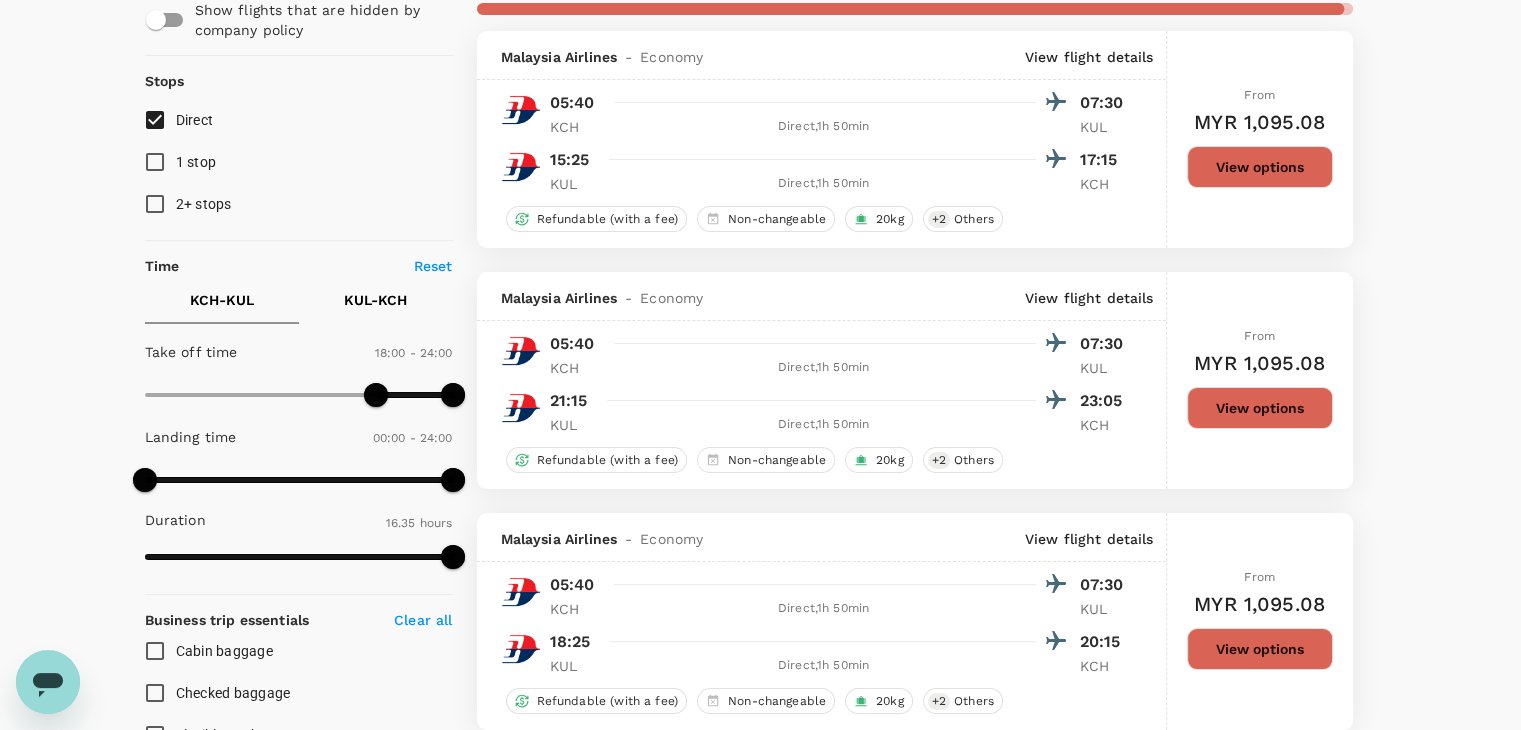 click on "KUL - KCH" at bounding box center (375, 300) 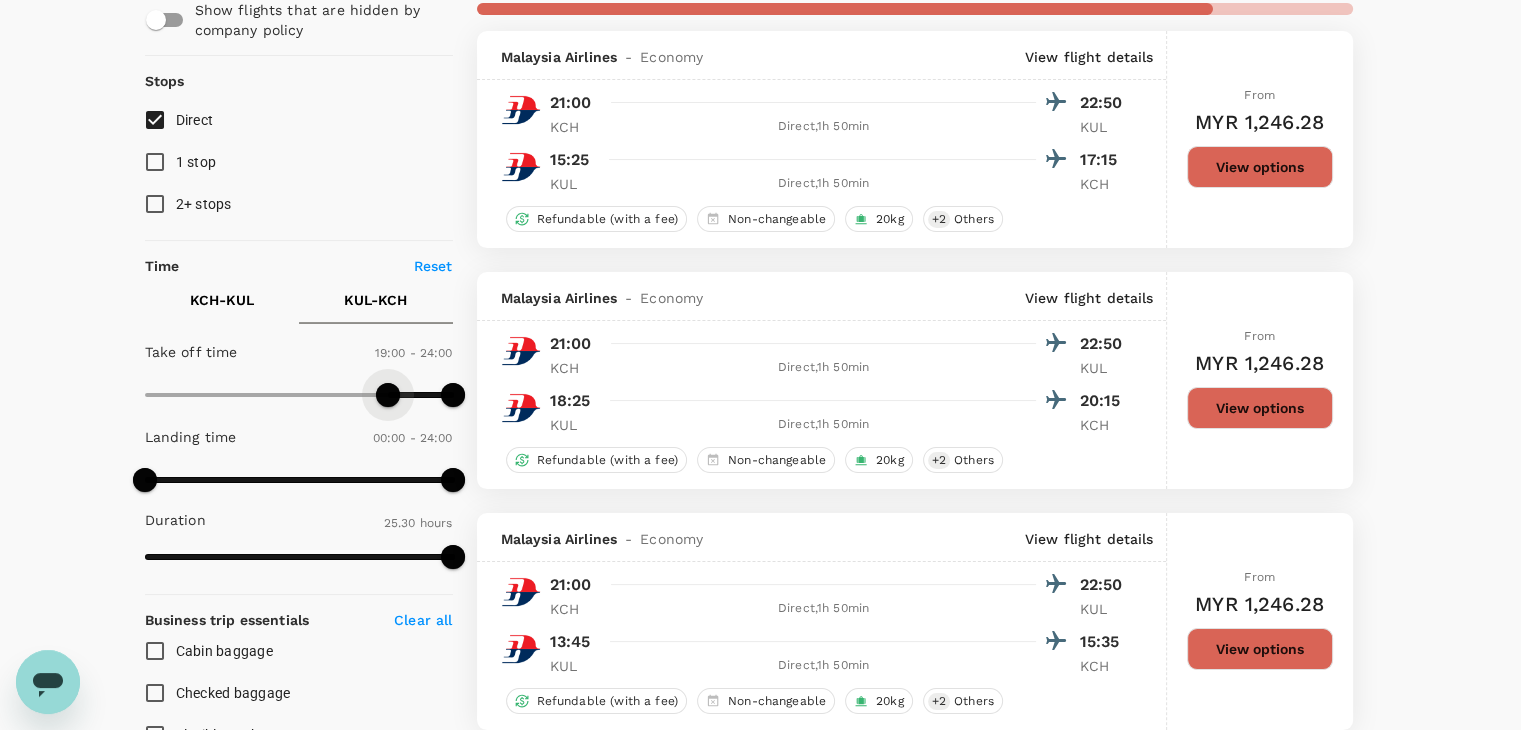 drag, startPoint x: 157, startPoint y: 384, endPoint x: 391, endPoint y: 404, distance: 234.85315 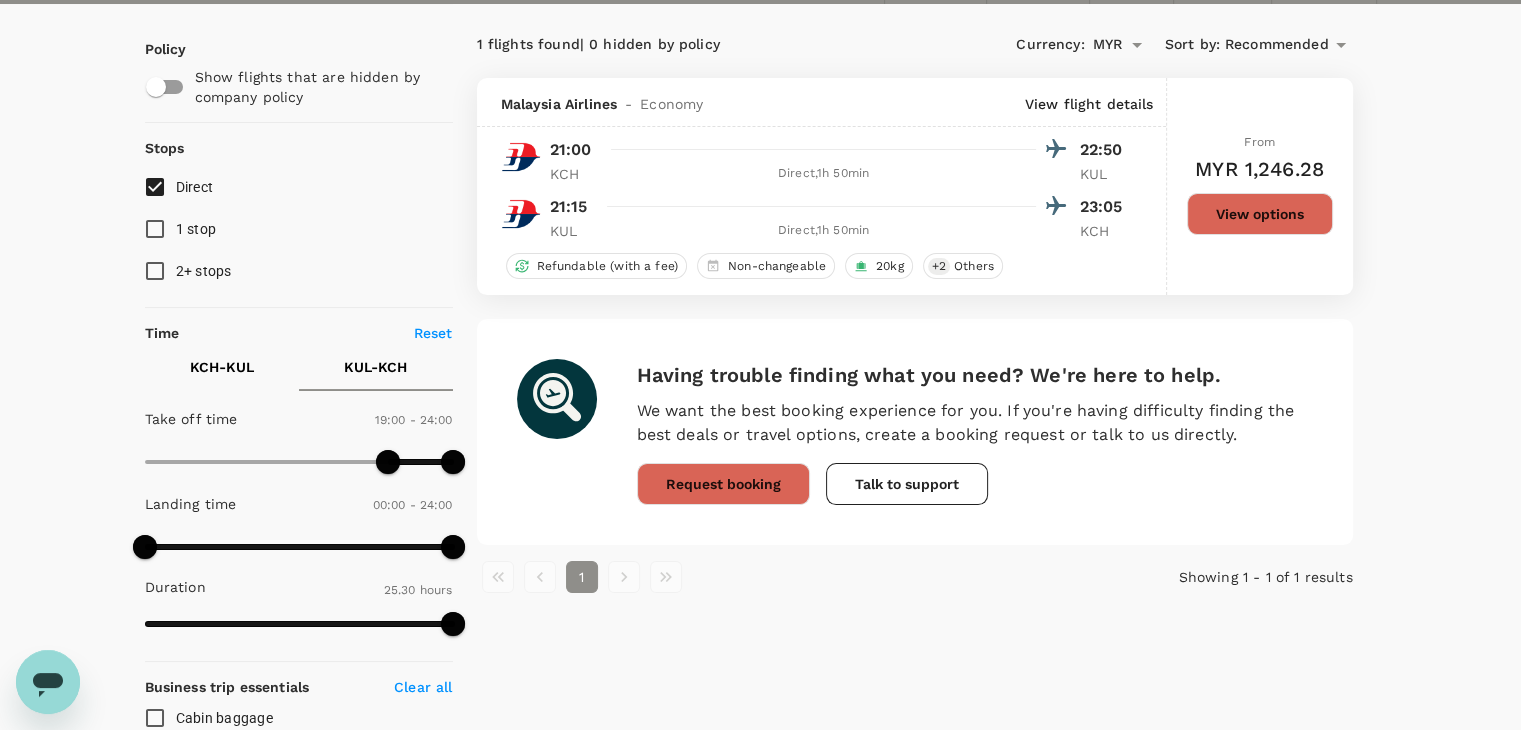 scroll, scrollTop: 100, scrollLeft: 0, axis: vertical 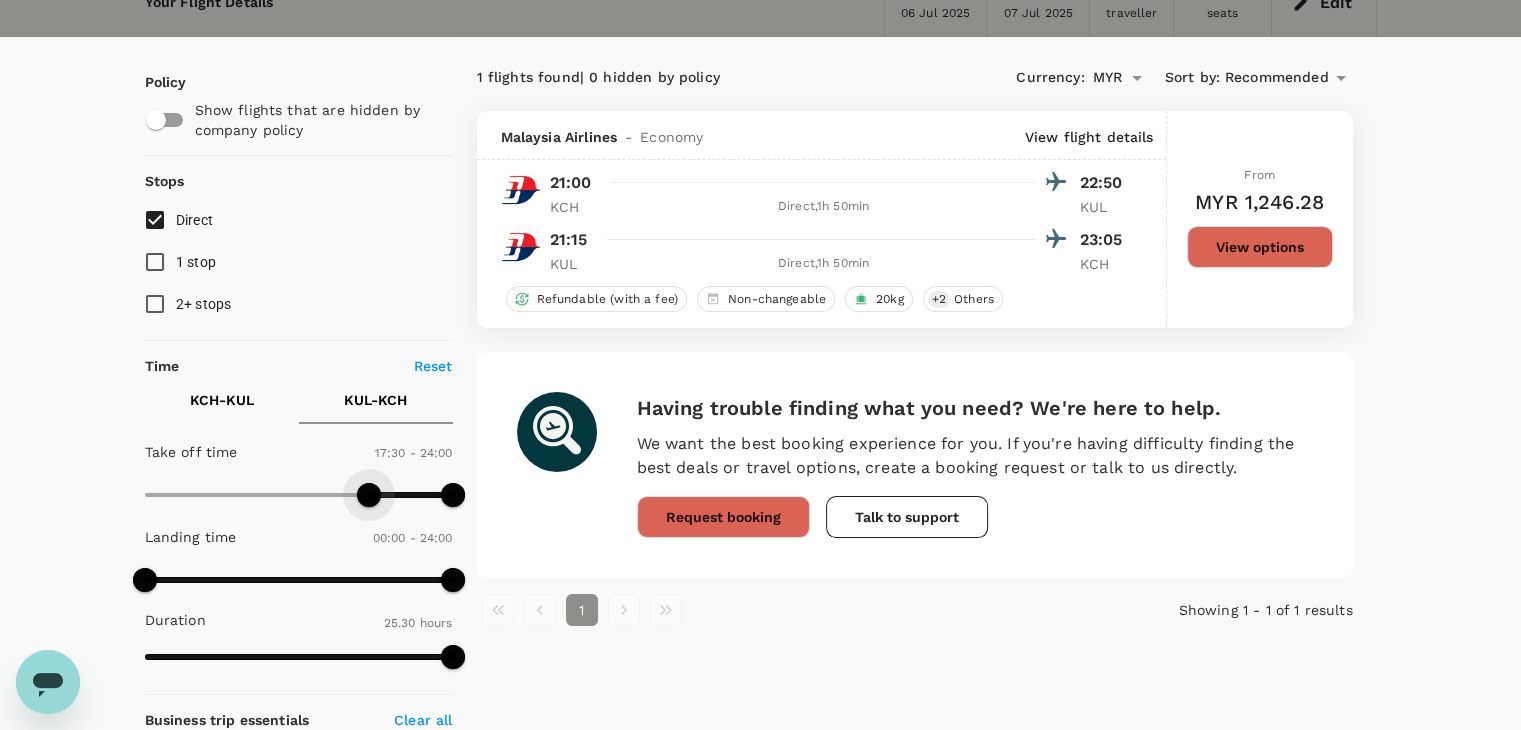 drag, startPoint x: 386, startPoint y: 493, endPoint x: 368, endPoint y: 497, distance: 18.439089 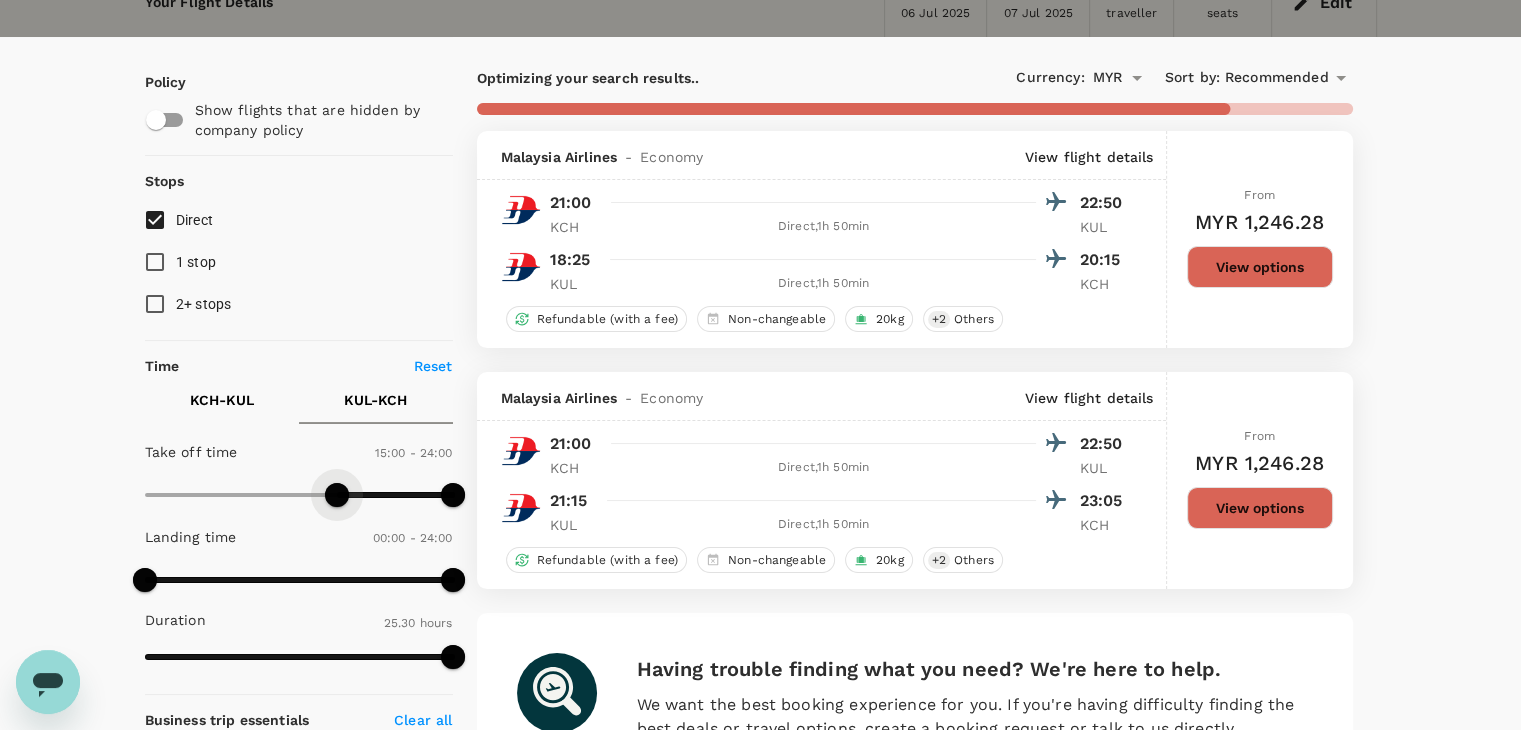 drag, startPoint x: 362, startPoint y: 488, endPoint x: 334, endPoint y: 494, distance: 28.635643 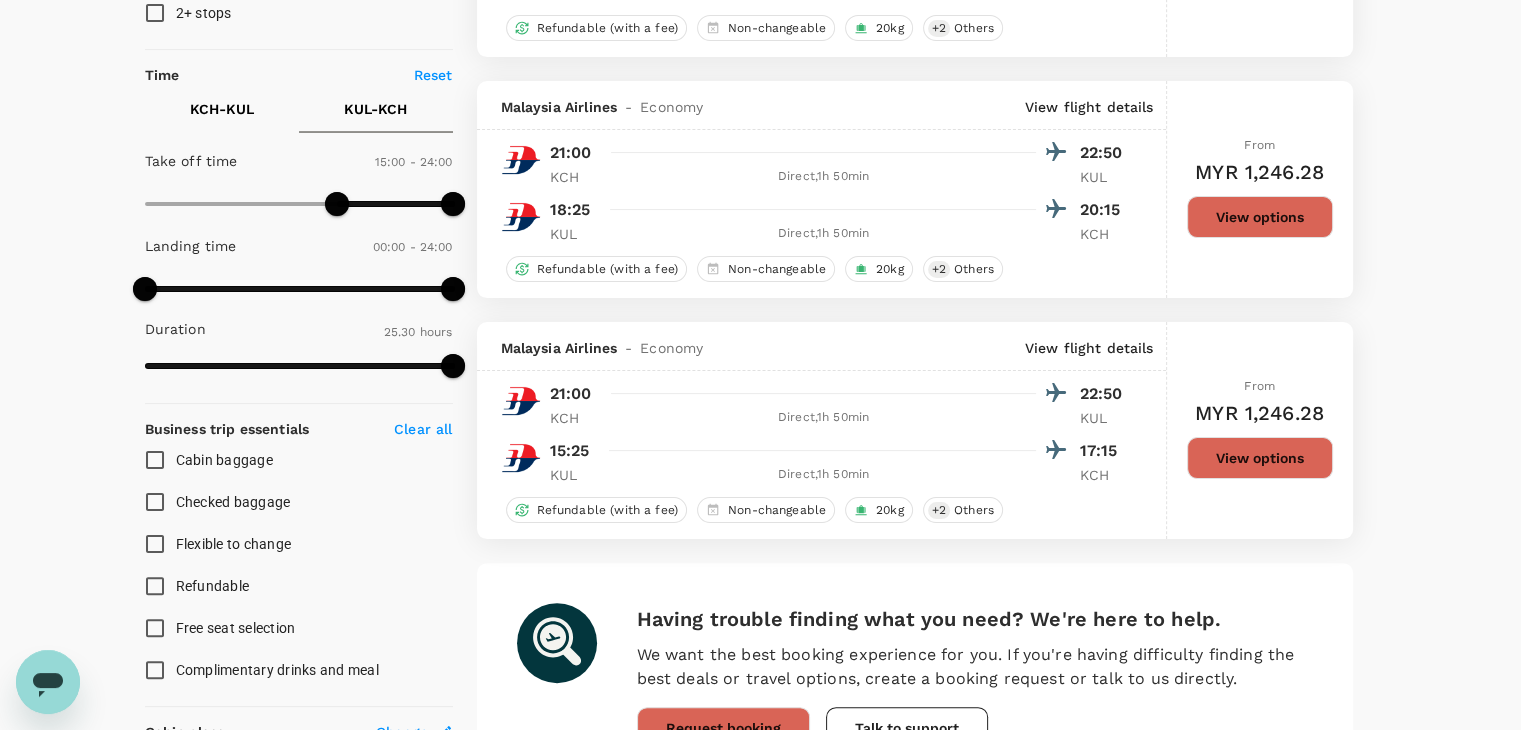 scroll, scrollTop: 400, scrollLeft: 0, axis: vertical 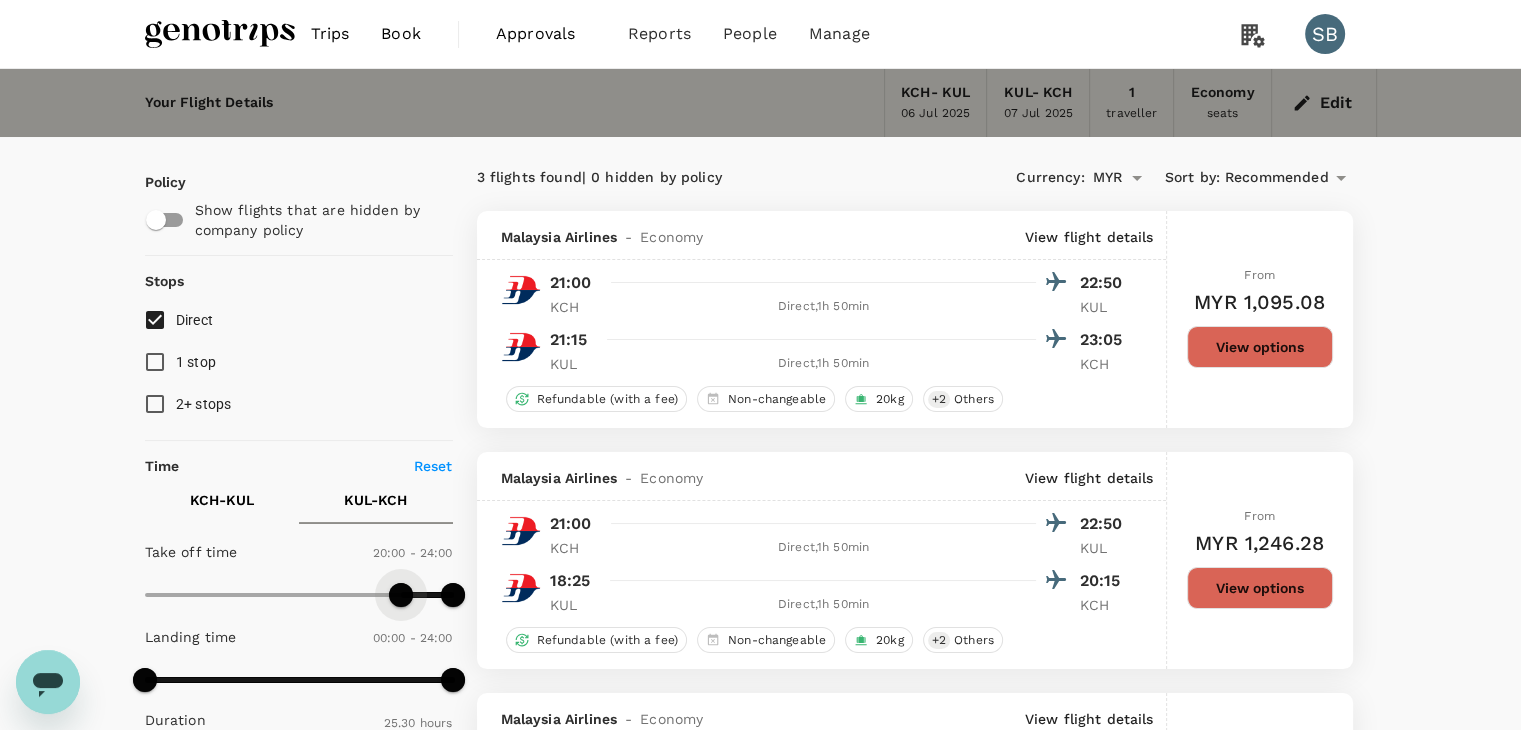 drag, startPoint x: 329, startPoint y: 602, endPoint x: 400, endPoint y: 594, distance: 71.44928 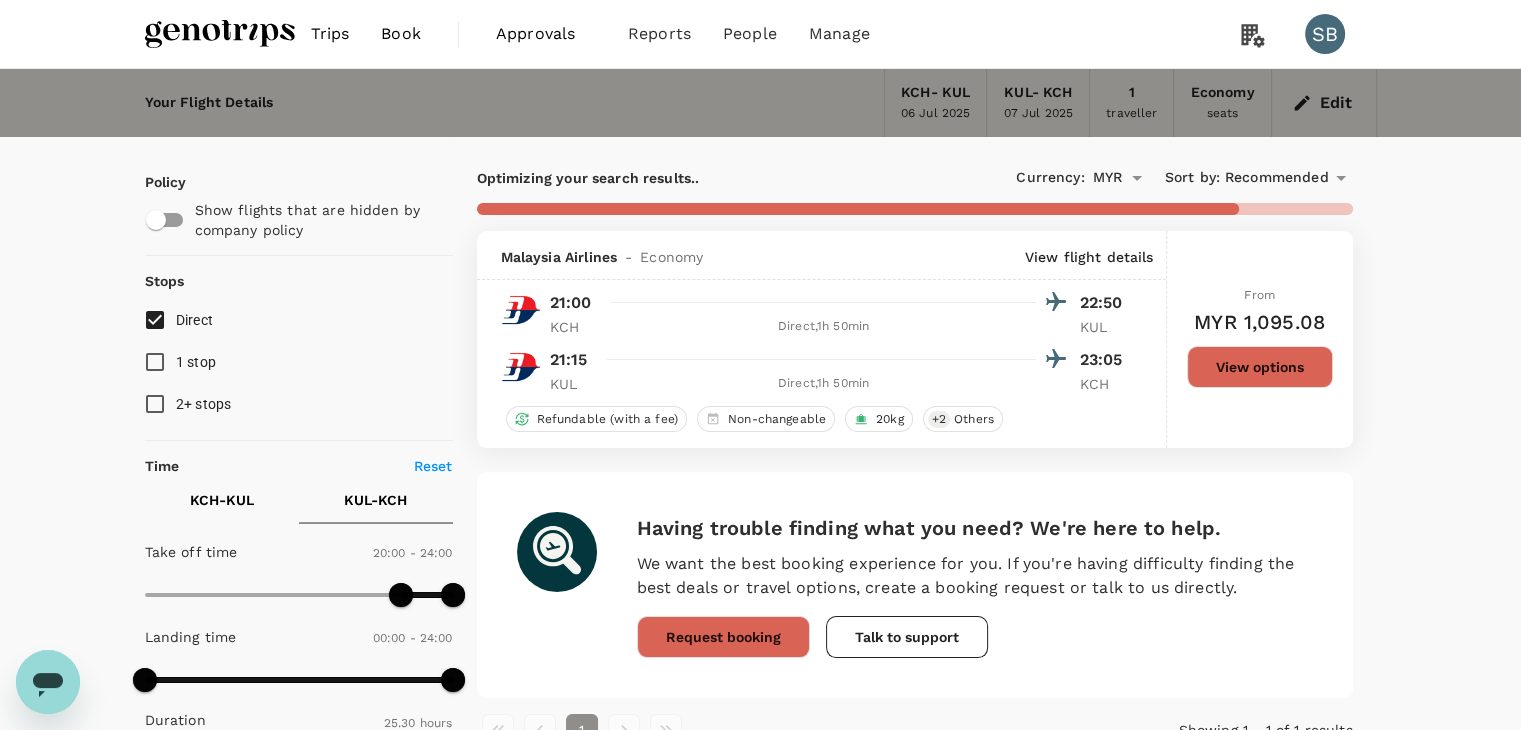 click on "KCH - KUL" at bounding box center (222, 500) 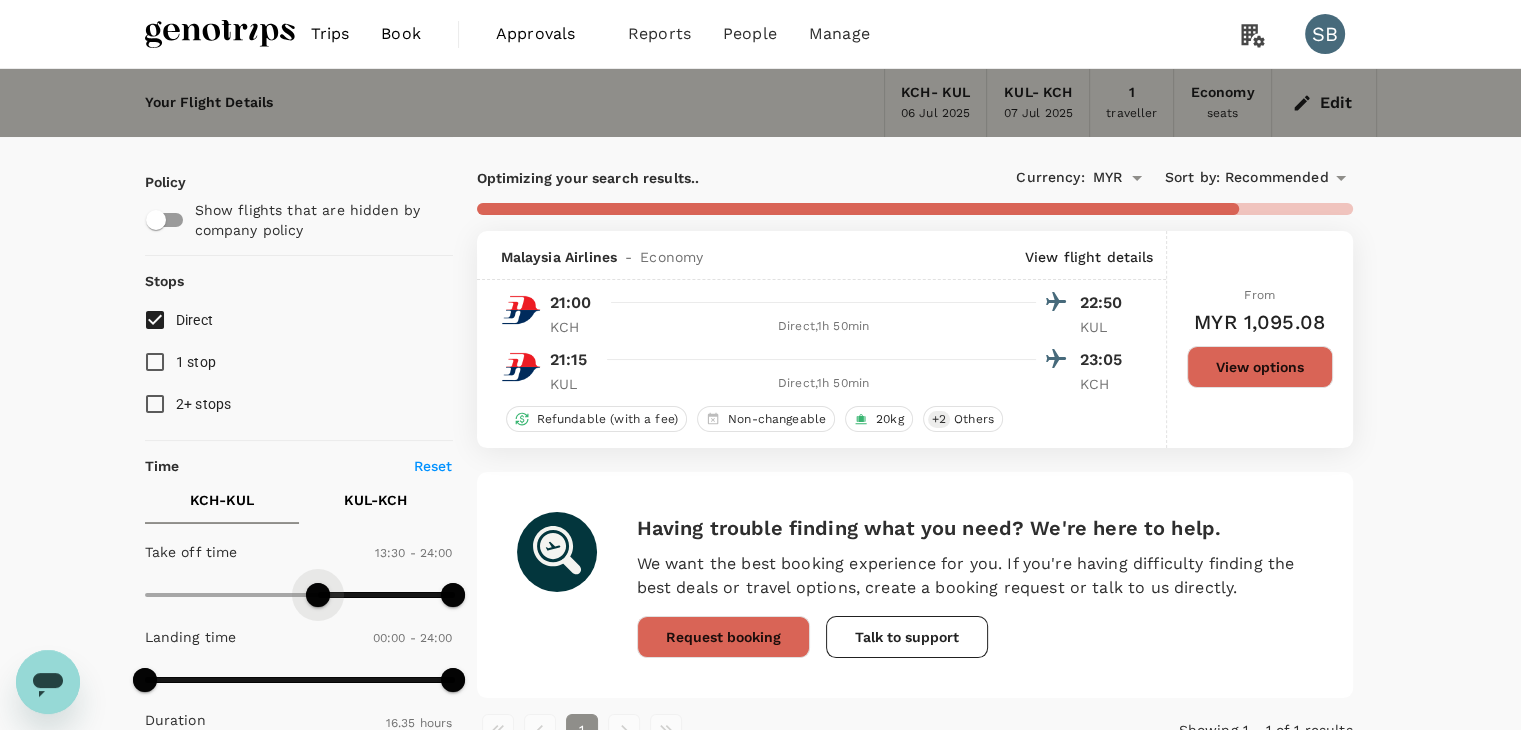 drag, startPoint x: 371, startPoint y: 592, endPoint x: 318, endPoint y: 577, distance: 55.081757 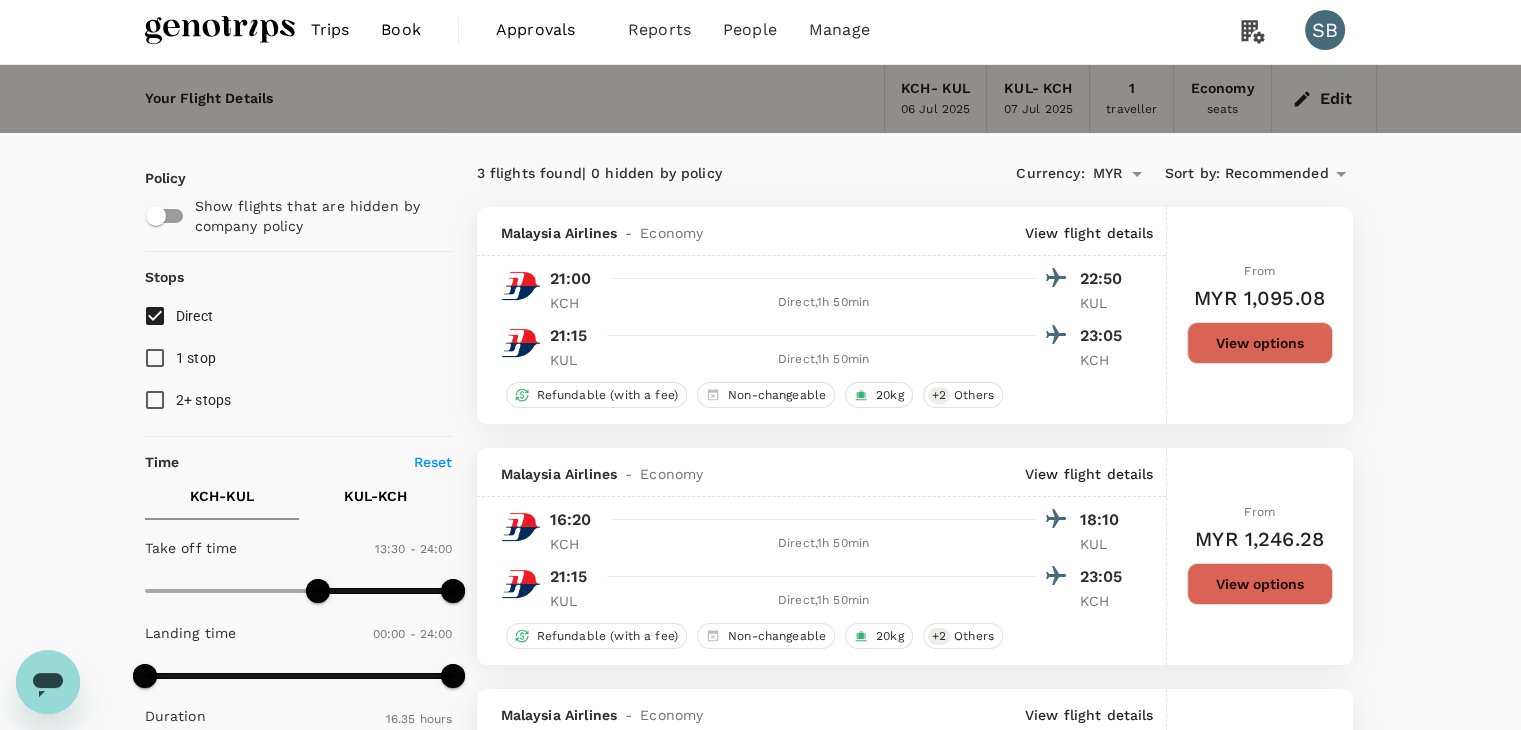 scroll, scrollTop: 0, scrollLeft: 0, axis: both 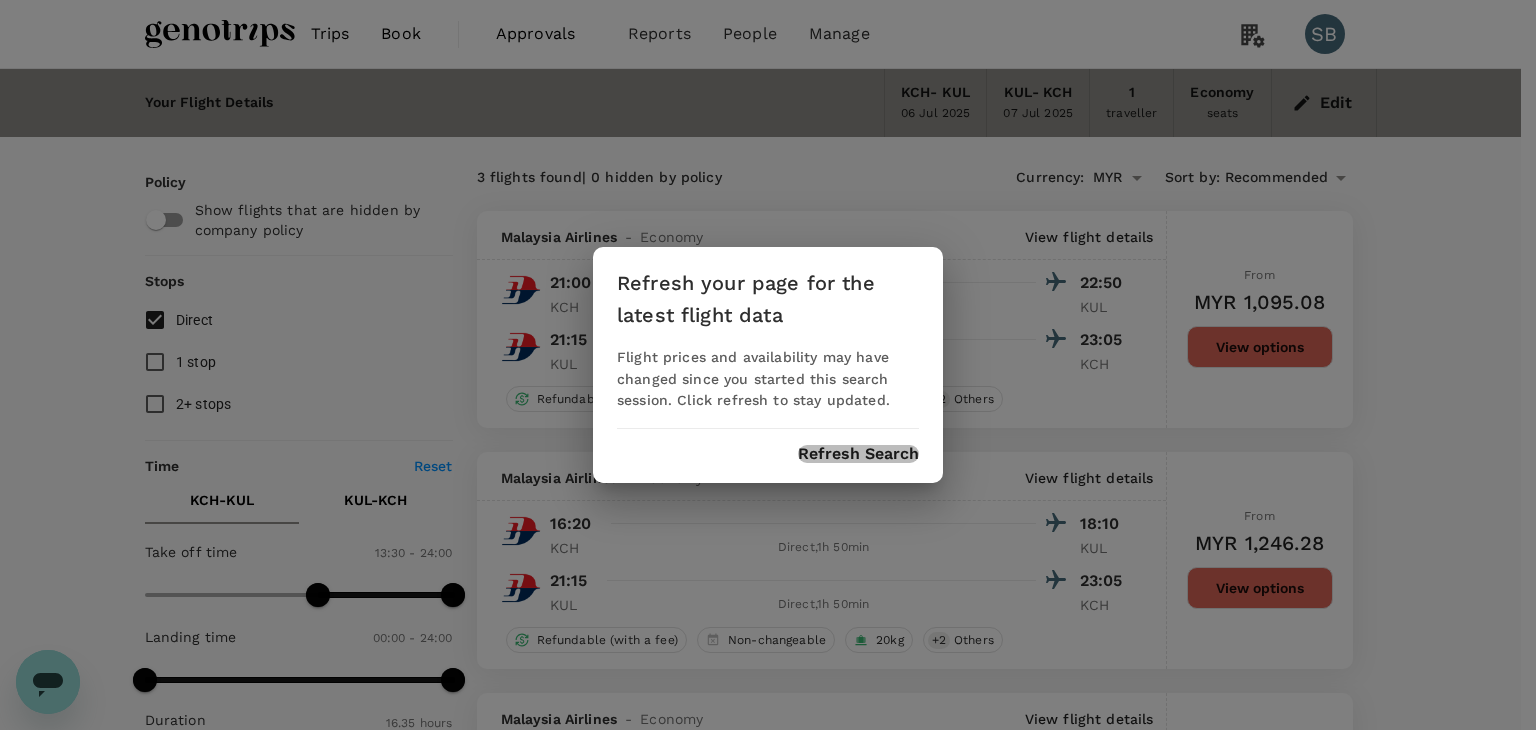 click on "Refresh Search" at bounding box center (858, 454) 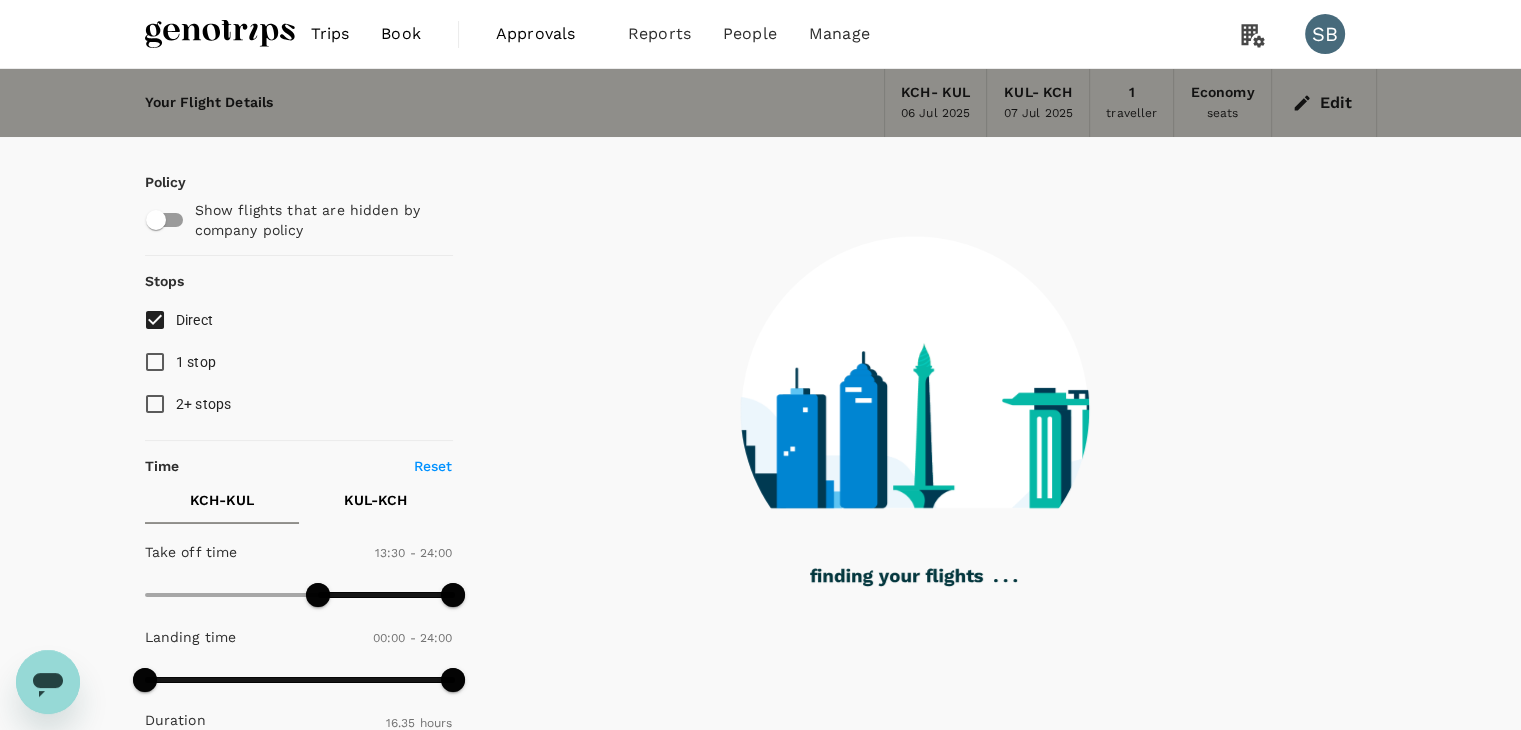 click at bounding box center (220, 34) 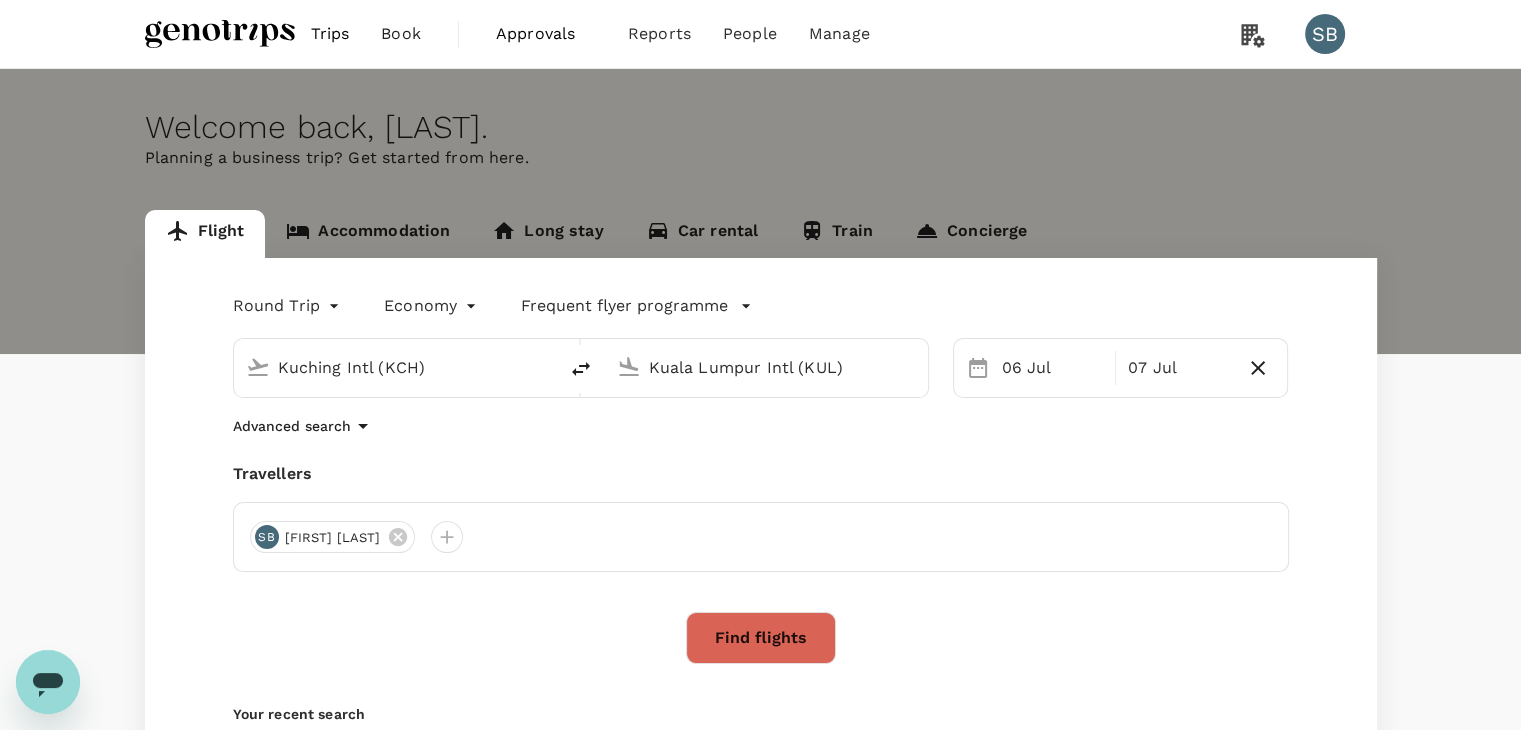 click at bounding box center [581, 369] 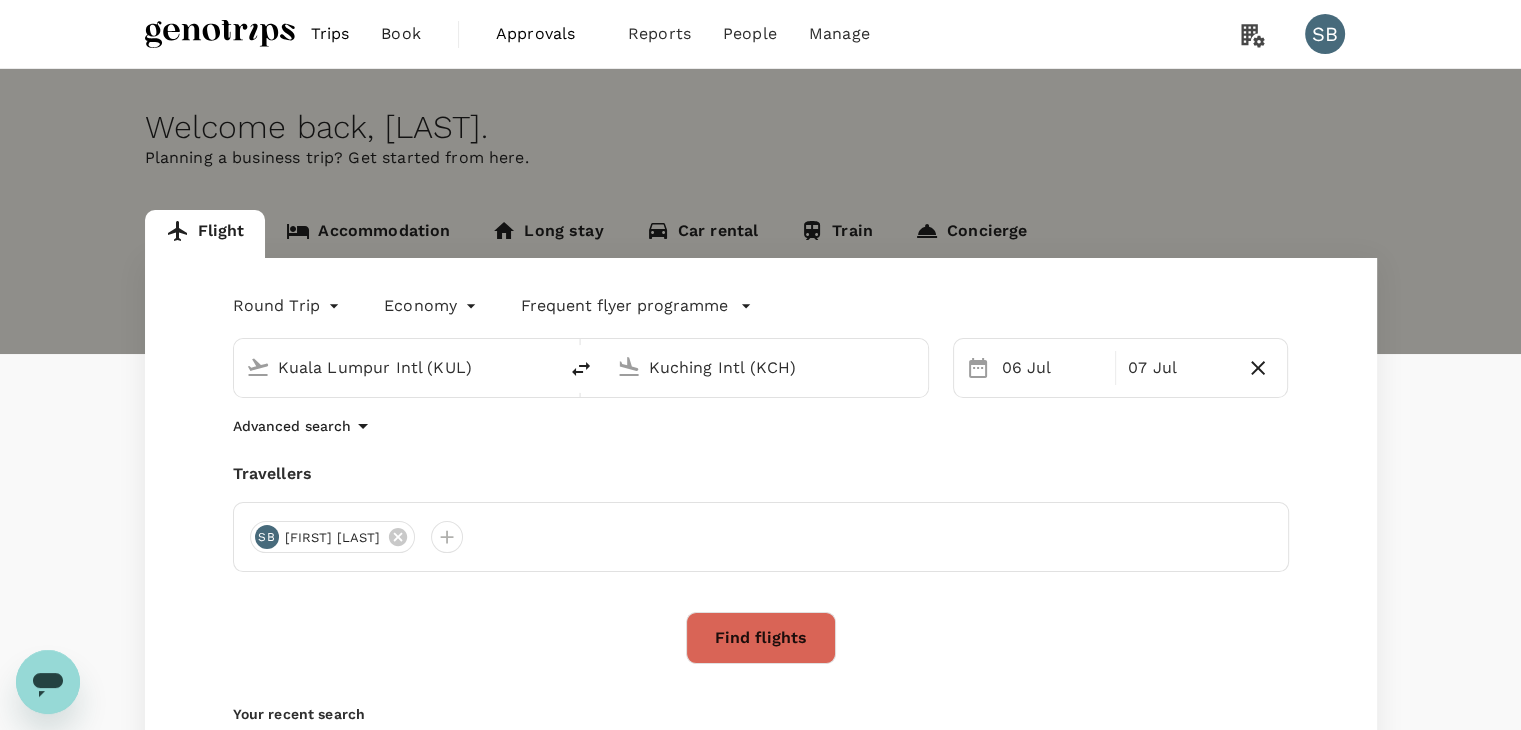 click on "Find flights" at bounding box center (761, 638) 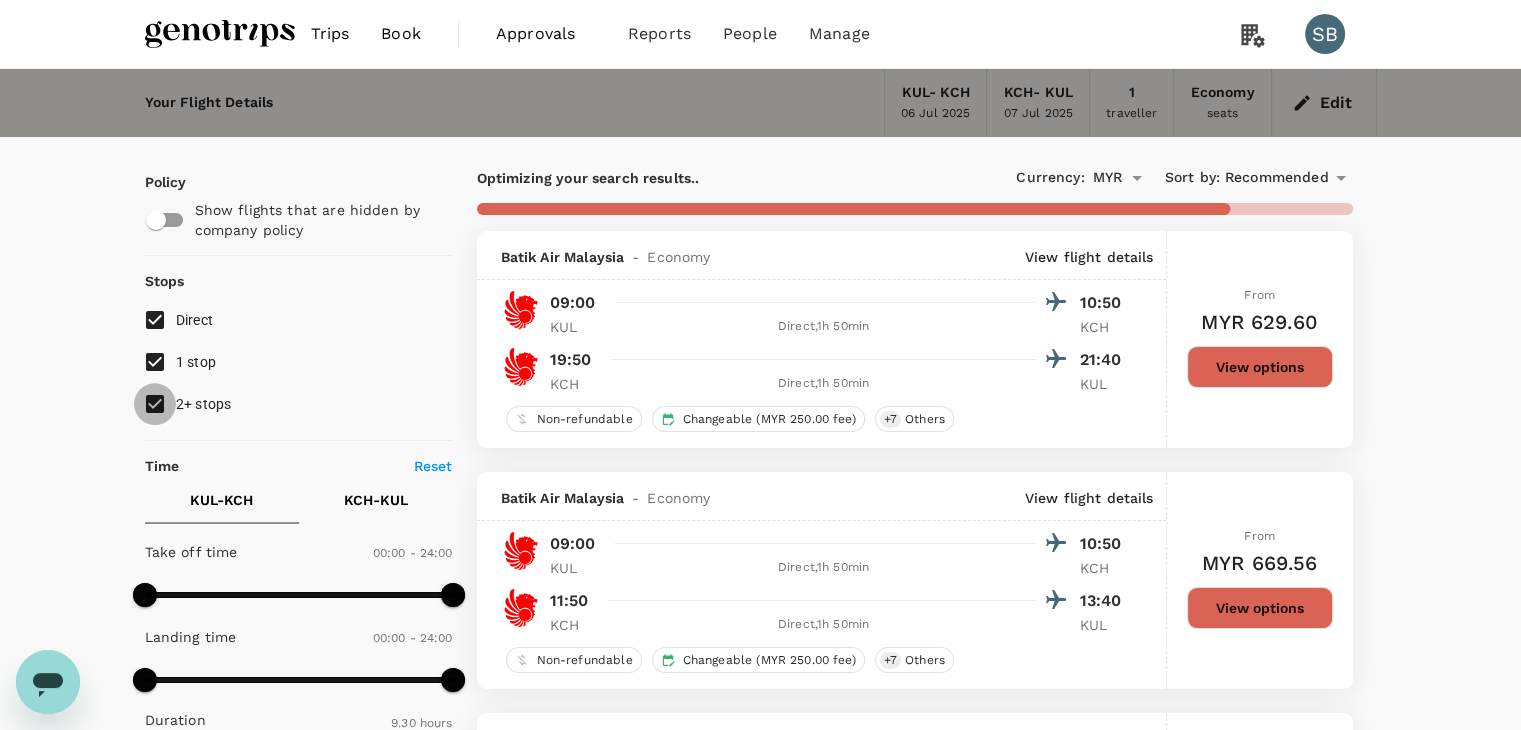 click on "2+ stops" at bounding box center [155, 404] 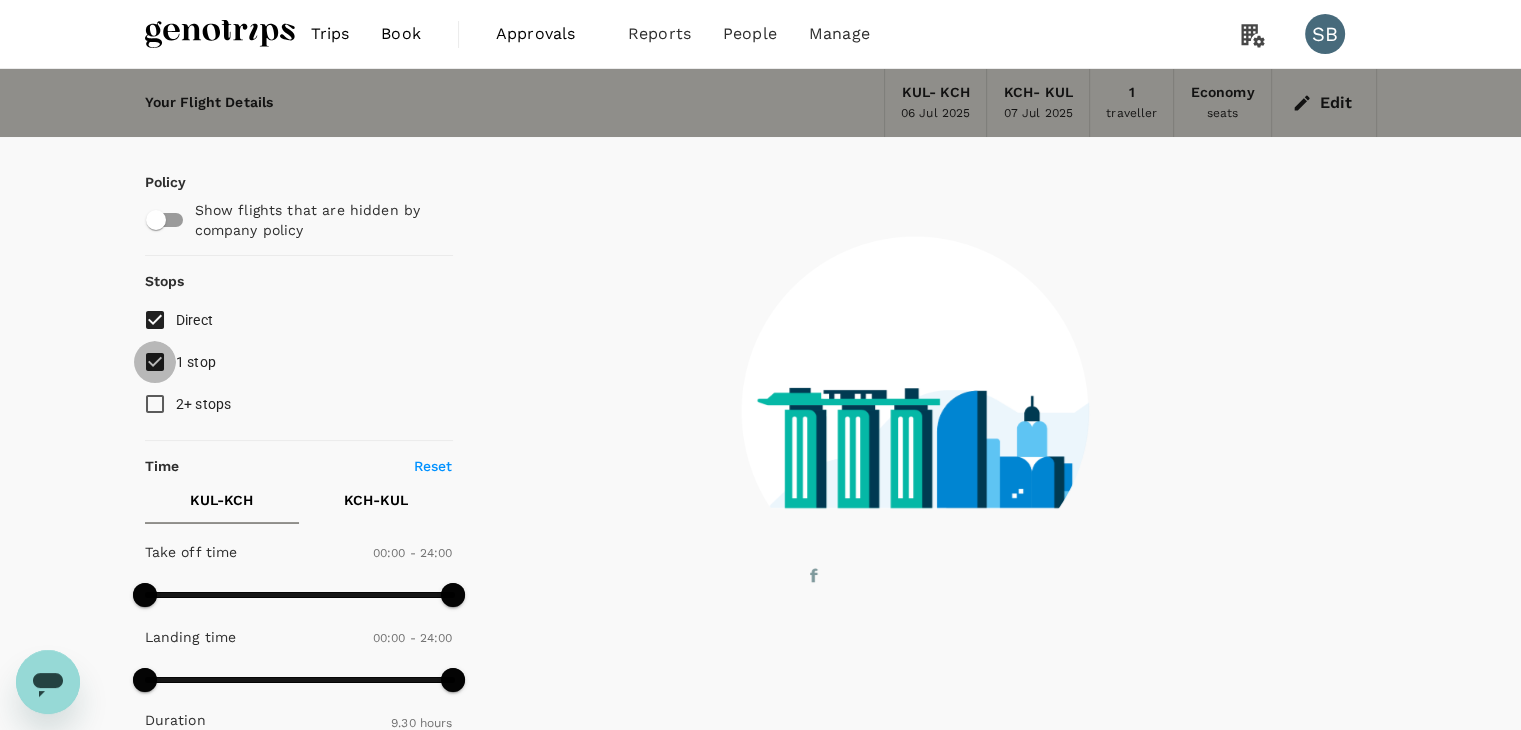 click on "[NUMBER] stop" at bounding box center [155, 362] 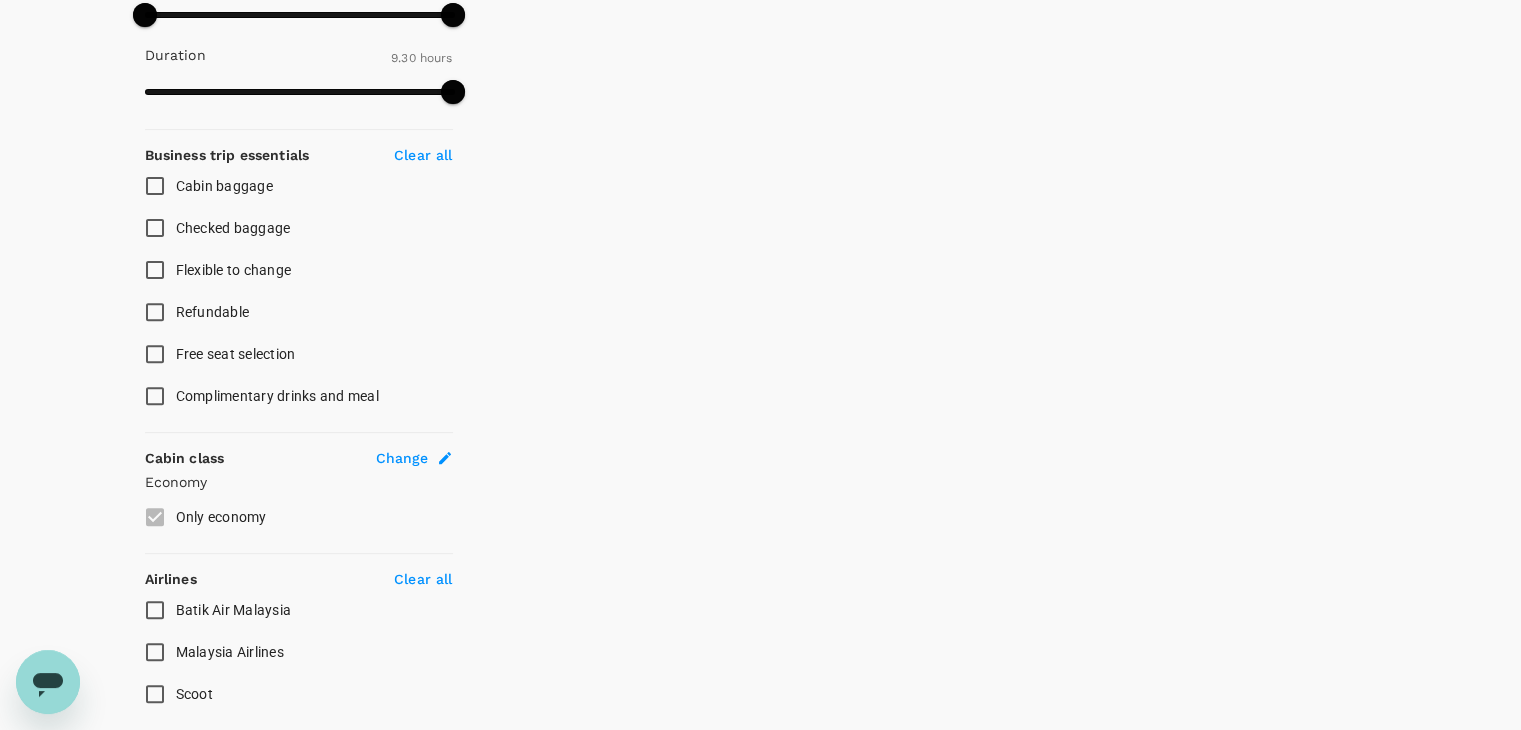 scroll, scrollTop: 700, scrollLeft: 0, axis: vertical 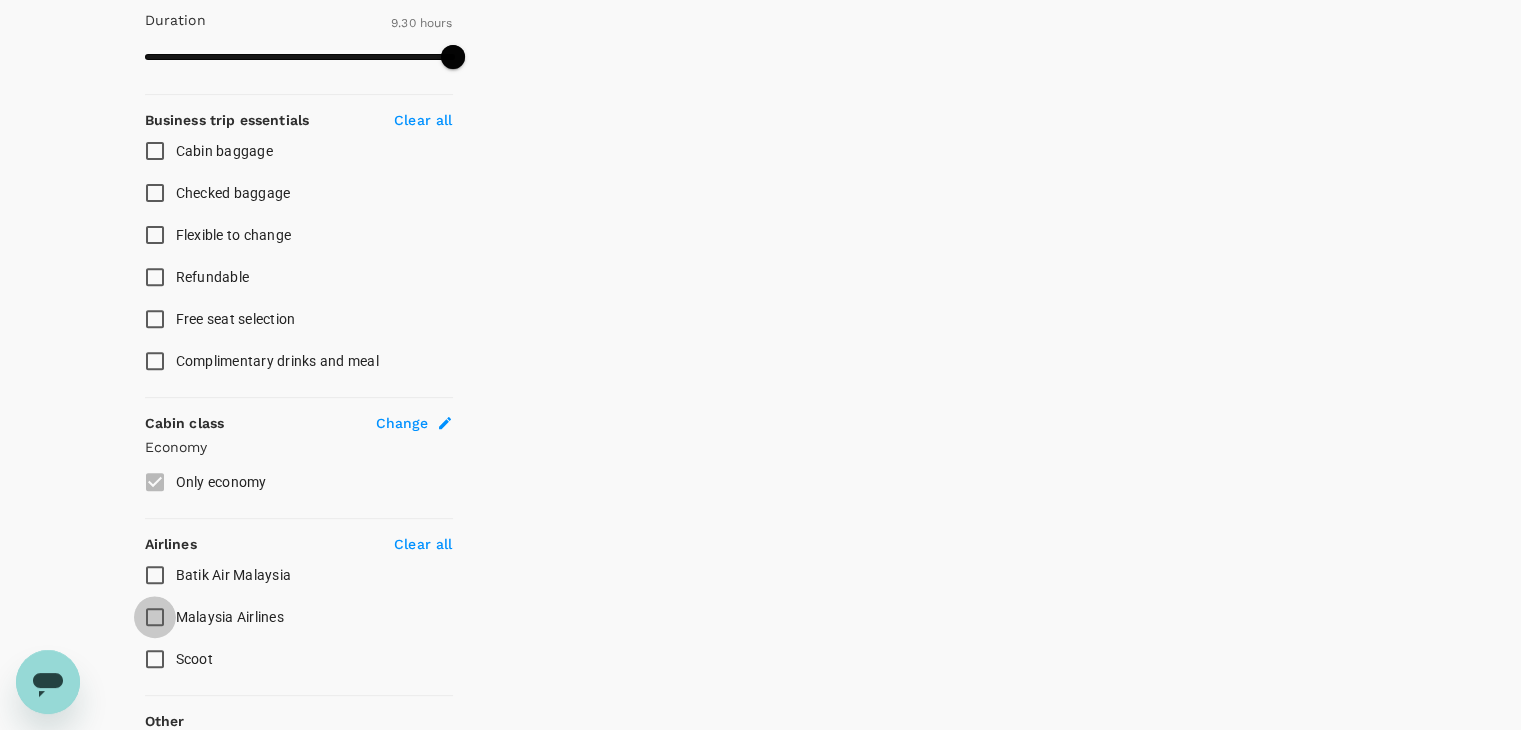click on "Malaysia Airlines" at bounding box center (155, 617) 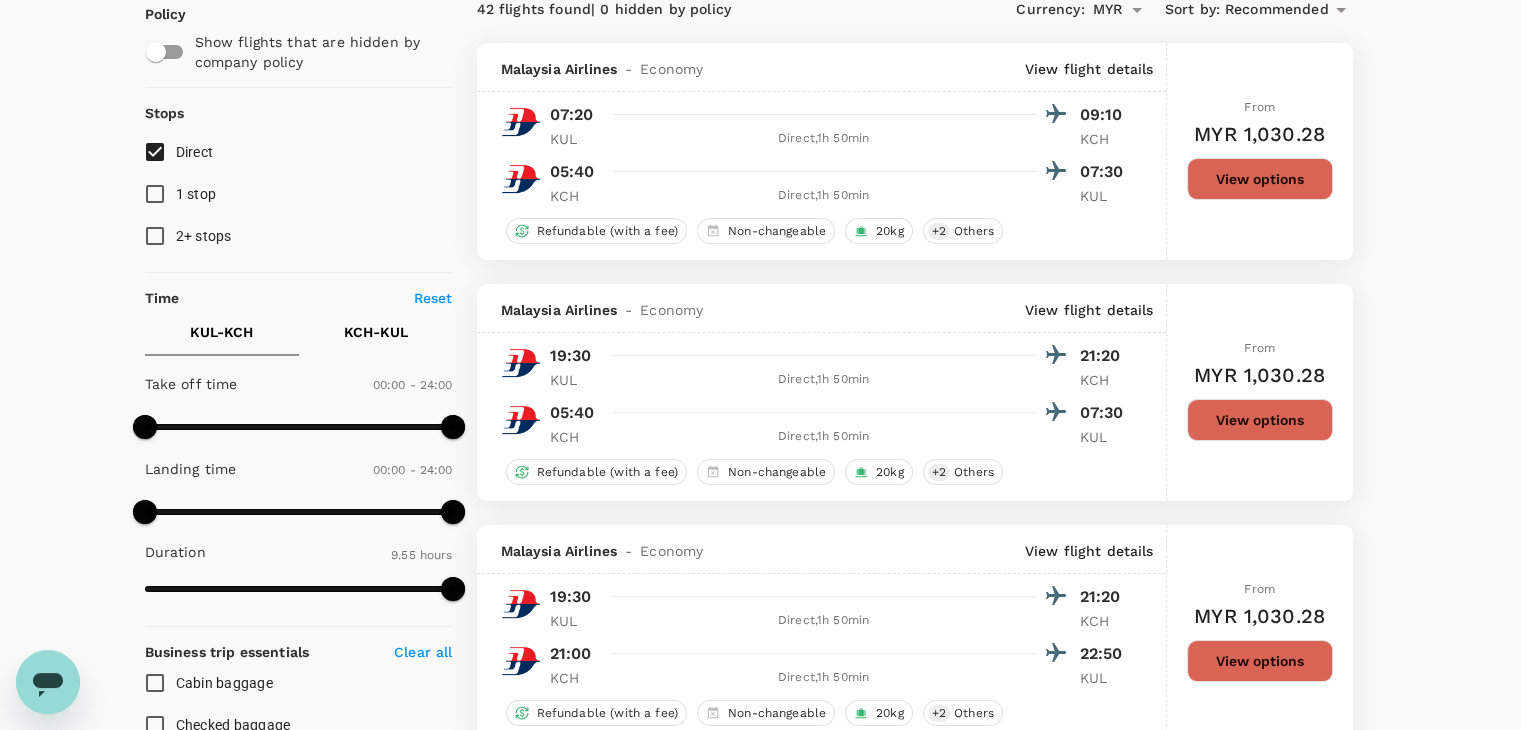 scroll, scrollTop: 100, scrollLeft: 0, axis: vertical 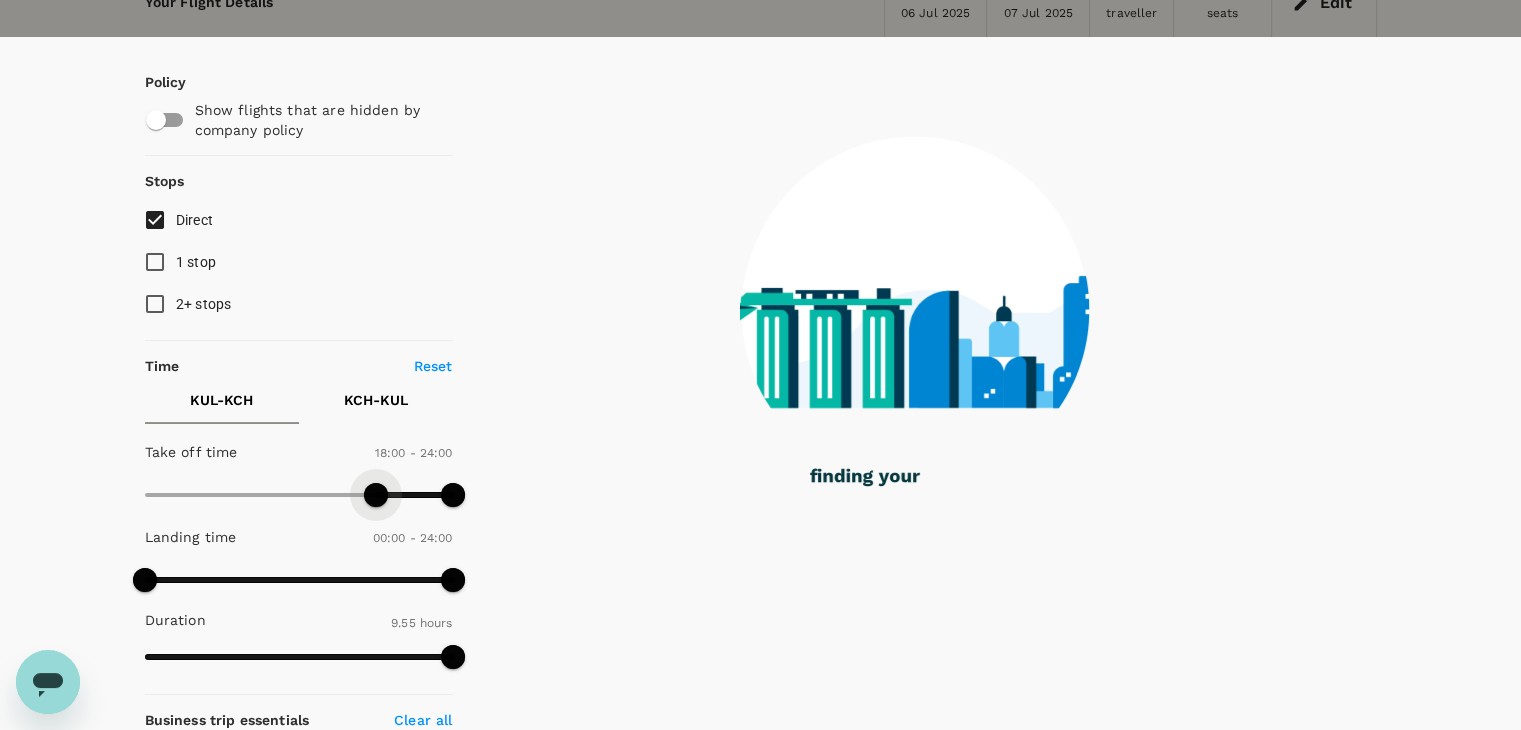 drag, startPoint x: 147, startPoint y: 491, endPoint x: 375, endPoint y: 502, distance: 228.2652 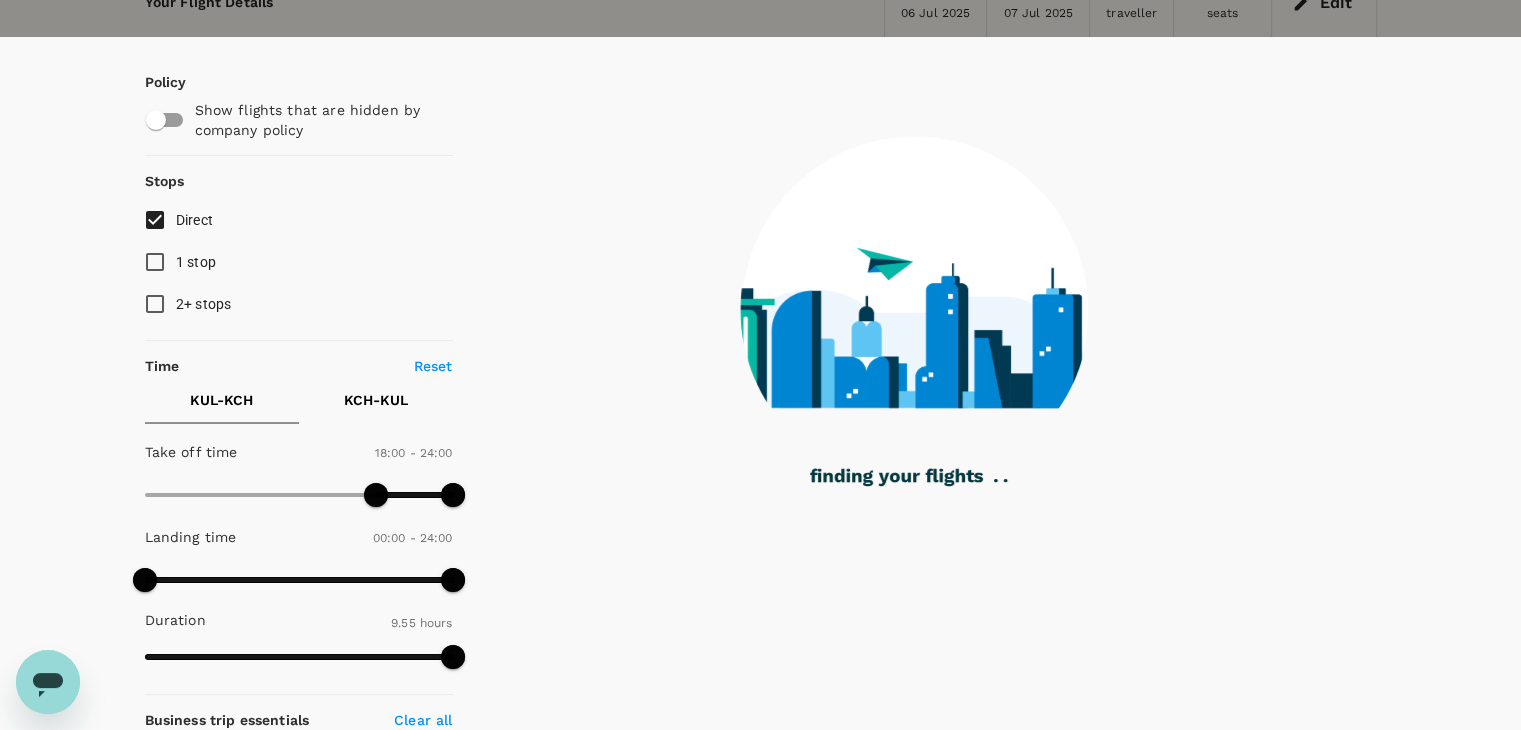 click on "KCH - KUL" at bounding box center (376, 400) 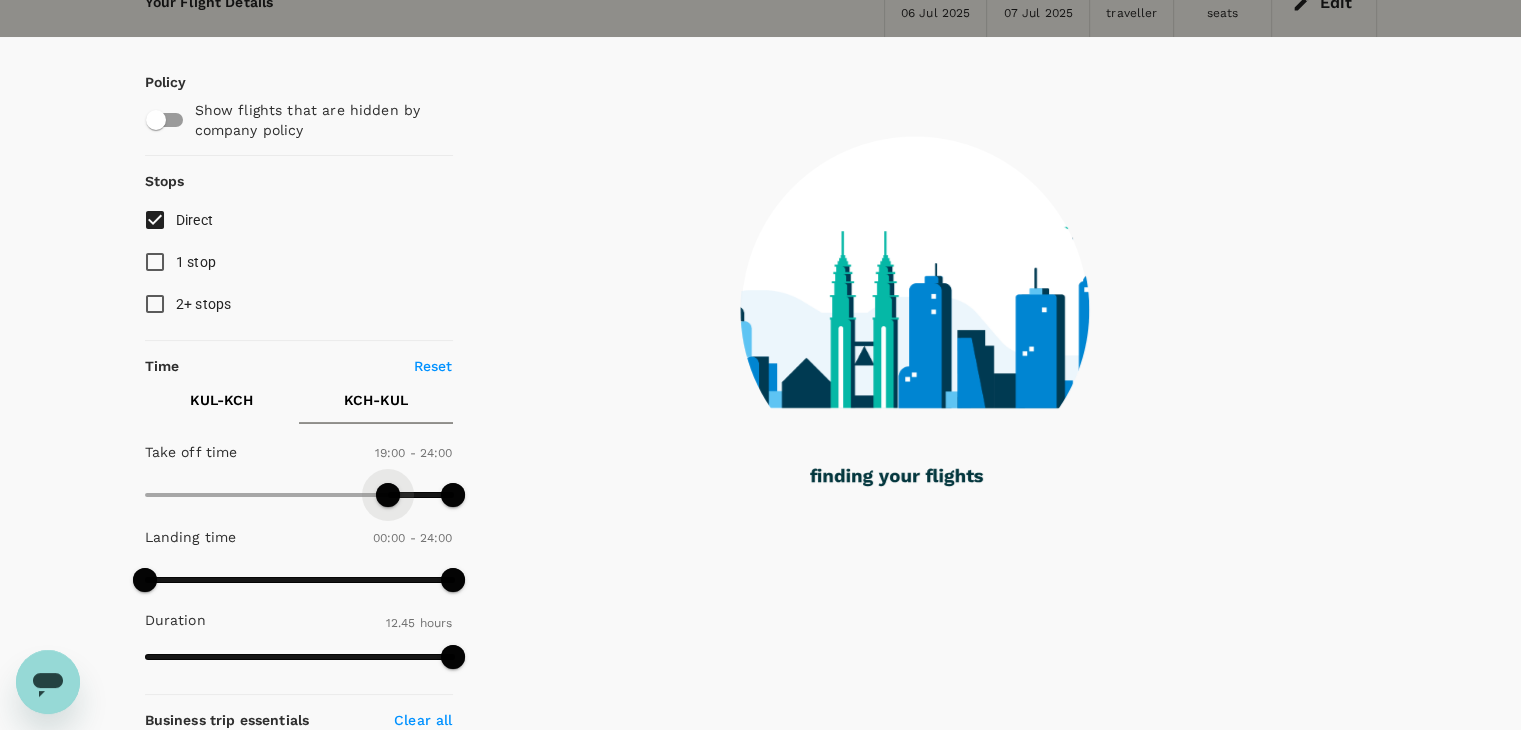 drag, startPoint x: 177, startPoint y: 489, endPoint x: 387, endPoint y: 500, distance: 210.2879 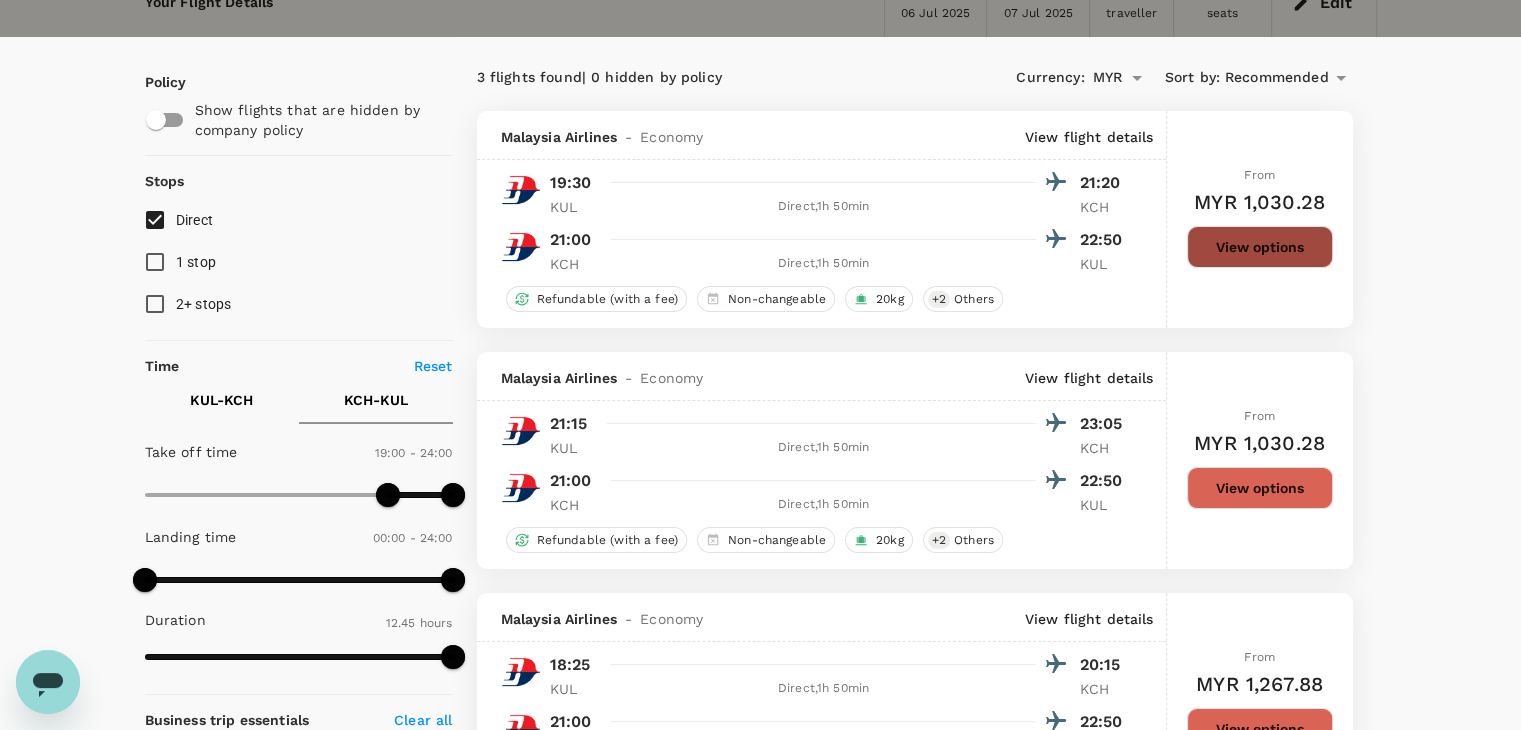 click on "View options" at bounding box center [1260, 247] 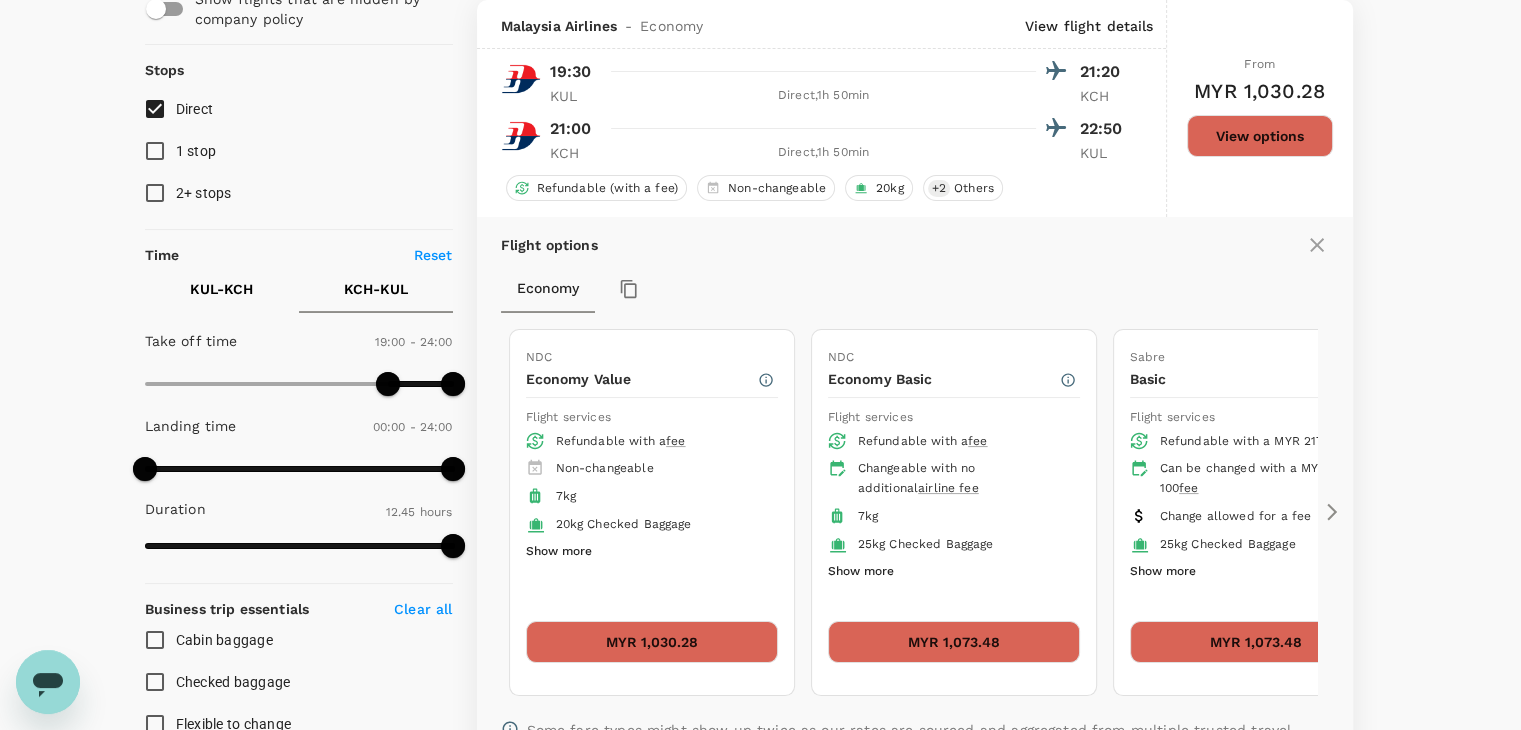 scroll, scrollTop: 111, scrollLeft: 0, axis: vertical 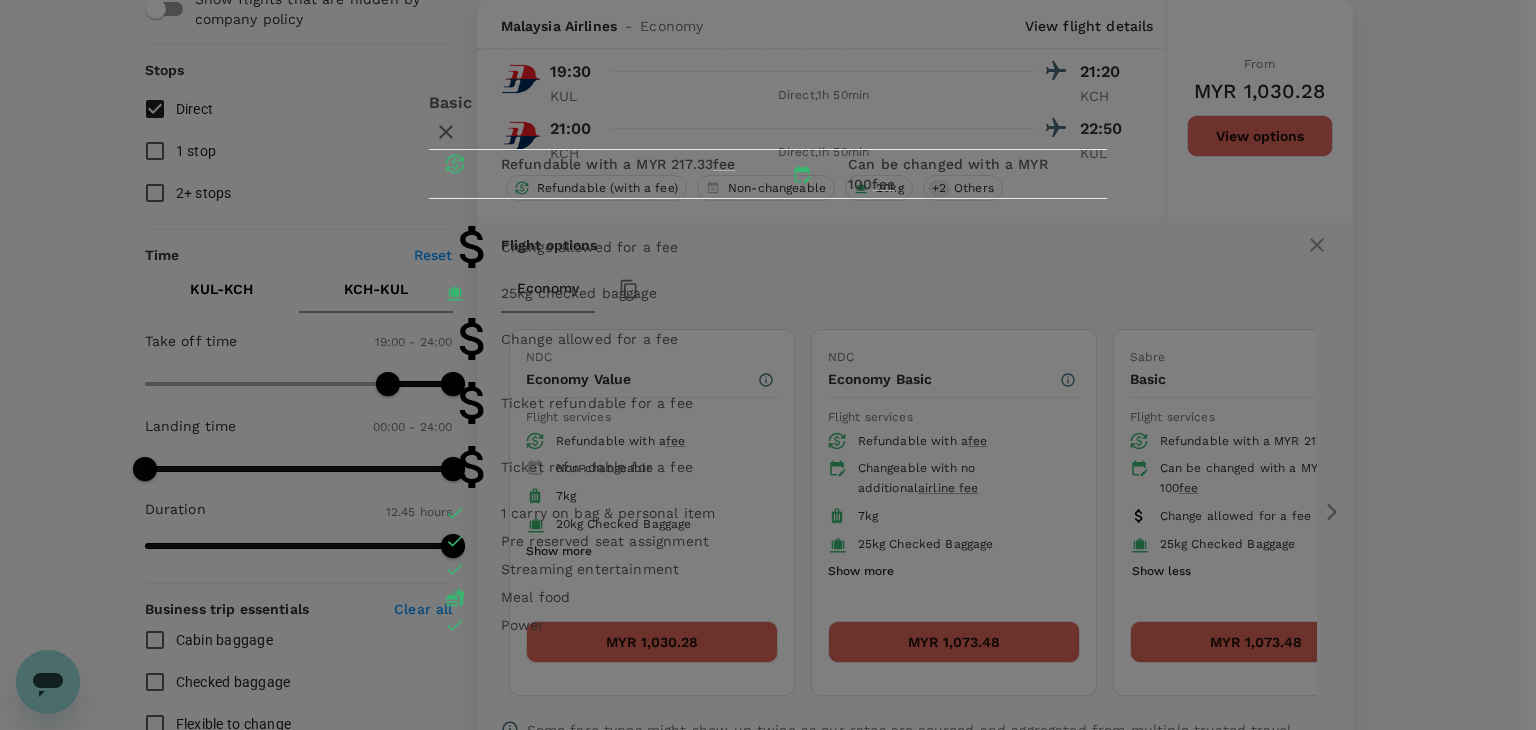 click at bounding box center [446, 132] 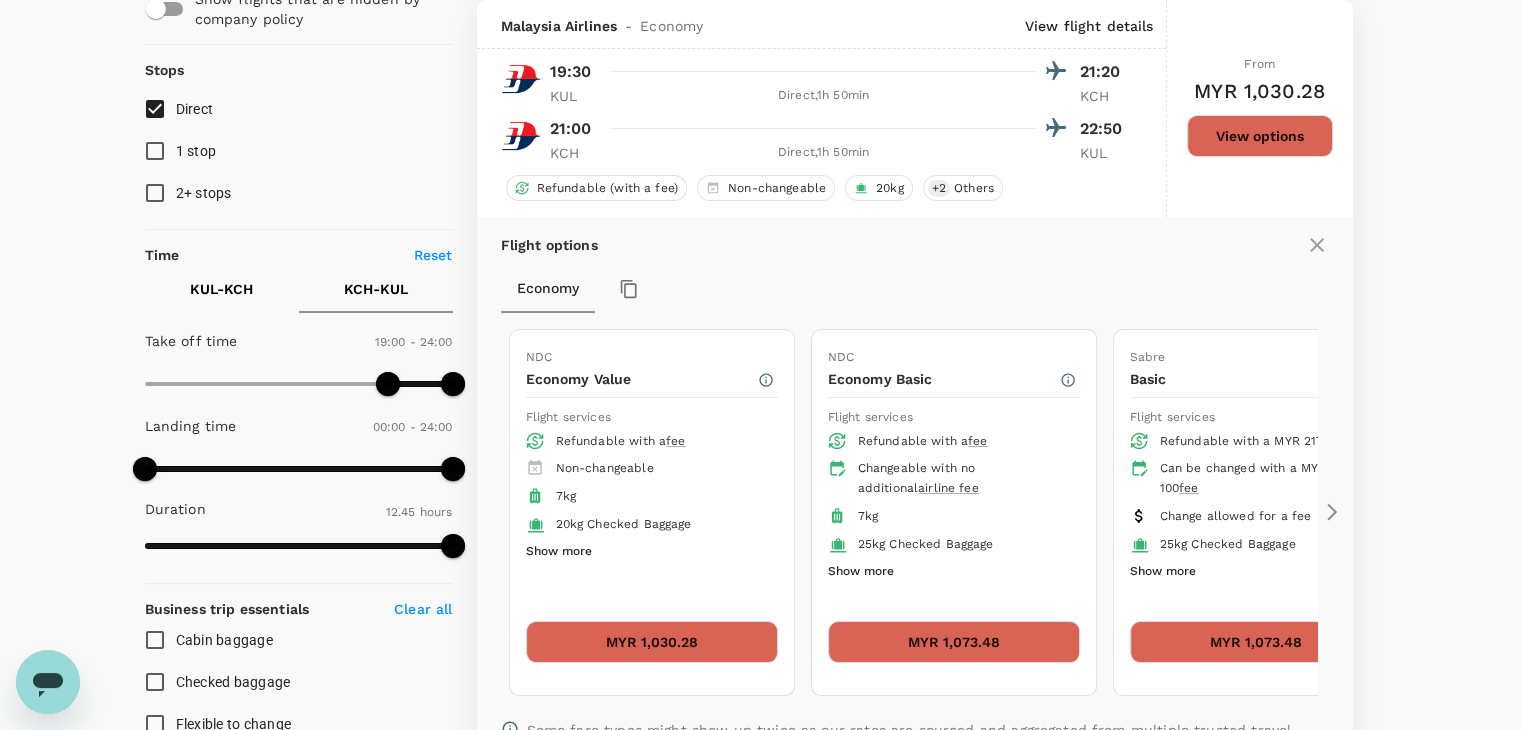 click at bounding box center [1332, 512] 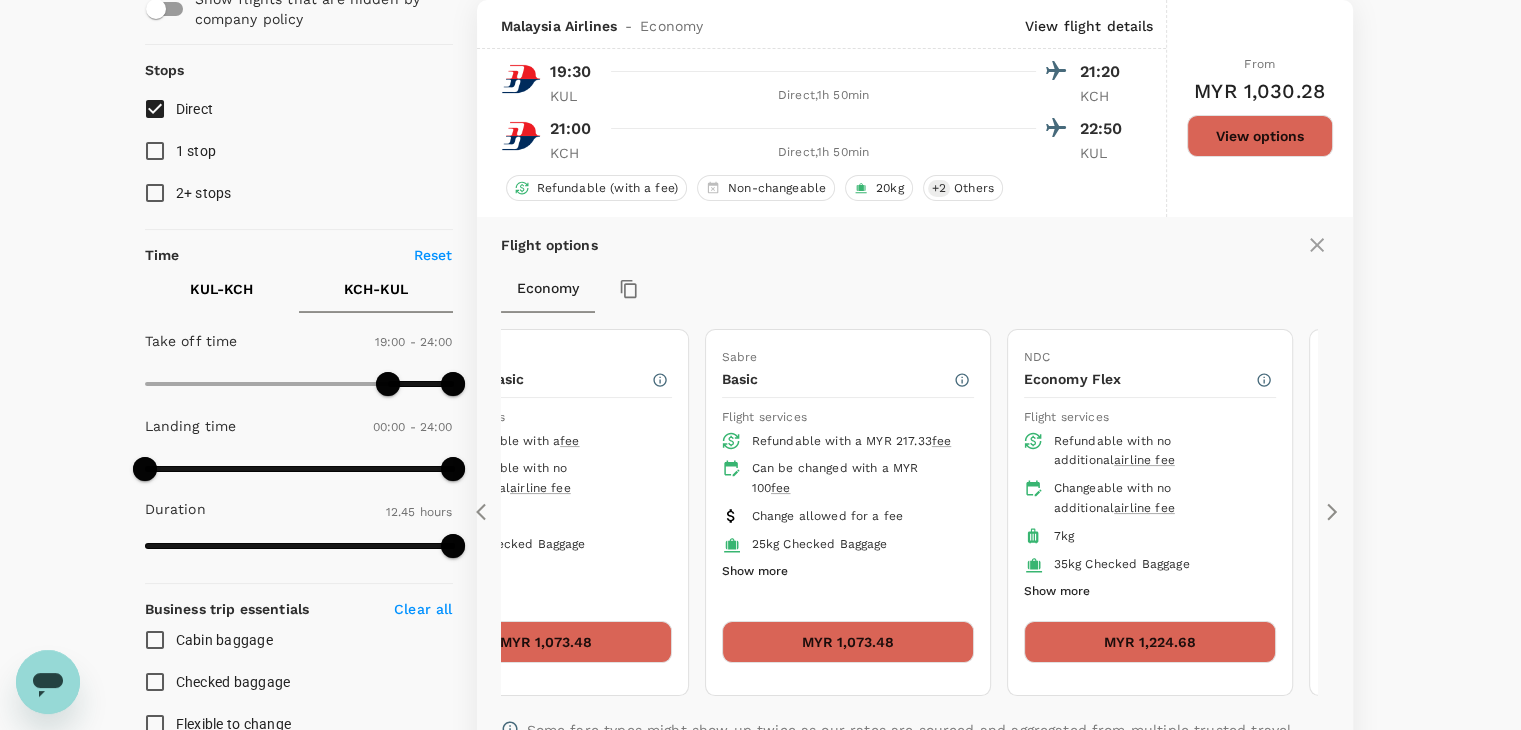 click at bounding box center [1332, 512] 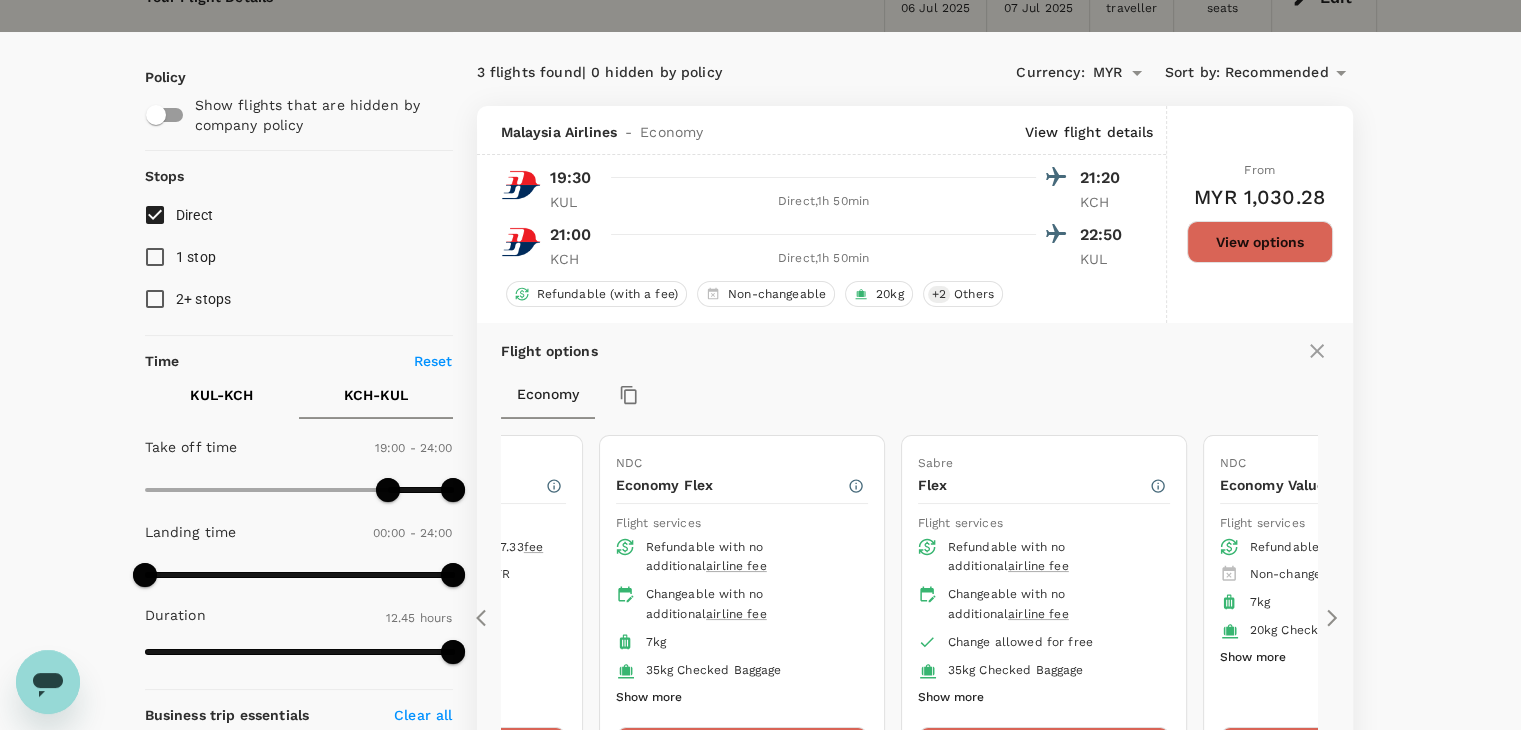 scroll, scrollTop: 0, scrollLeft: 0, axis: both 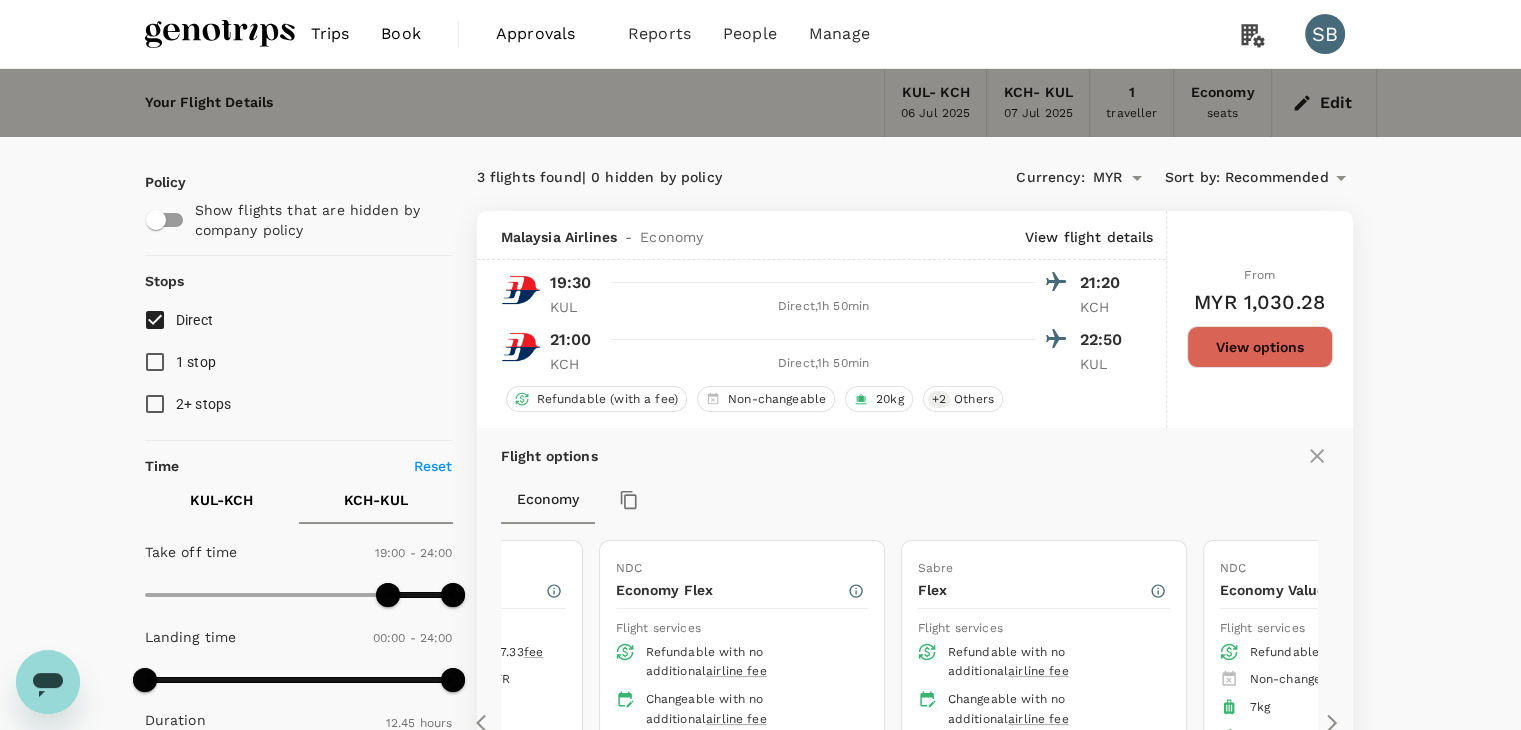 click at bounding box center [220, 34] 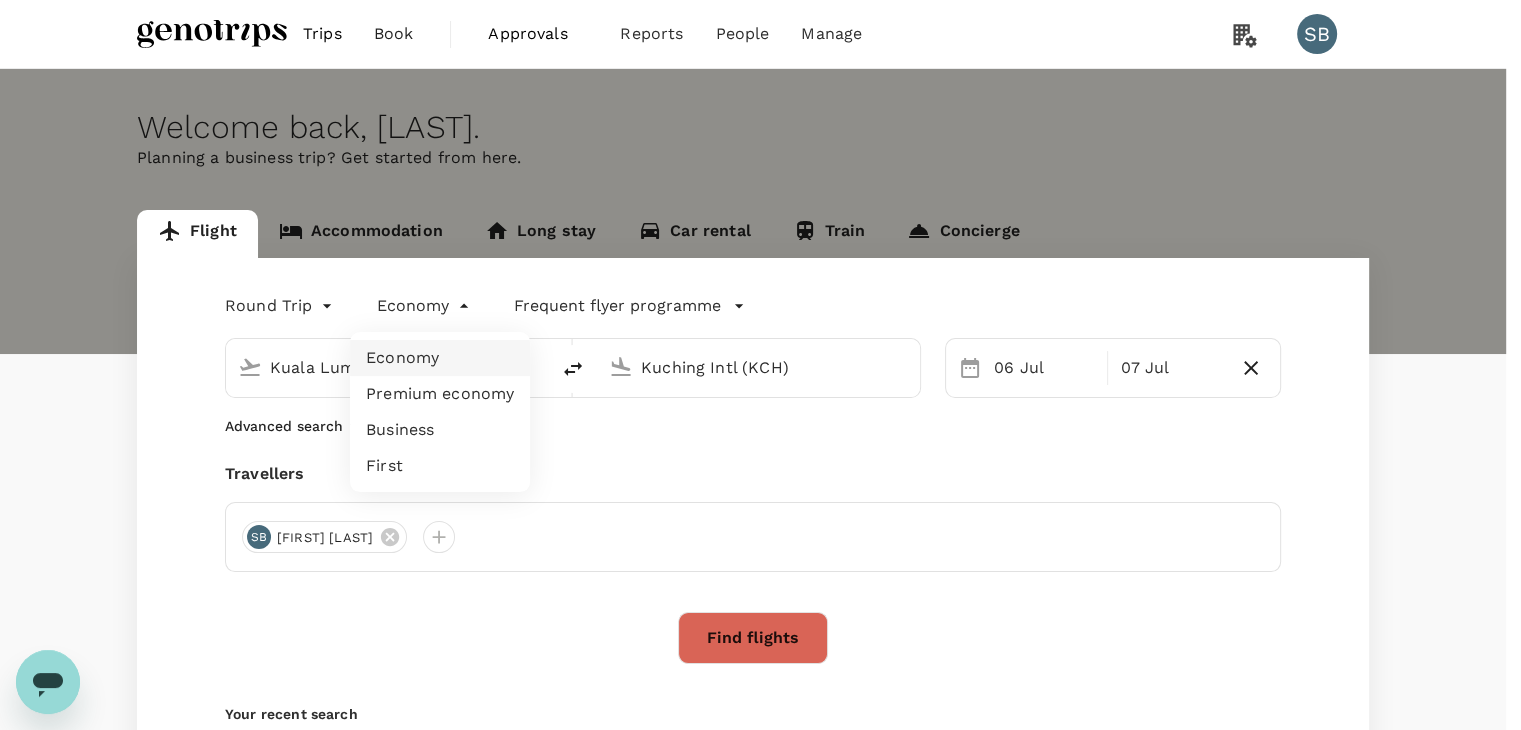 click on "Trips Book Approvals 0 Reports People Manage SB Welcome back , Syaharizan . Planning a business trip? Get started from here. Flight Accommodation Long stay Car rental Train Concierge Round Trip roundtrip Economy economy Frequent flyer programme Kuala Lumpur Intl (KUL) Kuching Intl (KCH) 06 Jul 07 Jul Advanced search Travellers   SB Syaharizan Binti Abu Hanipah Find flights Your recent search Flight to Kuala Lumpur KCH - KUL 06 Jul - 07 Jul · 1 Traveller Flight to Kuala Lumpur KCH - KUL 06 Jul · 1 Traveller Flight to Sibu AOR - SBW 07 Jul · 1 Traveller by TruTrip  ( 3.46.0   ) Frequent flyer programme Add new Economy Premium economy Business First" at bounding box center [760, 483] 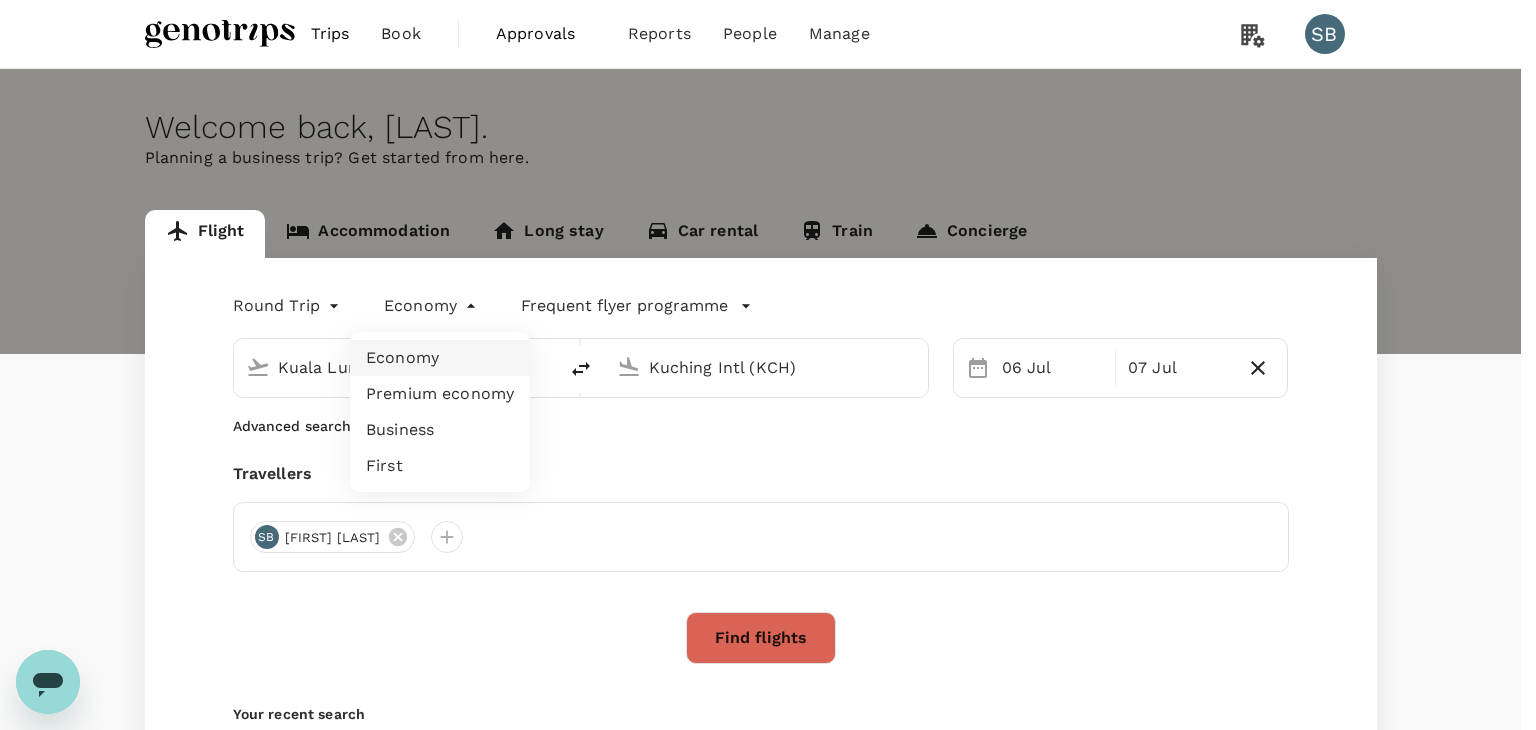 click on "Business" at bounding box center [440, 430] 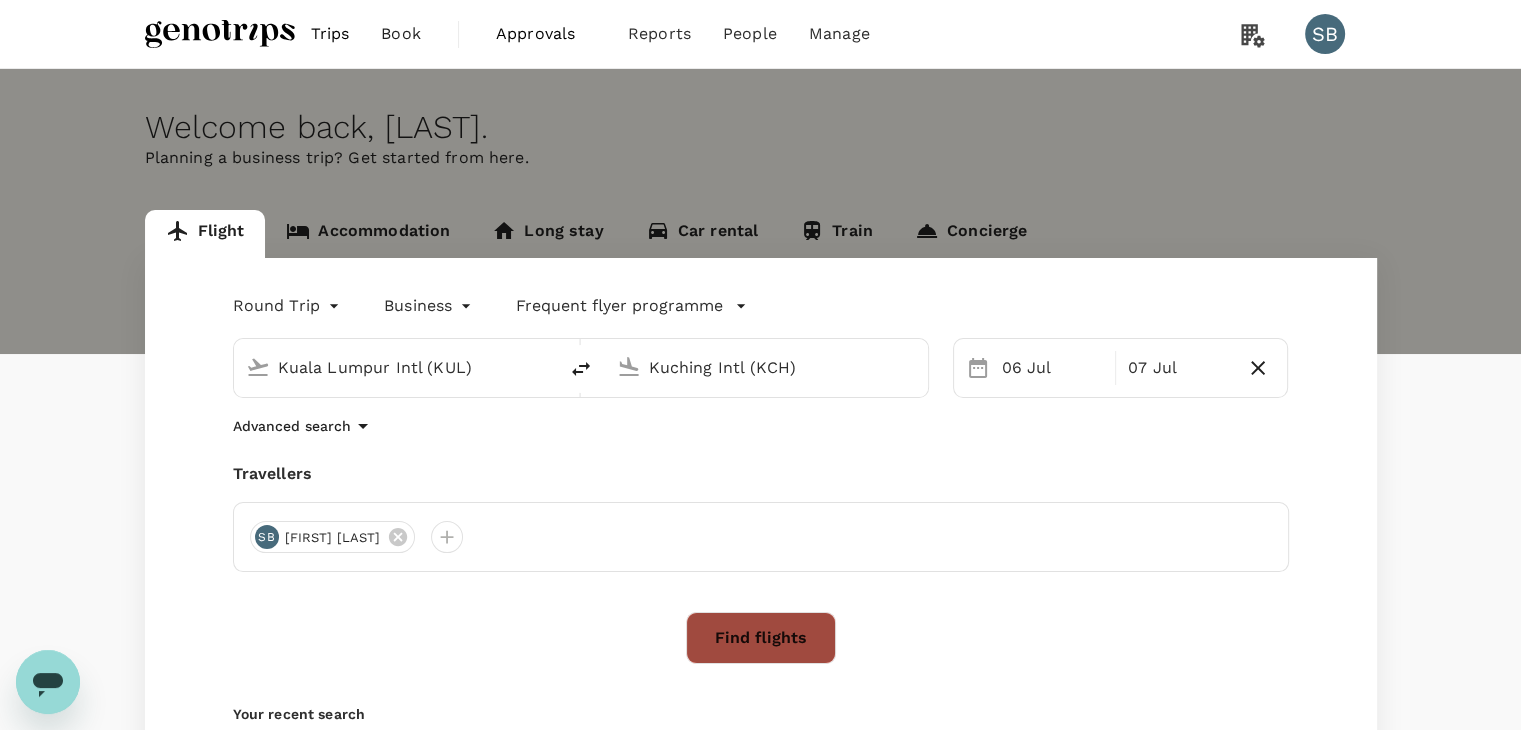 click on "Find flights" at bounding box center [761, 638] 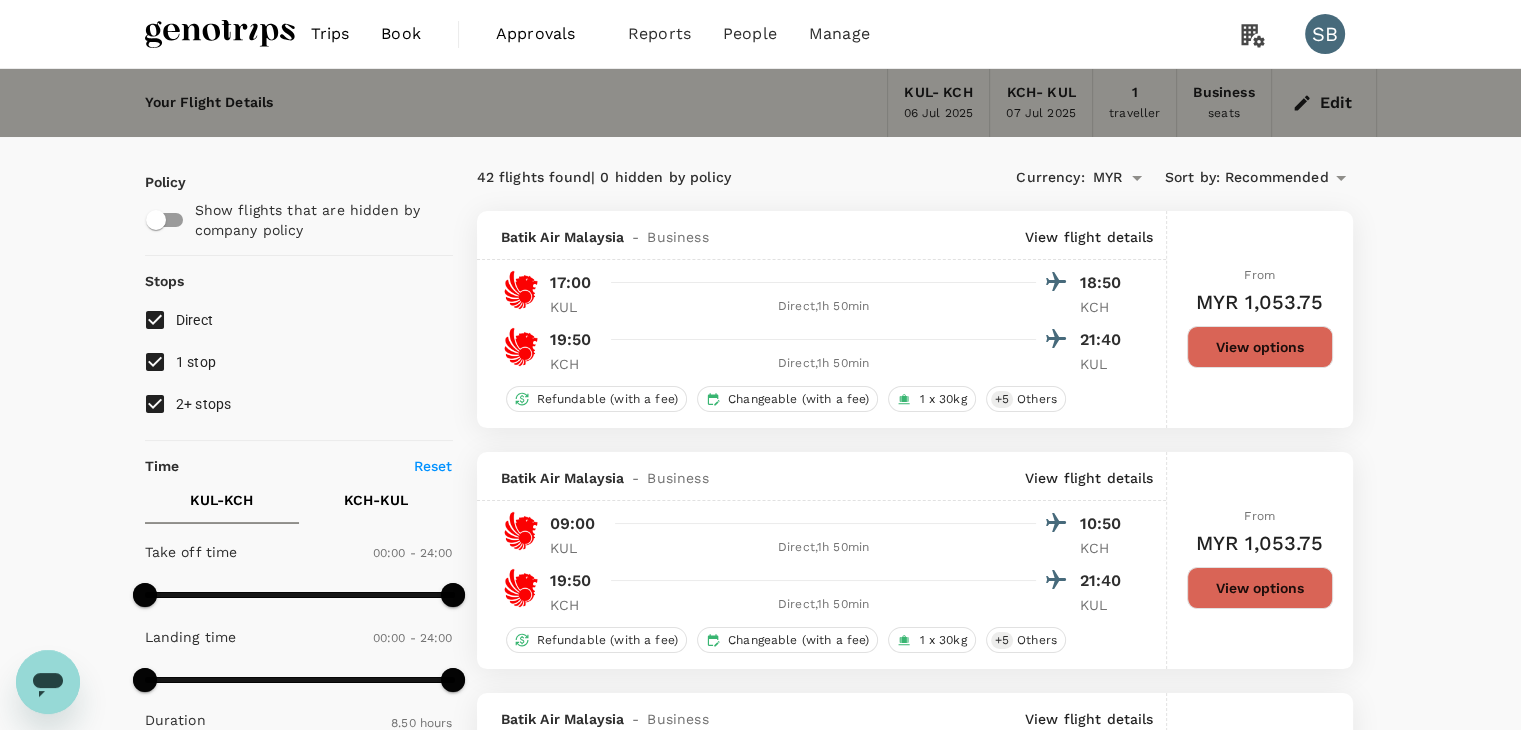 click on "2+ stops" at bounding box center (155, 404) 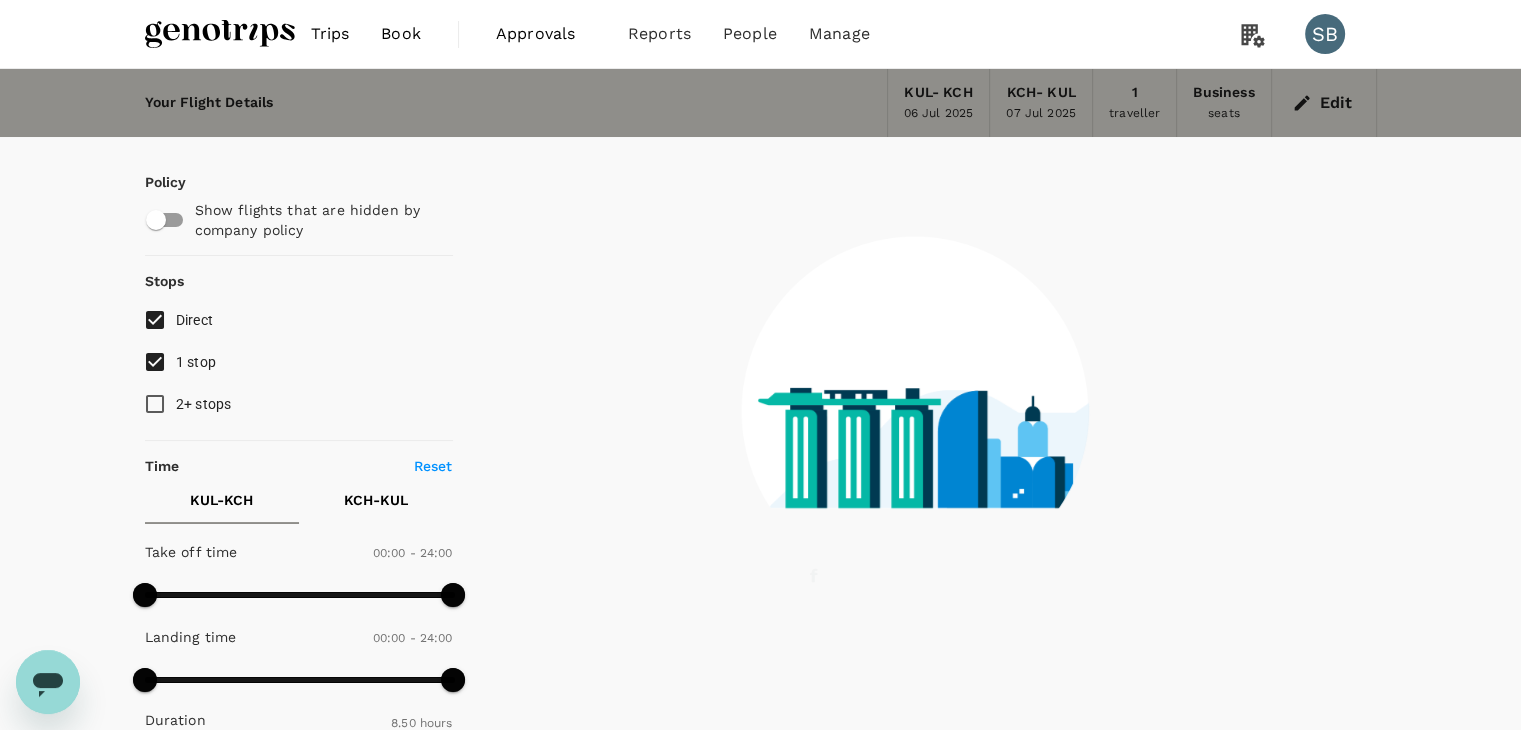 click on "[NUMBER] stop" at bounding box center (155, 362) 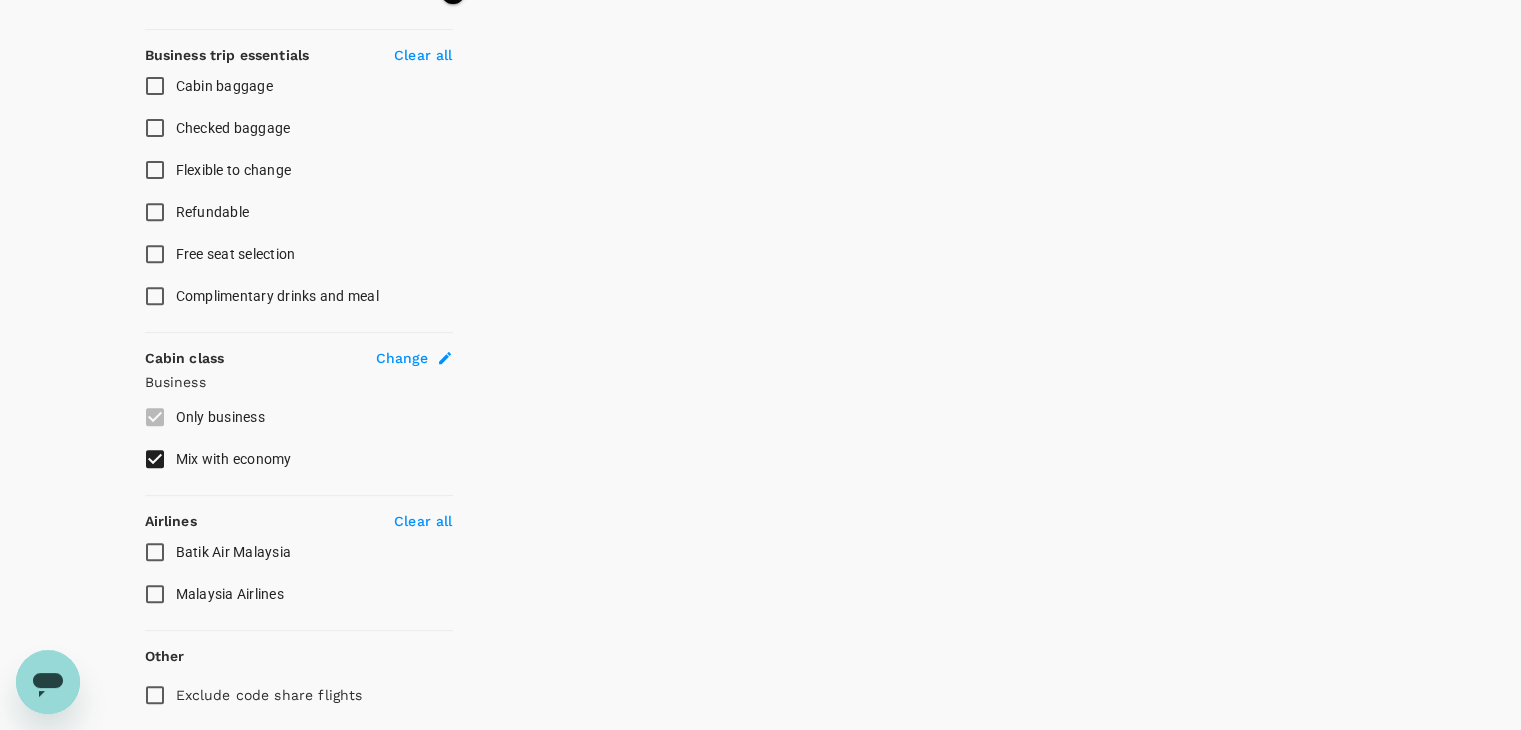 scroll, scrollTop: 800, scrollLeft: 0, axis: vertical 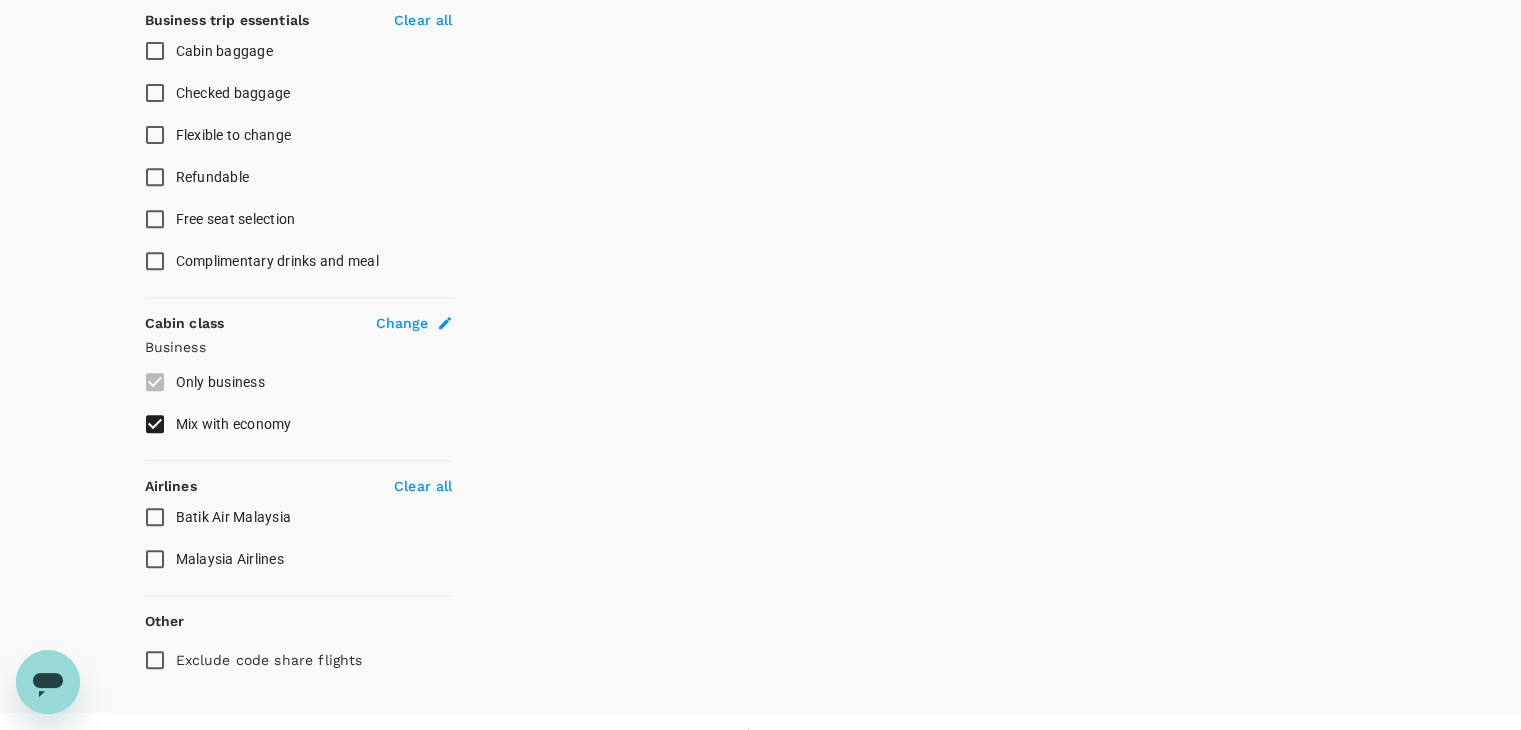 click on "Malaysia Airlines" at bounding box center [155, 559] 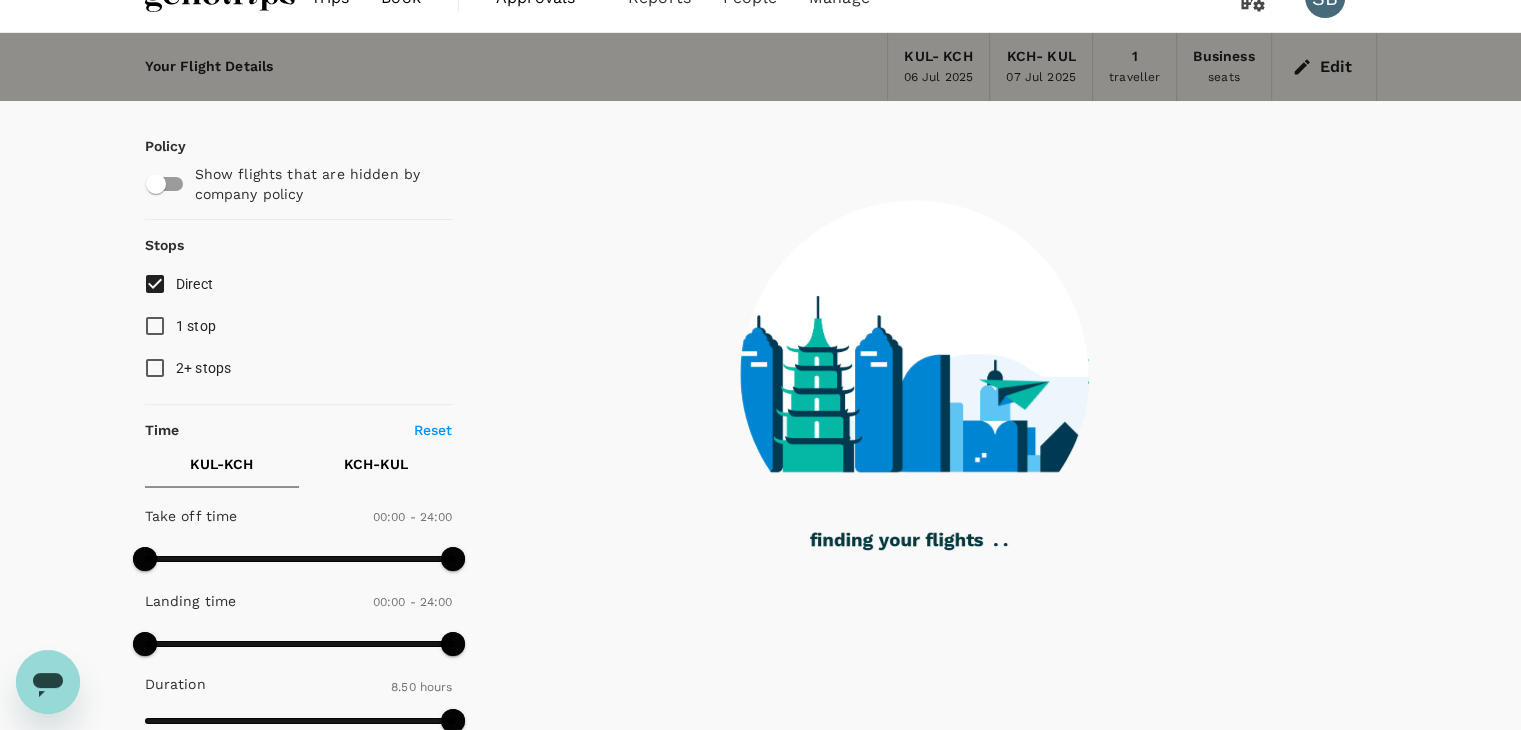 scroll, scrollTop: 0, scrollLeft: 0, axis: both 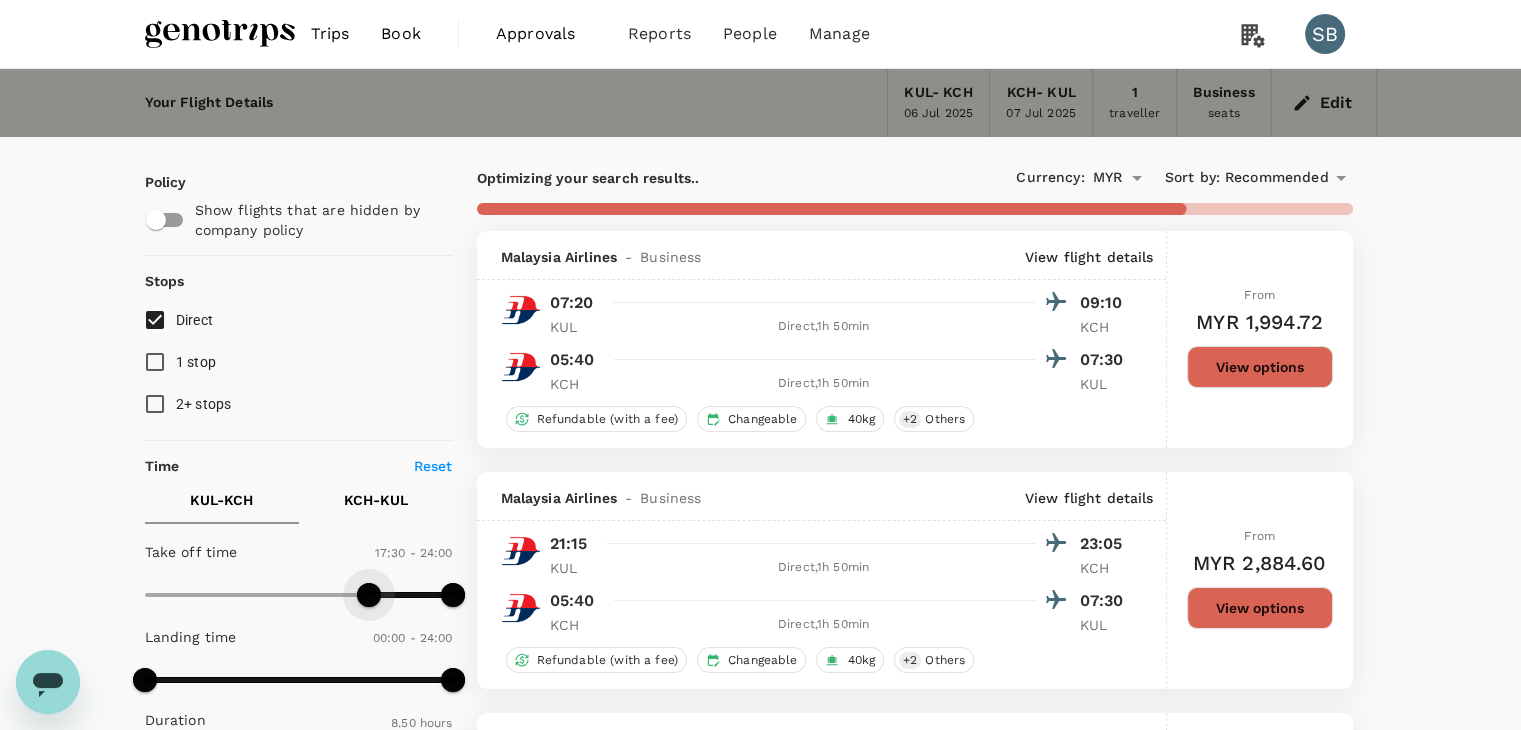 drag, startPoint x: 149, startPoint y: 589, endPoint x: 368, endPoint y: 604, distance: 219.51309 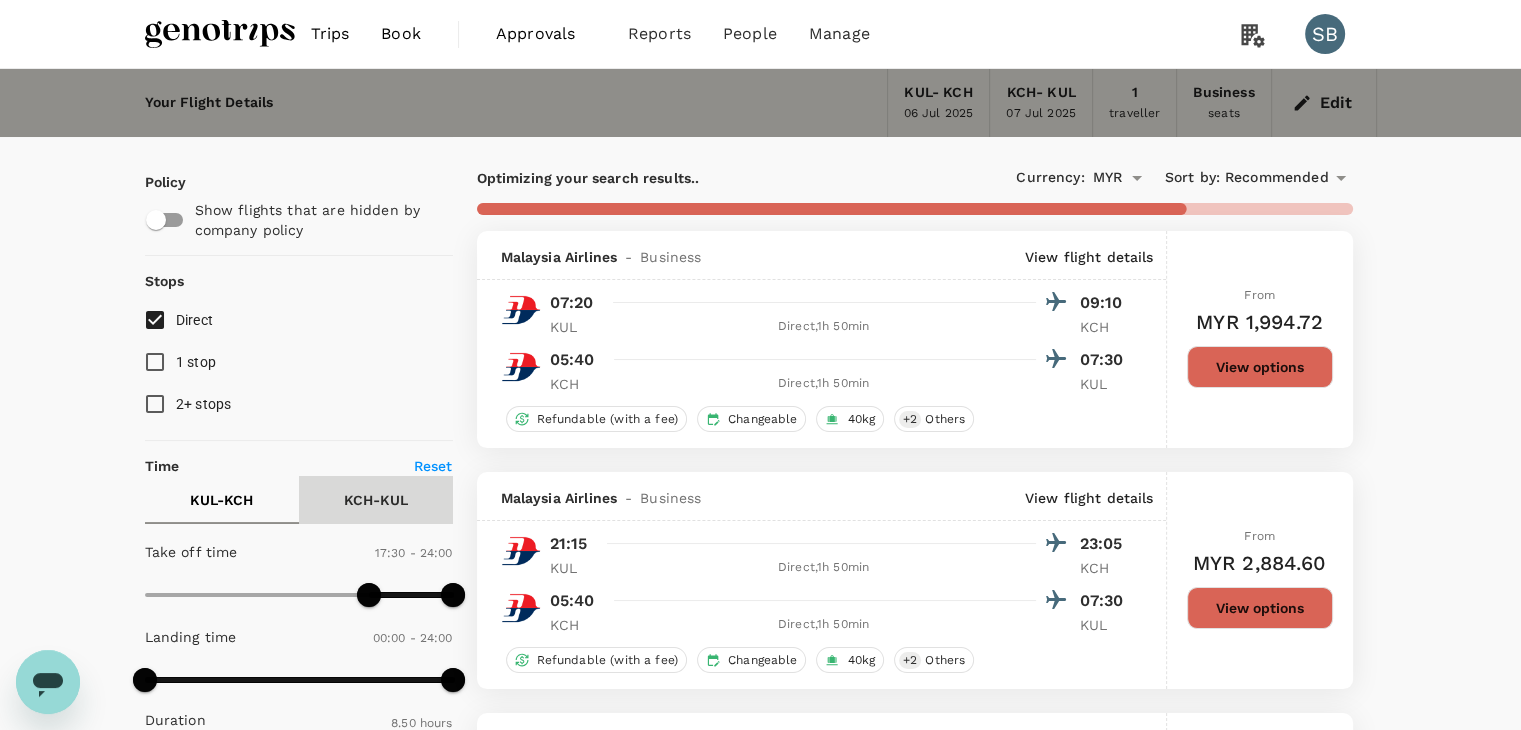 click on "KCH - KUL" at bounding box center (376, 500) 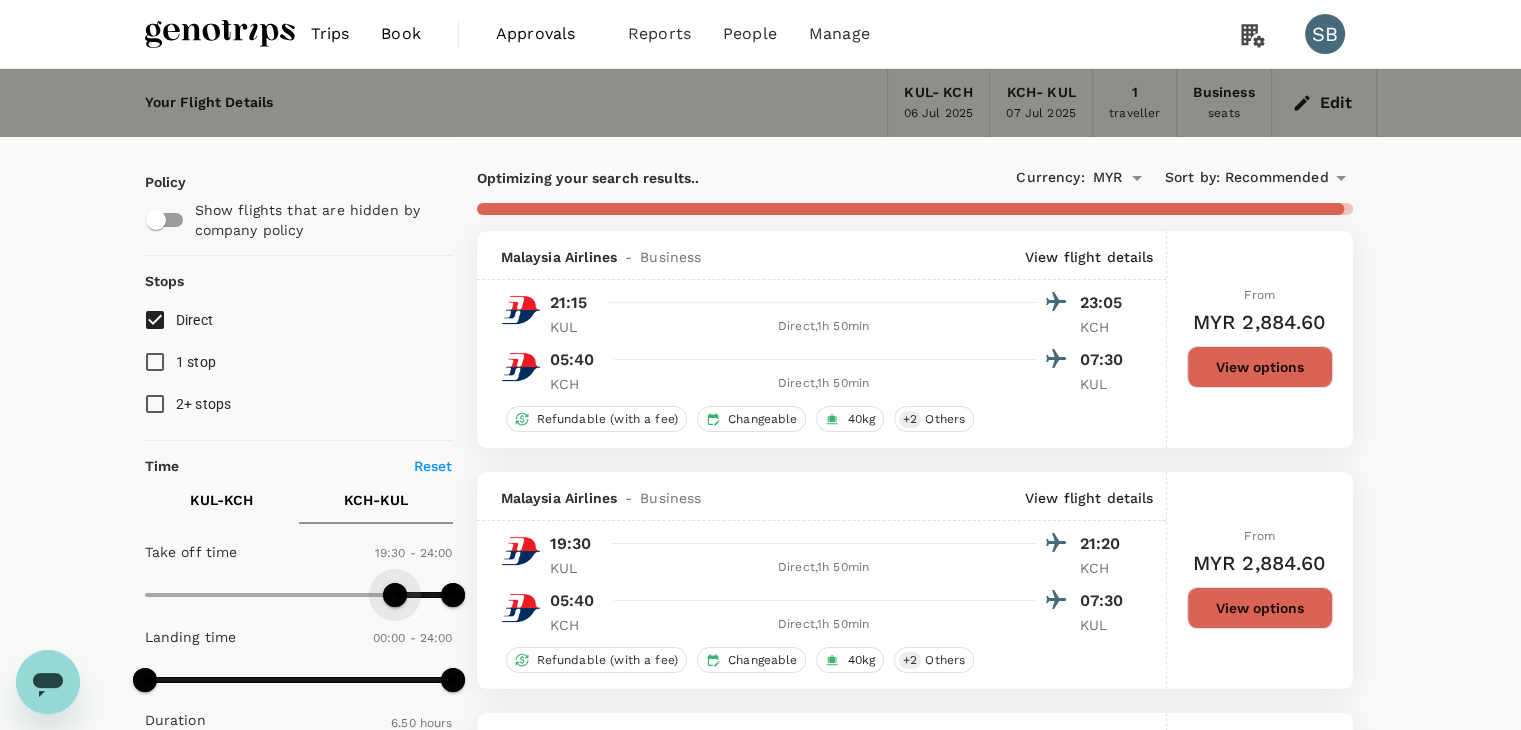 drag, startPoint x: 144, startPoint y: 595, endPoint x: 395, endPoint y: 596, distance: 251.002 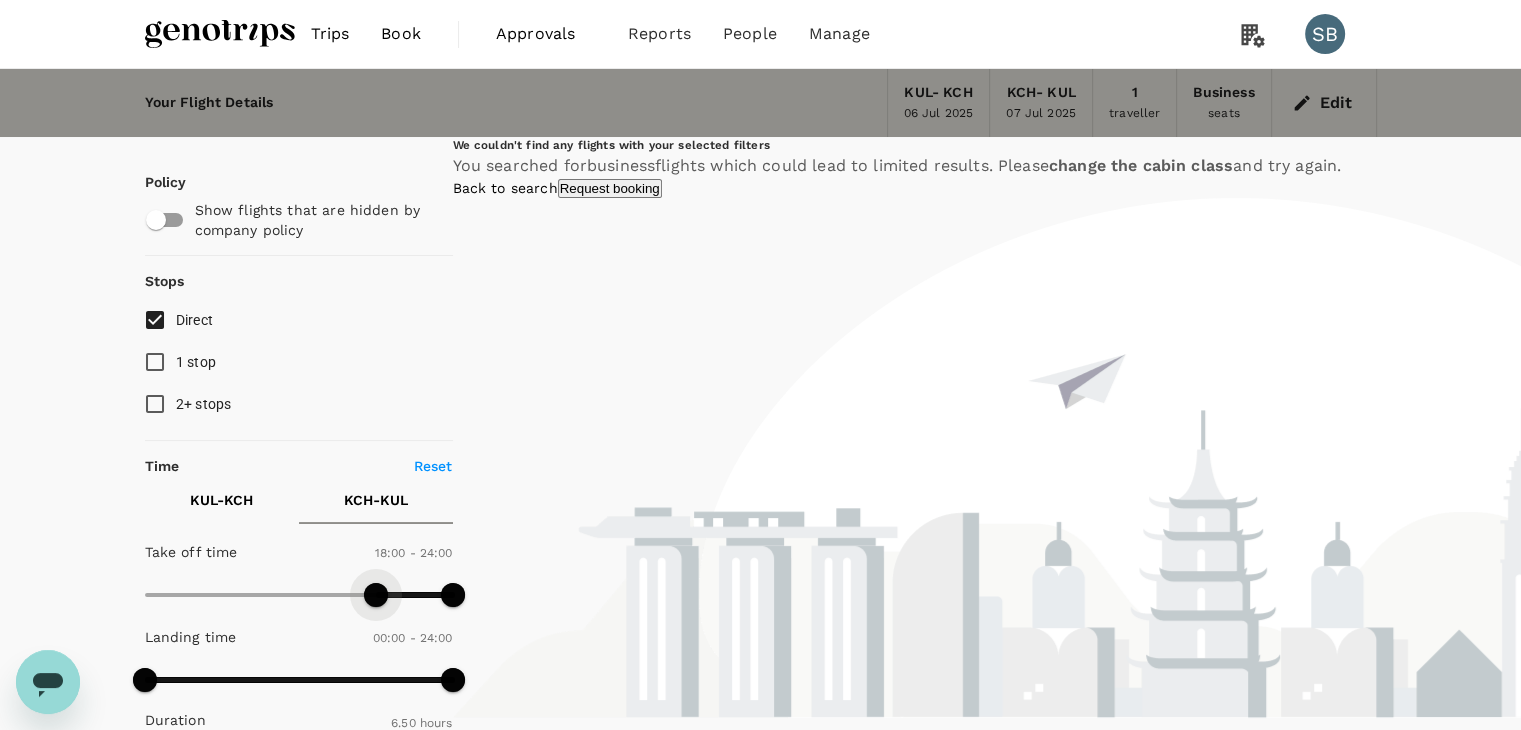 drag, startPoint x: 389, startPoint y: 604, endPoint x: 348, endPoint y: 609, distance: 41.303753 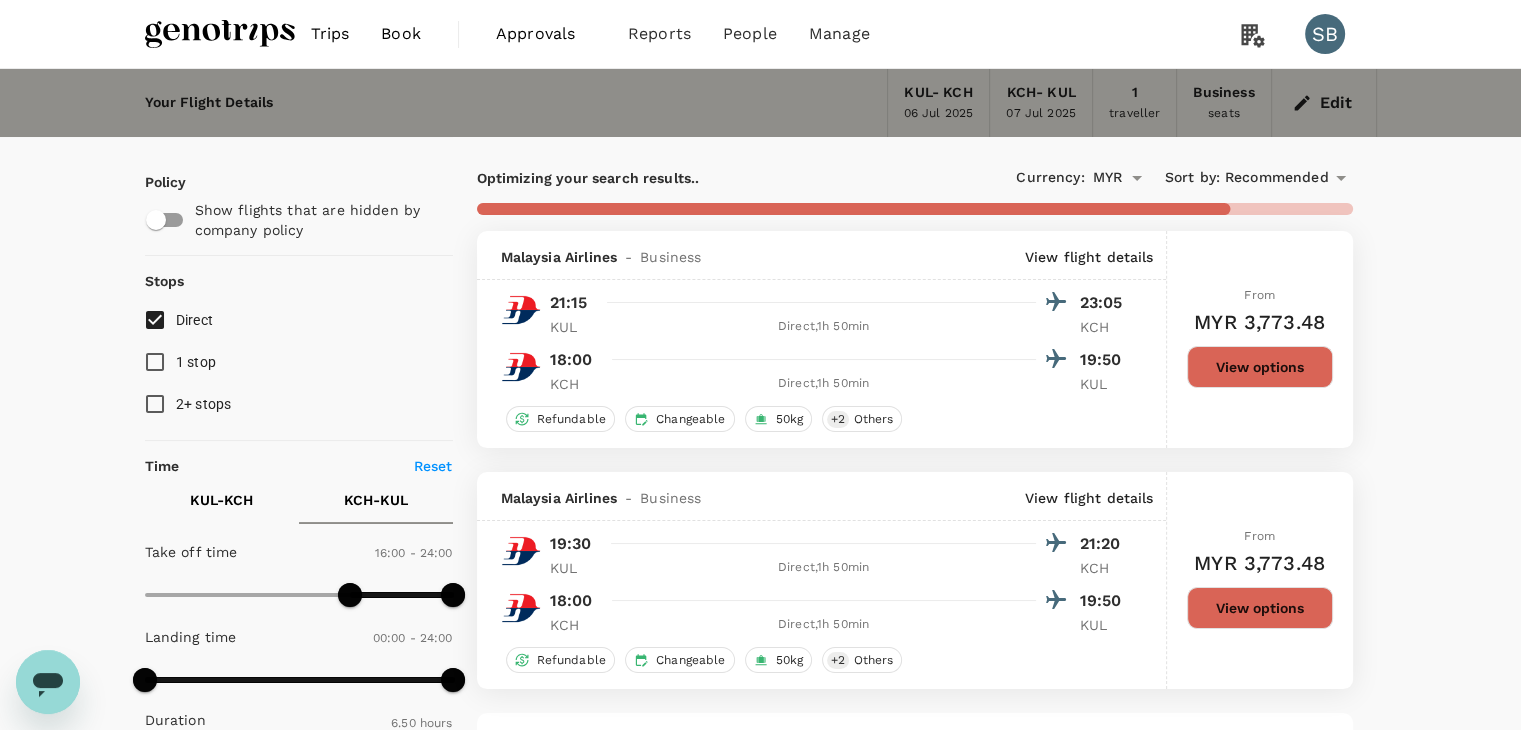 click on "KUL - KCH" at bounding box center (221, 500) 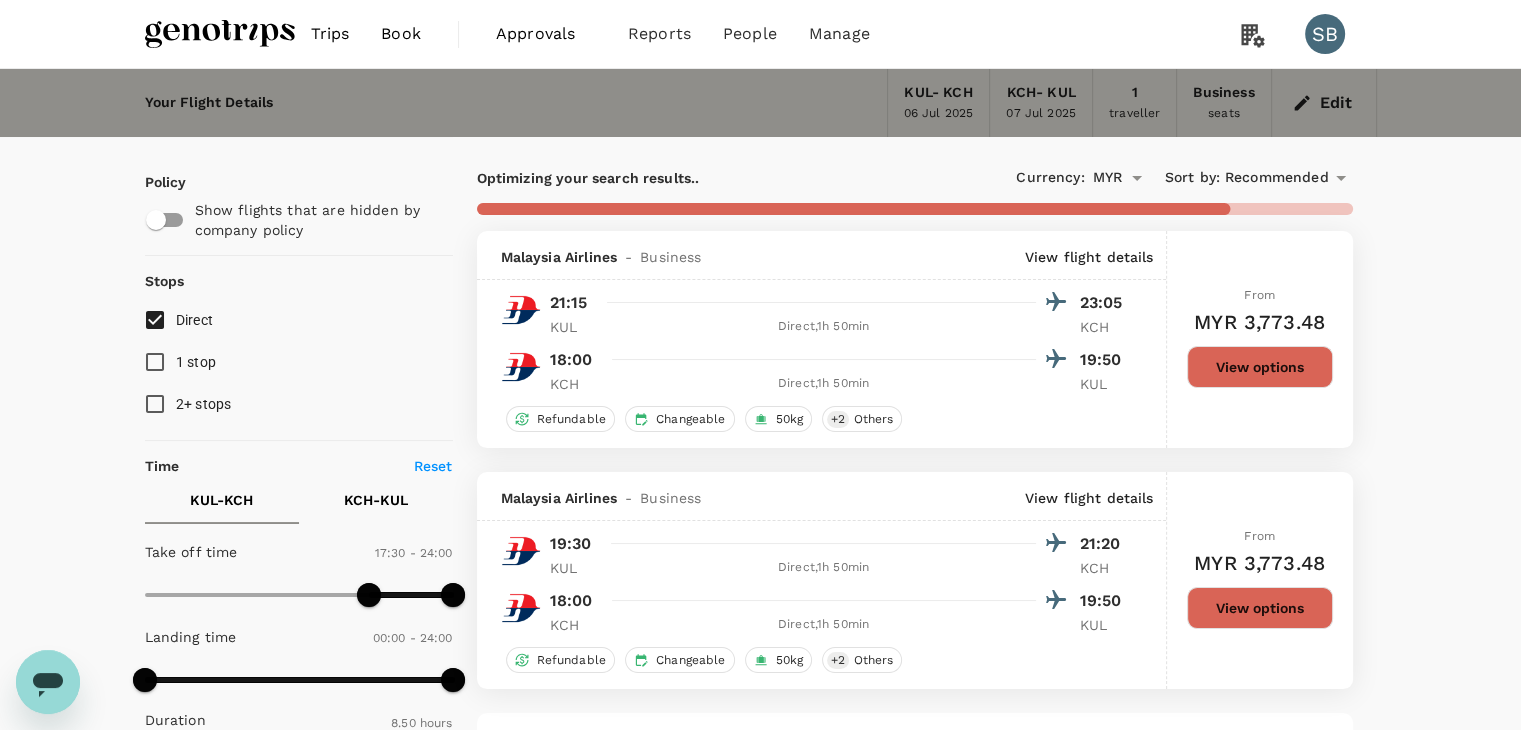 click on "KCH - KUL" at bounding box center (376, 500) 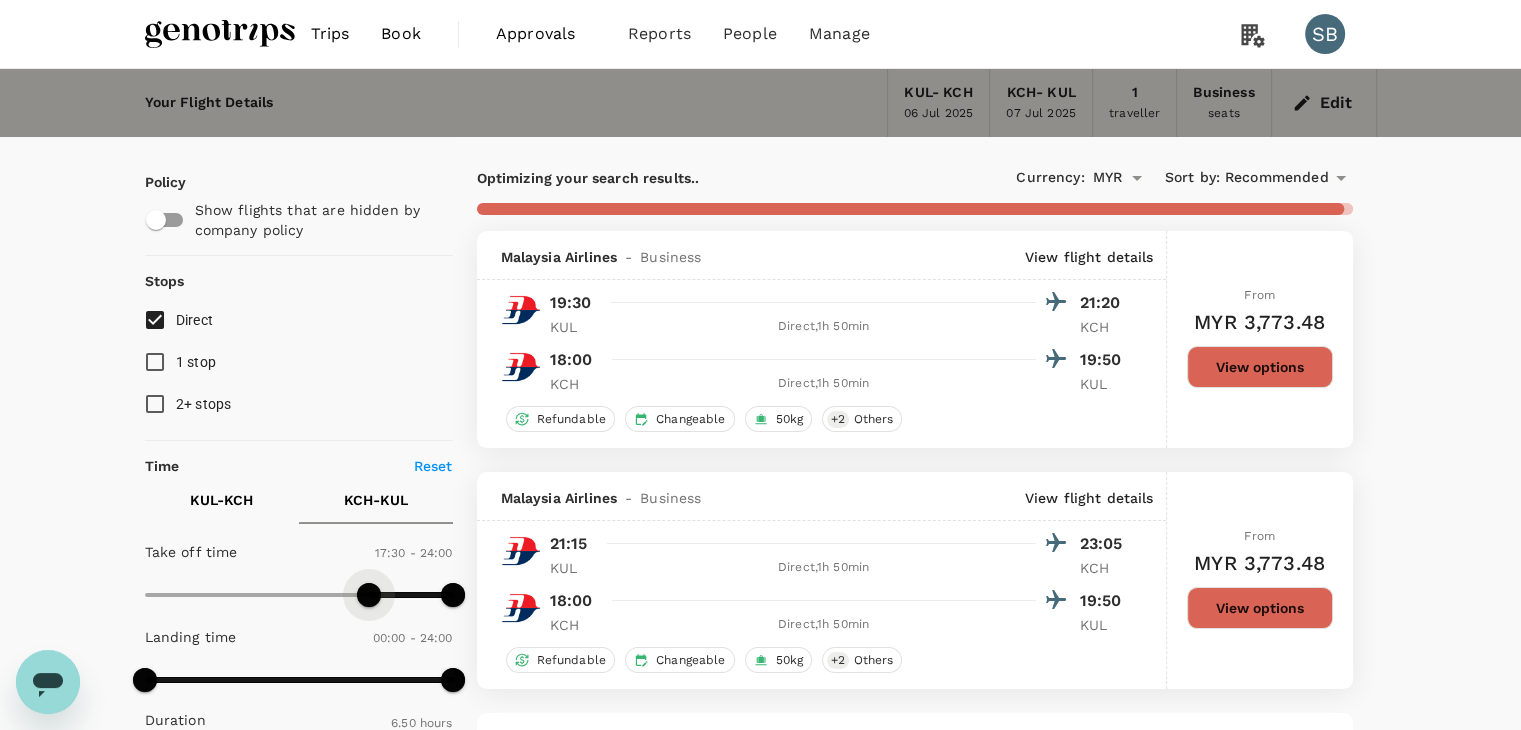 drag, startPoint x: 353, startPoint y: 593, endPoint x: 368, endPoint y: 592, distance: 15.033297 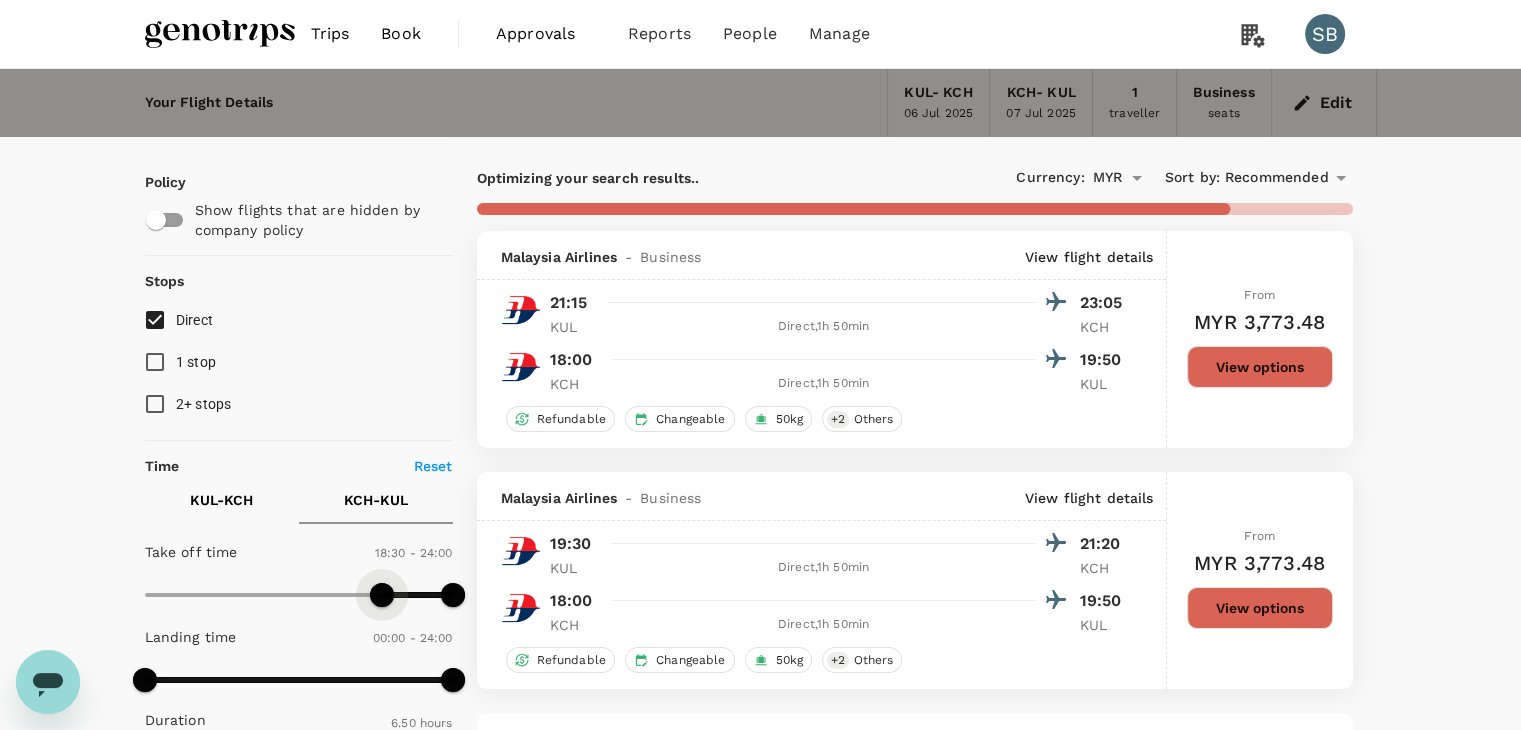 drag, startPoint x: 368, startPoint y: 592, endPoint x: 382, endPoint y: 594, distance: 14.142136 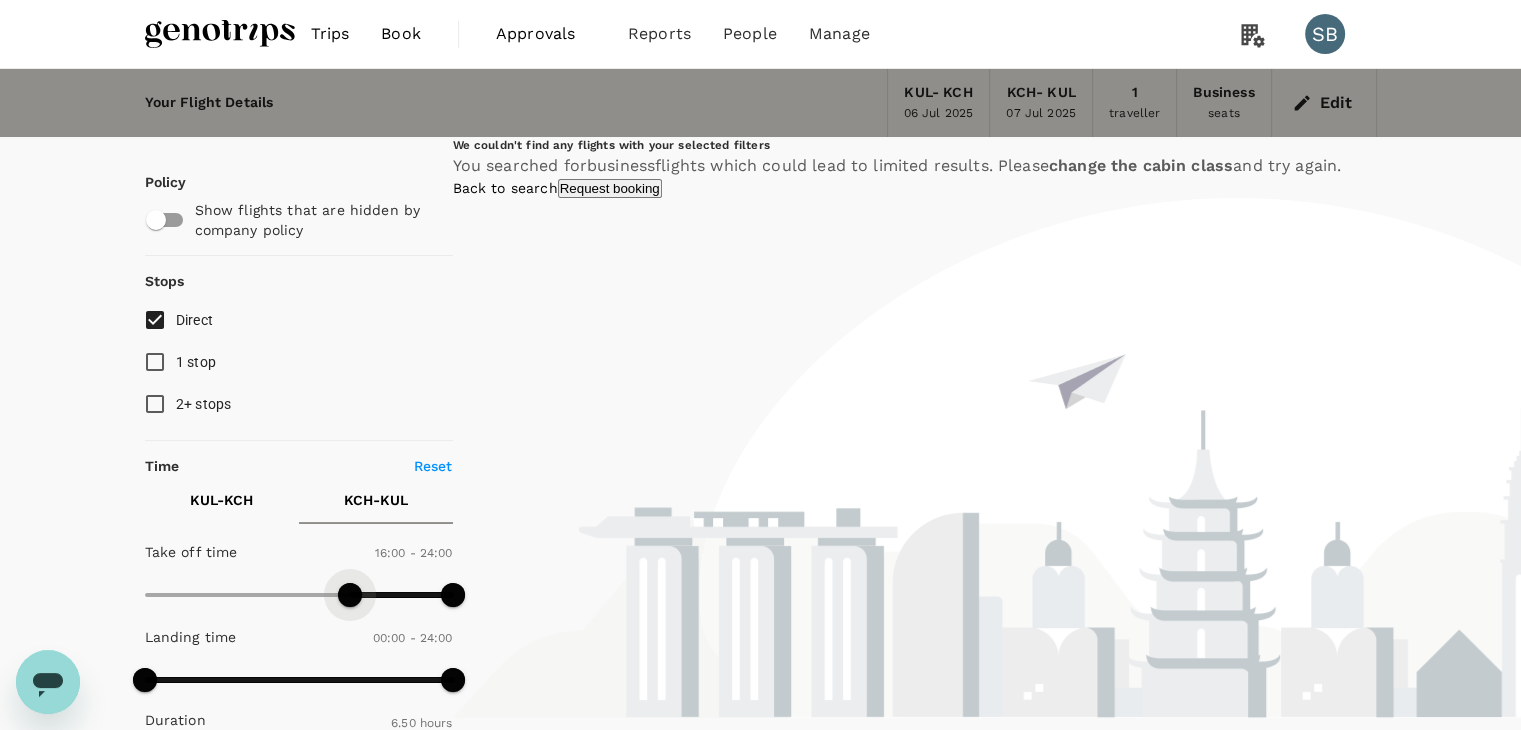 drag, startPoint x: 357, startPoint y: 609, endPoint x: 346, endPoint y: 611, distance: 11.18034 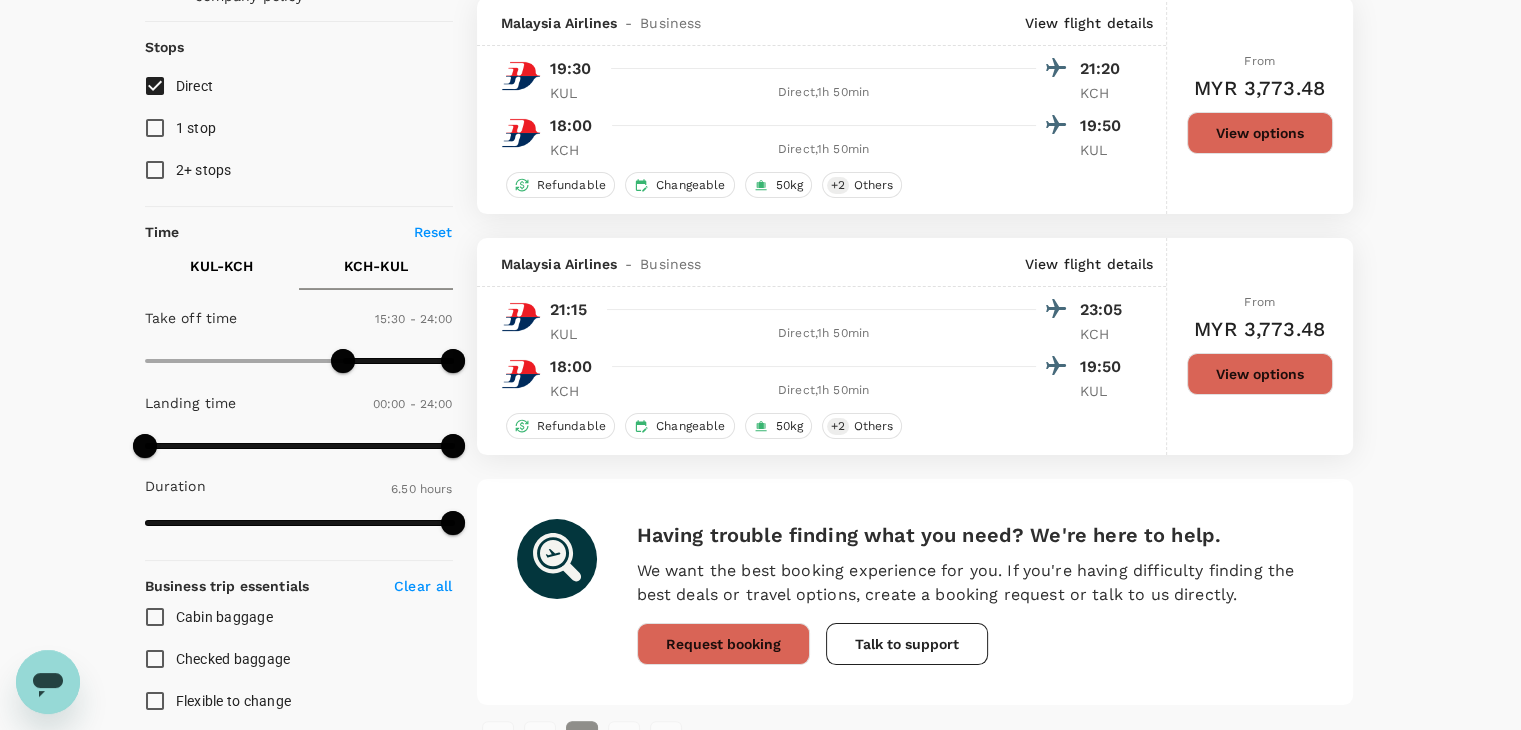 scroll, scrollTop: 200, scrollLeft: 0, axis: vertical 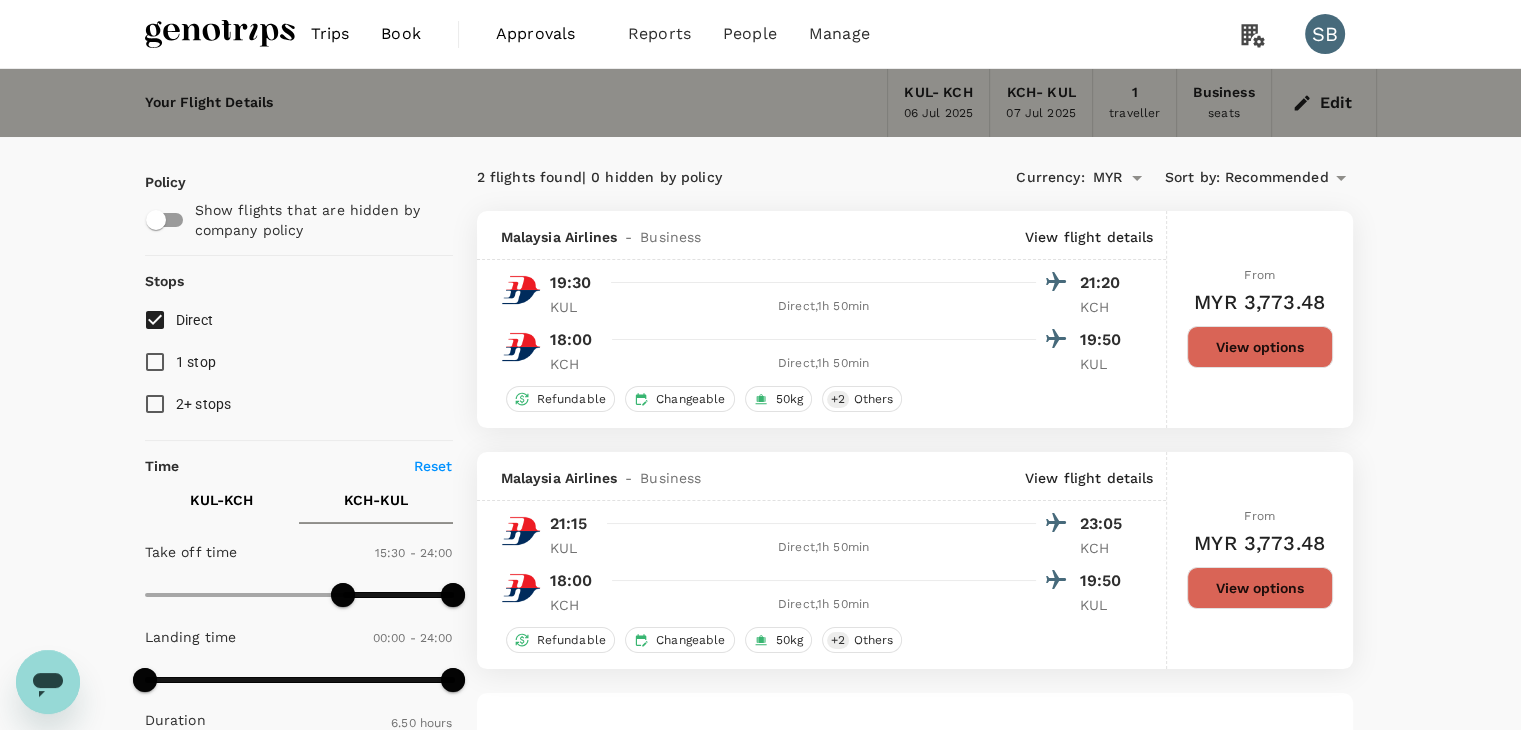 click at bounding box center (220, 34) 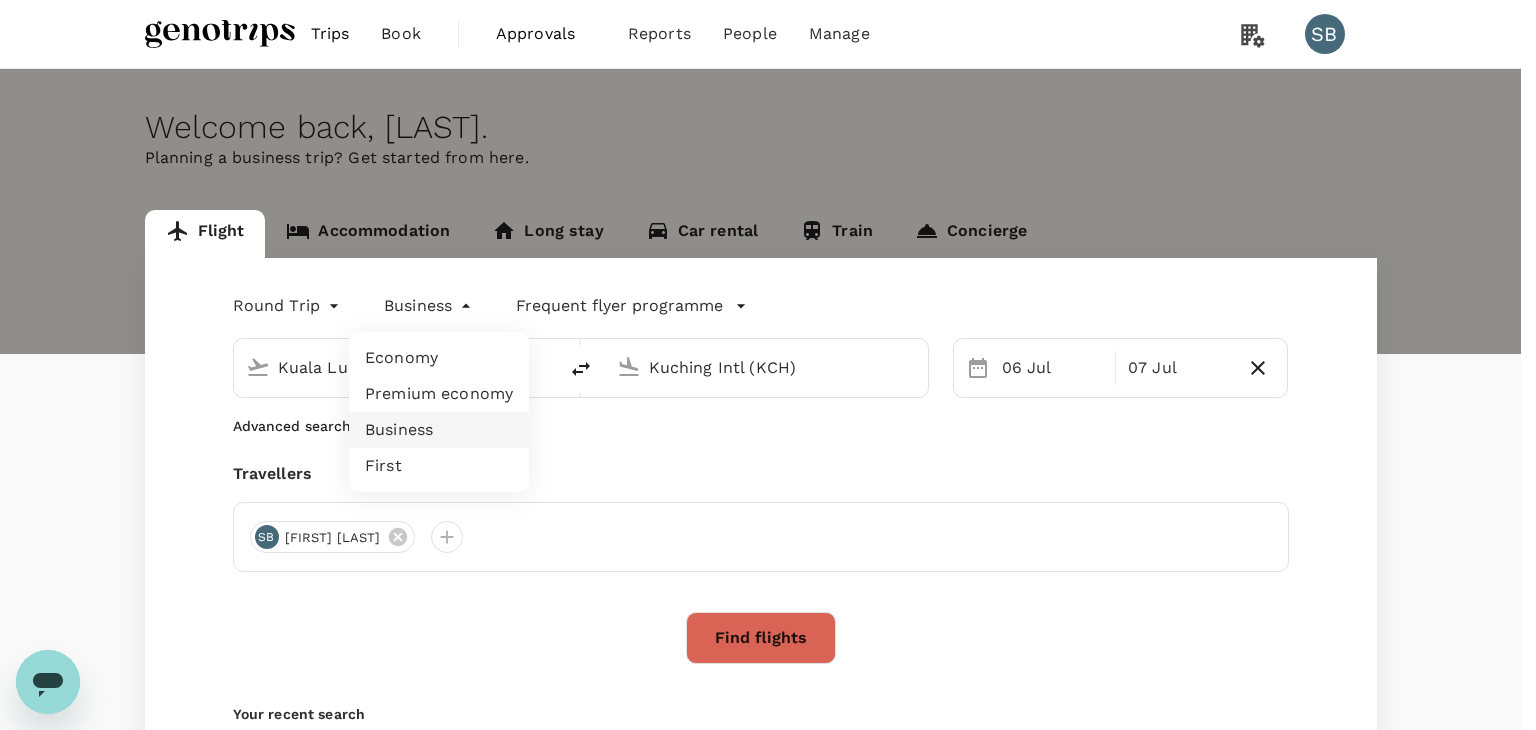 click on "Trips Book Approvals 0 Reports People Manage SB Welcome back , Syaharizan . Planning a business trip? Get started from here. Flight Accommodation Long stay Car rental Train Concierge Round Trip roundtrip Business business Frequent flyer programme Kuala Lumpur Intl (KUL) Kuching Intl (KCH) 06 Jul 07 Jul Advanced search Travellers   SB Syaharizan Binti Abu Hanipah Find flights Your recent search Flight to Kuala Lumpur KCH - KUL 06 Jul - 07 Jul · 1 Traveller Flight to Kuala Lumpur KCH - KUL 06 Jul · 1 Traveller Flight to Sibu AOR - SBW 07 Jul · 1 Traveller by TruTrip  ( 3.46.0   ) Frequent flyer programme Add new Economy Premium economy Business First" at bounding box center [768, 483] 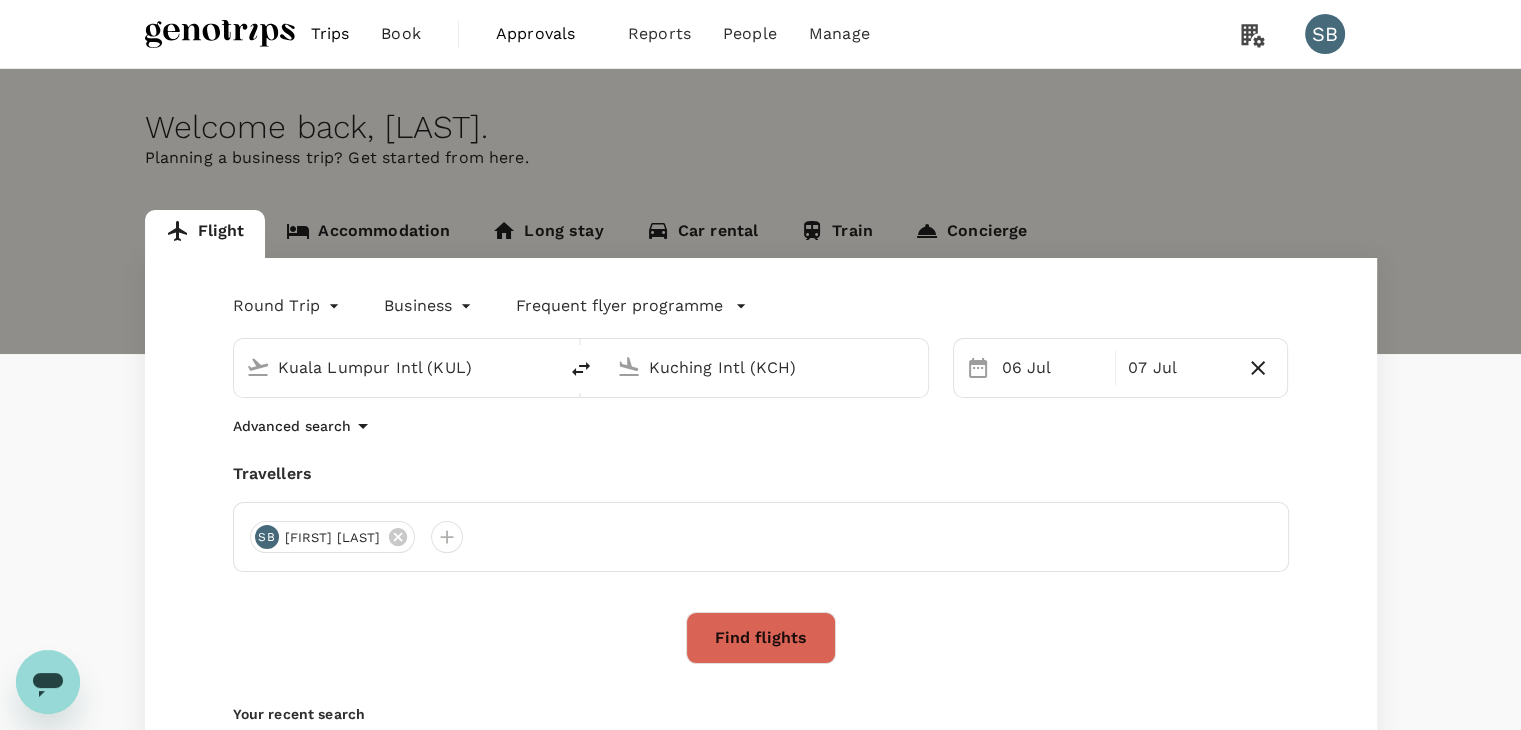click on "Travellers" at bounding box center [761, 474] 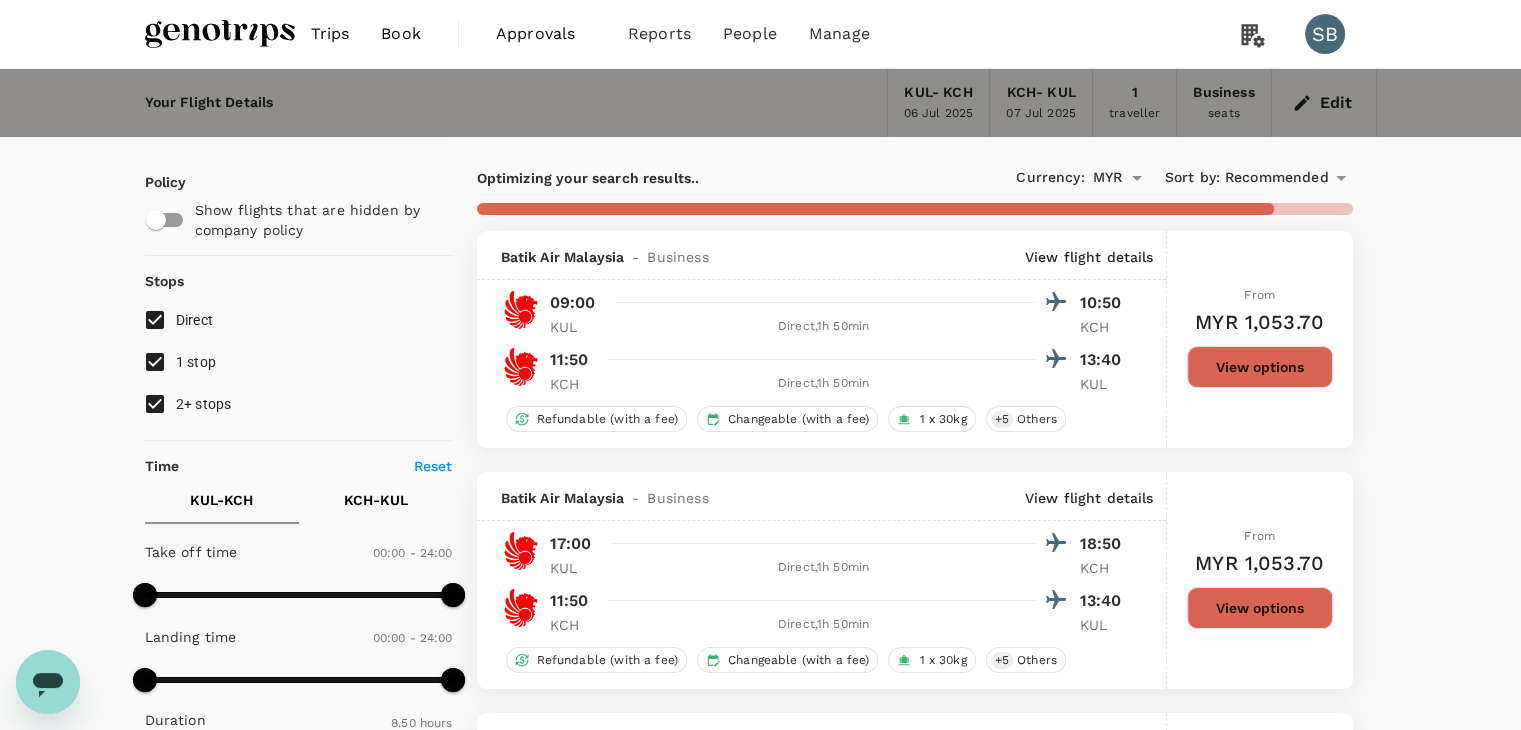 click on "2+ stops" at bounding box center (155, 404) 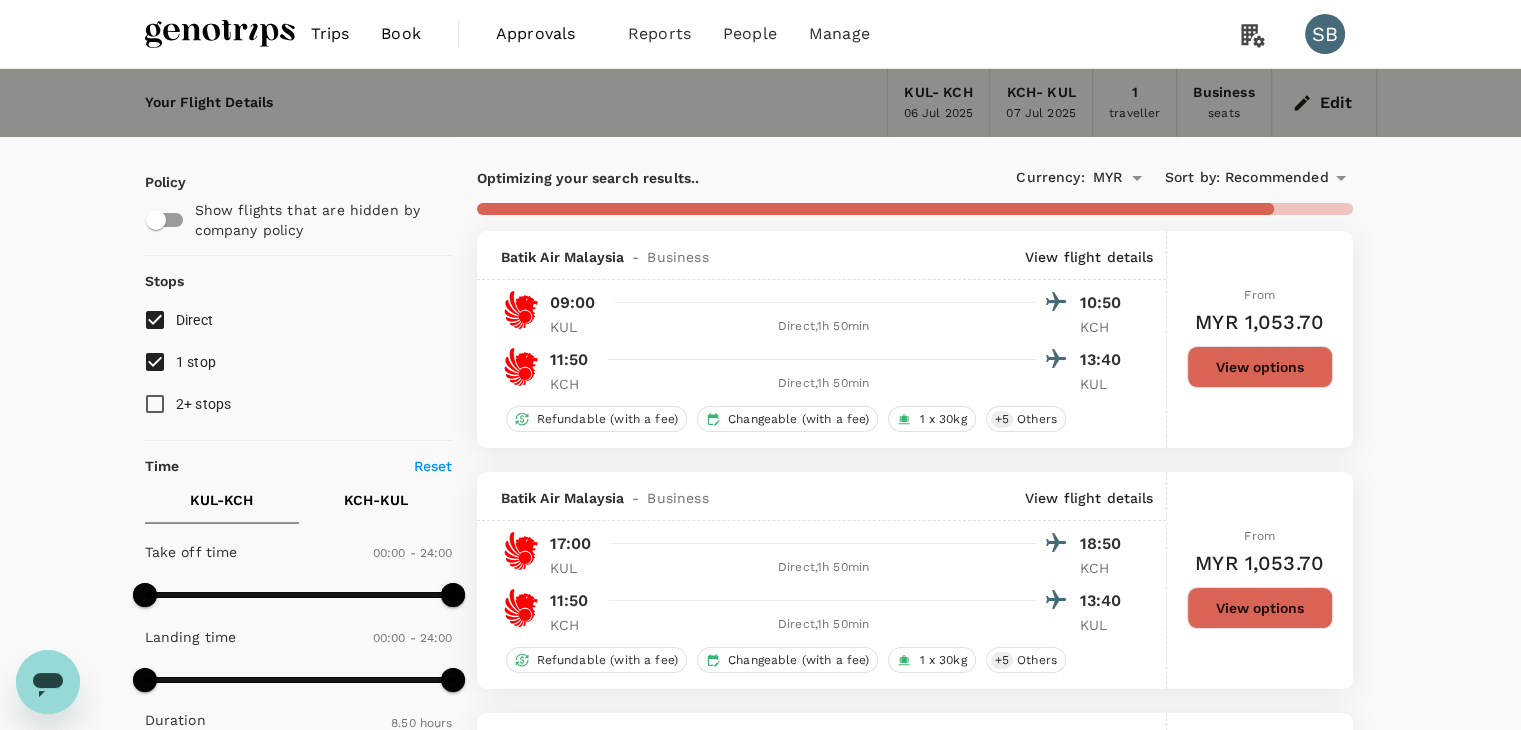 click on "[NUMBER] stop" at bounding box center [155, 362] 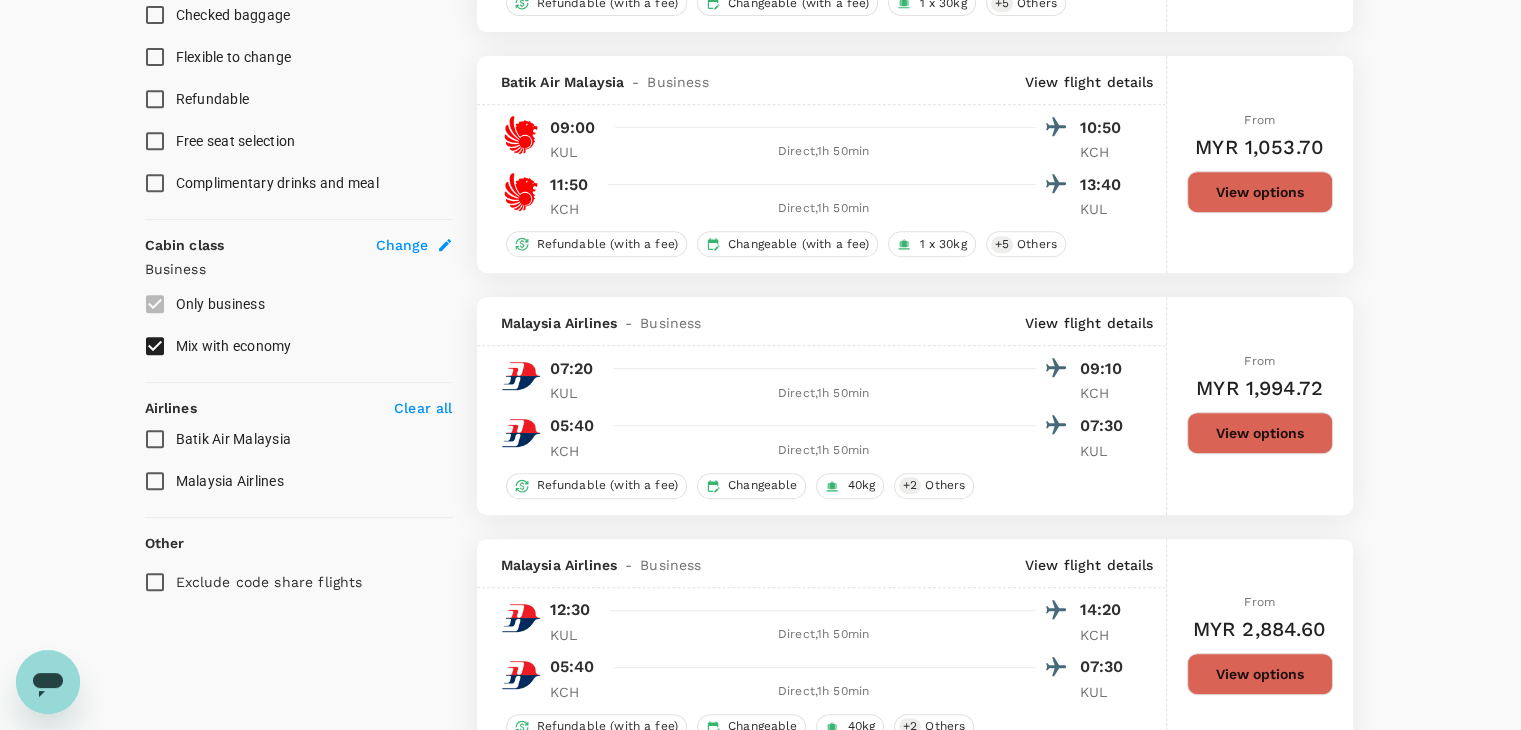 scroll, scrollTop: 900, scrollLeft: 0, axis: vertical 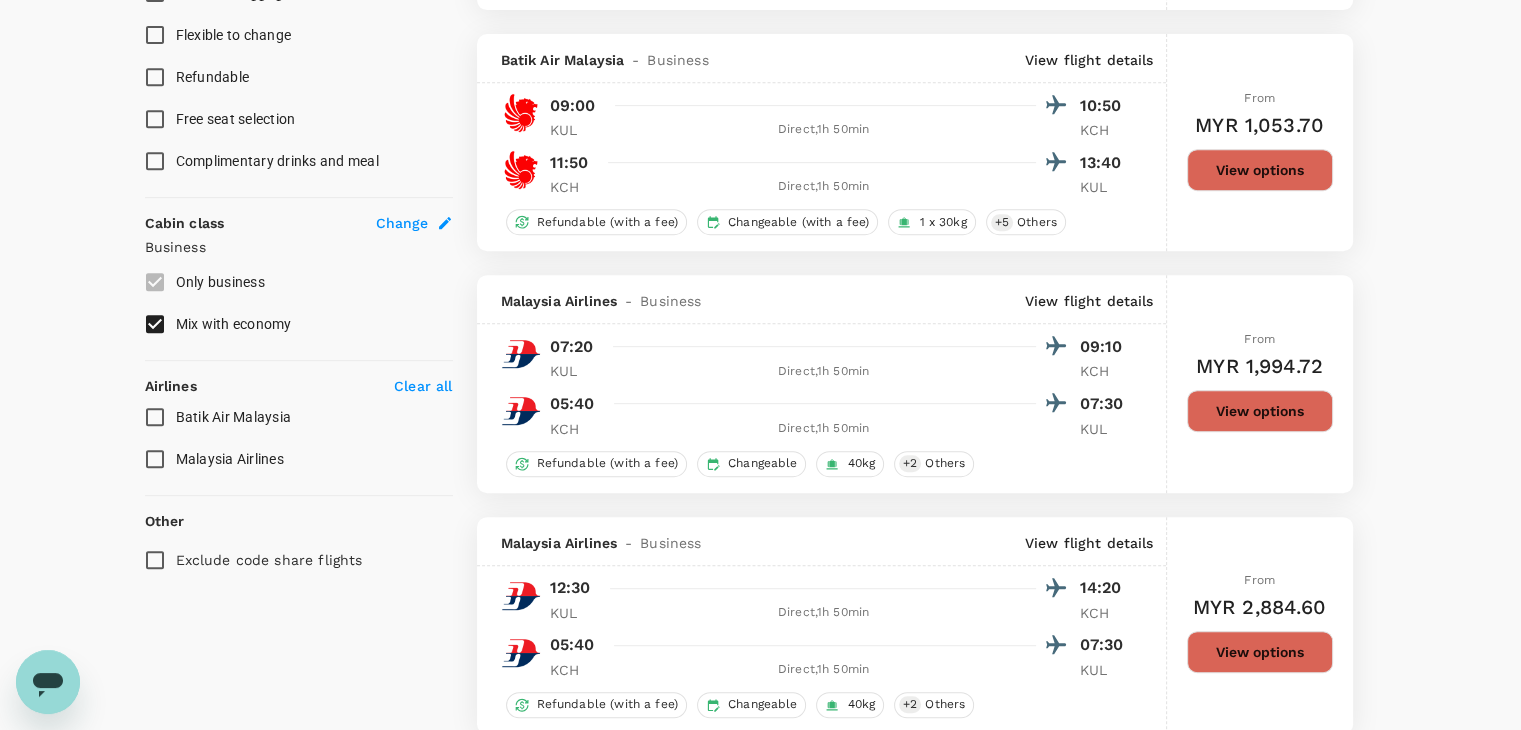 click on "Malaysia Airlines" at bounding box center (155, 459) 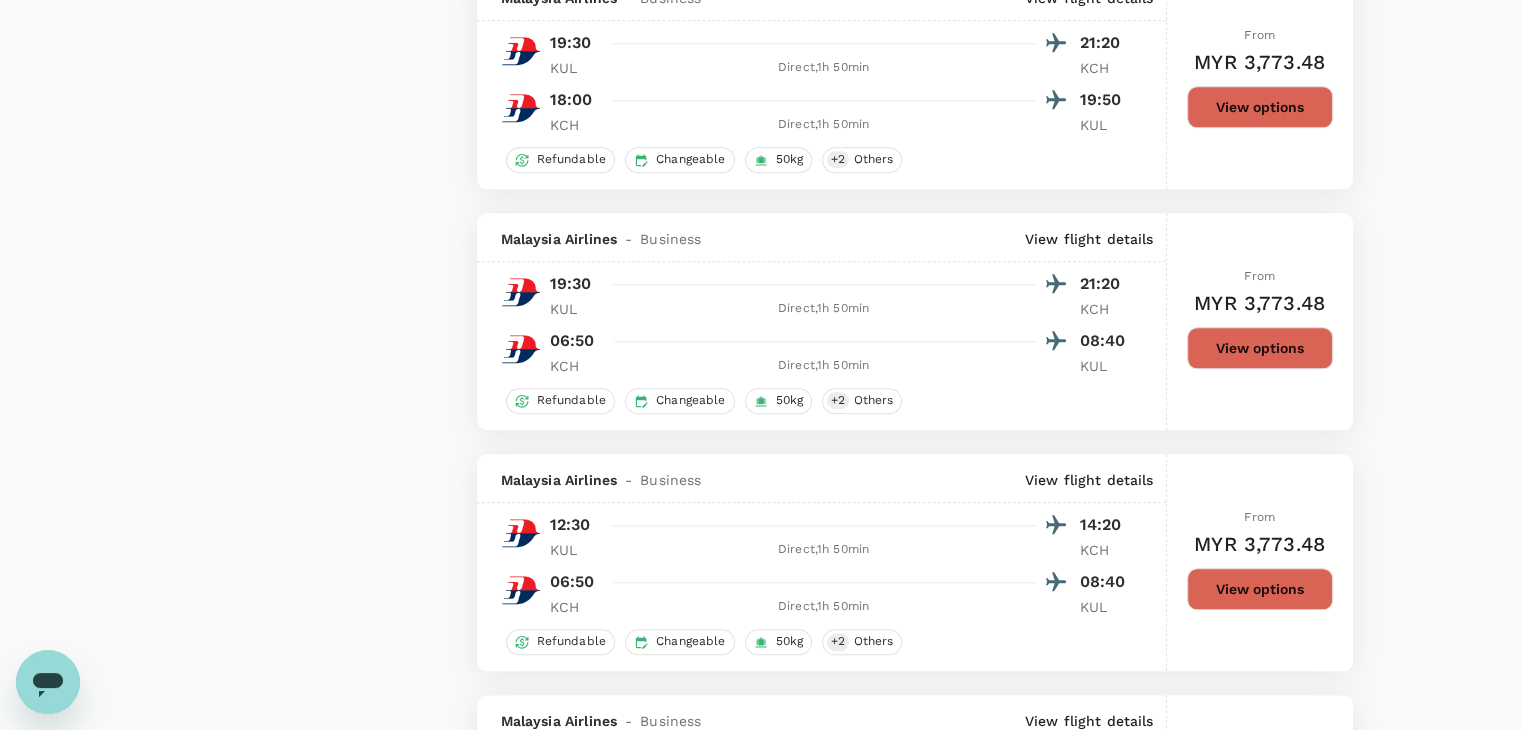 scroll, scrollTop: 1900, scrollLeft: 0, axis: vertical 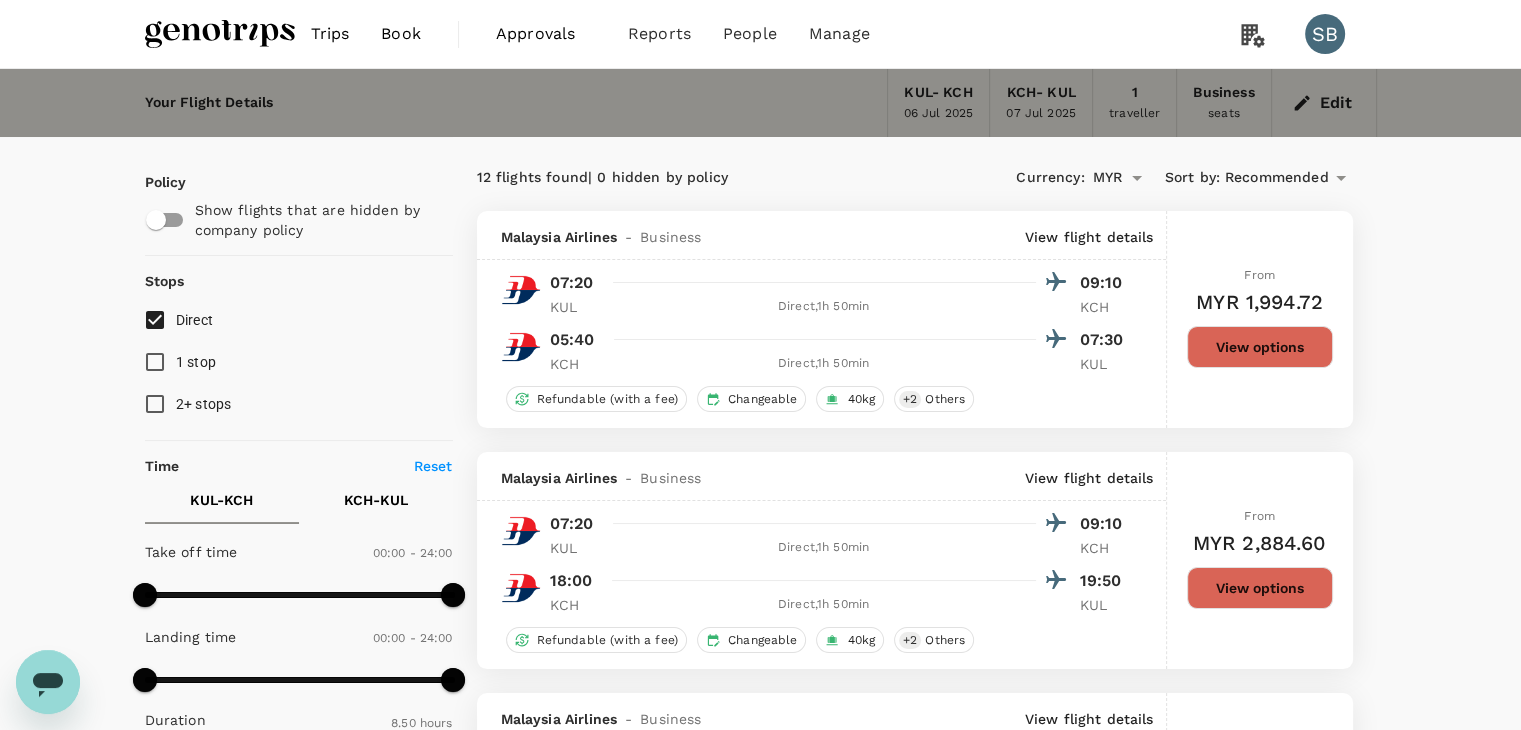 click at bounding box center [220, 34] 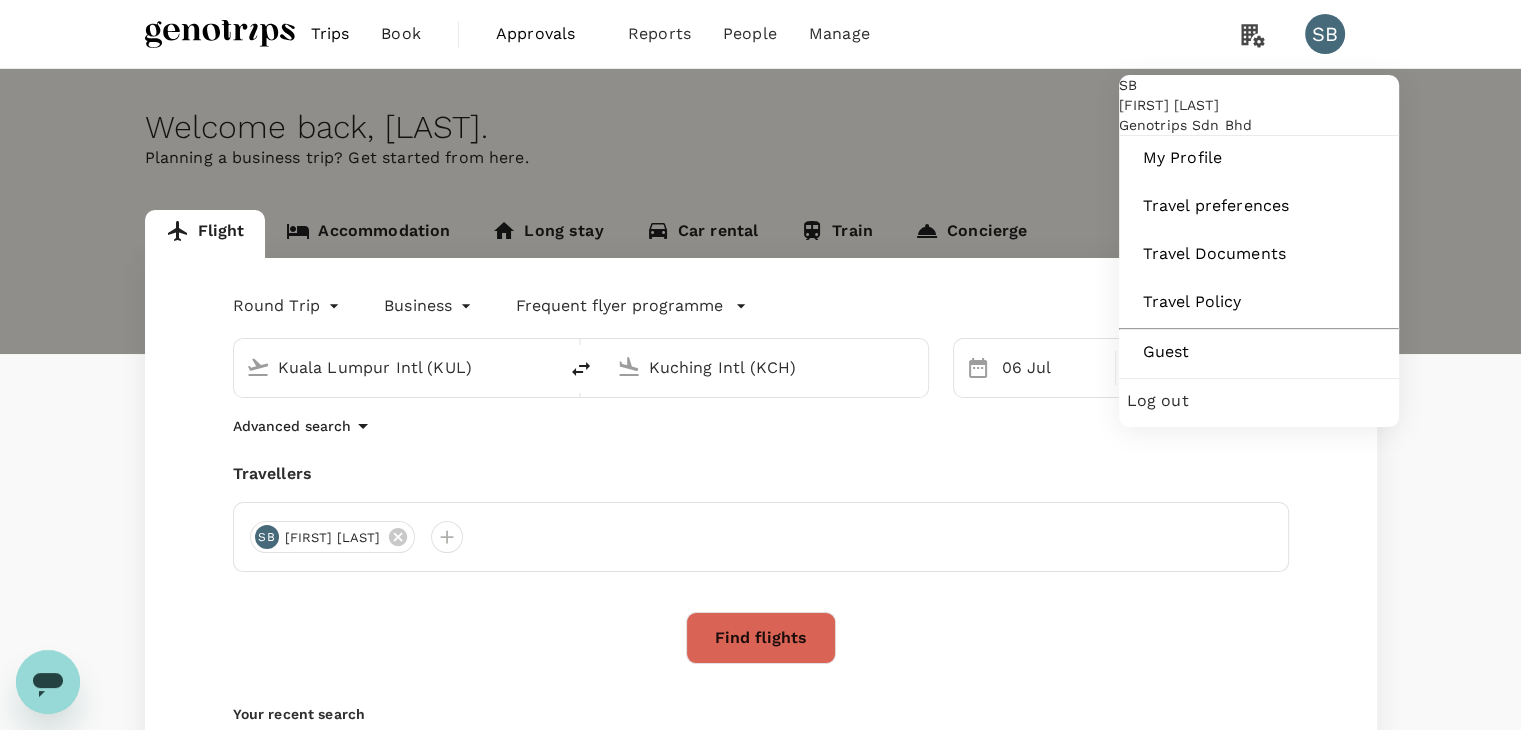 click on "SB" at bounding box center [1325, 34] 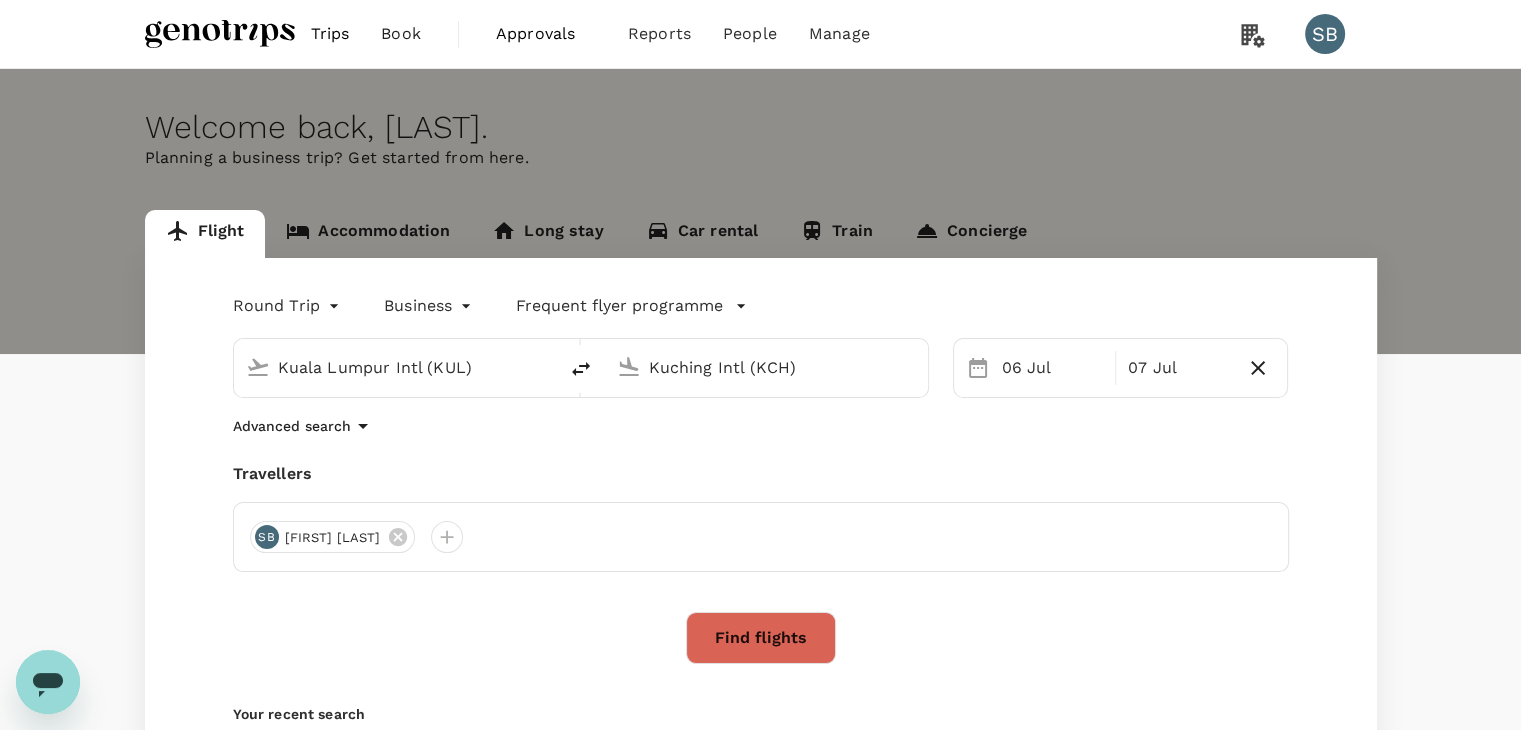 click on "SB" at bounding box center [1325, 34] 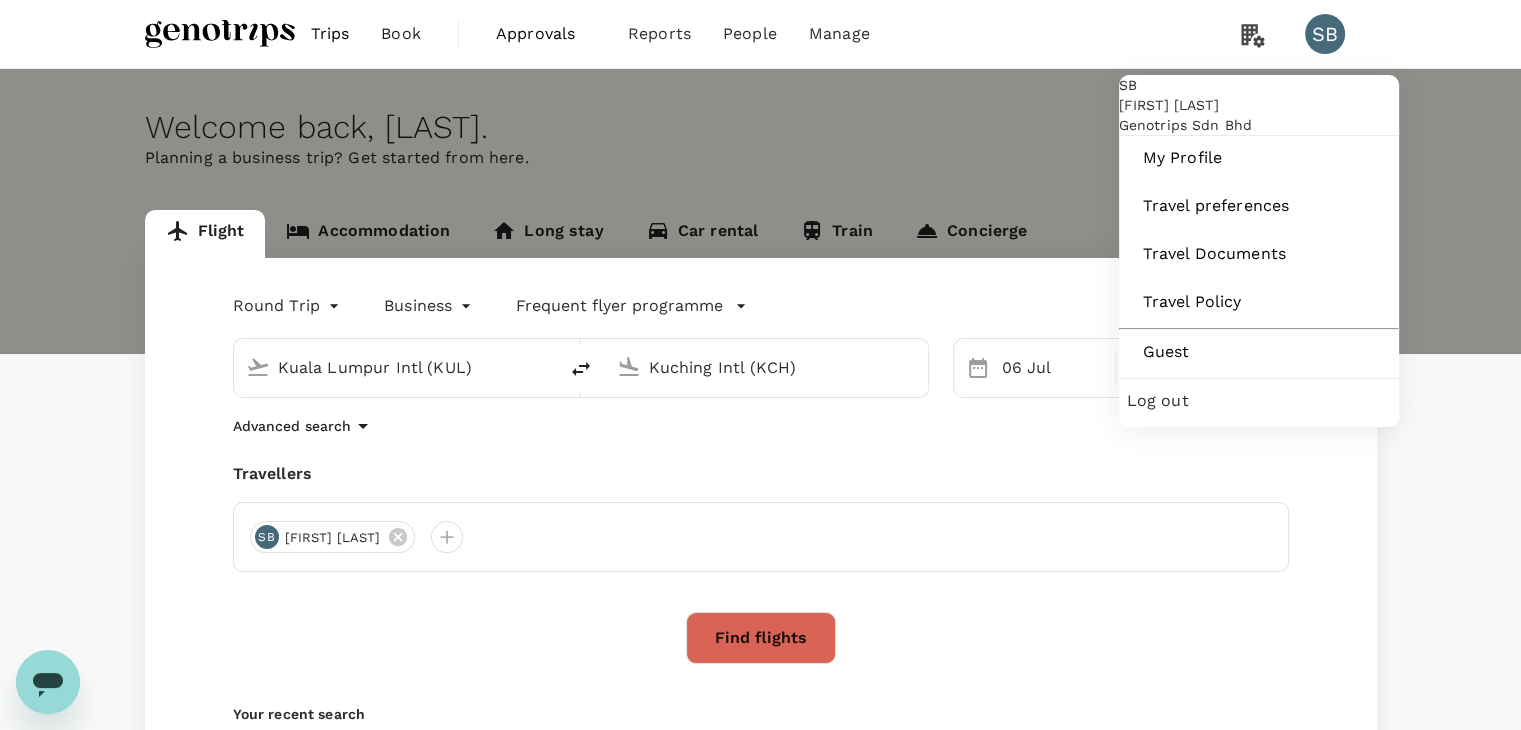 click on "Log out" at bounding box center [1259, 401] 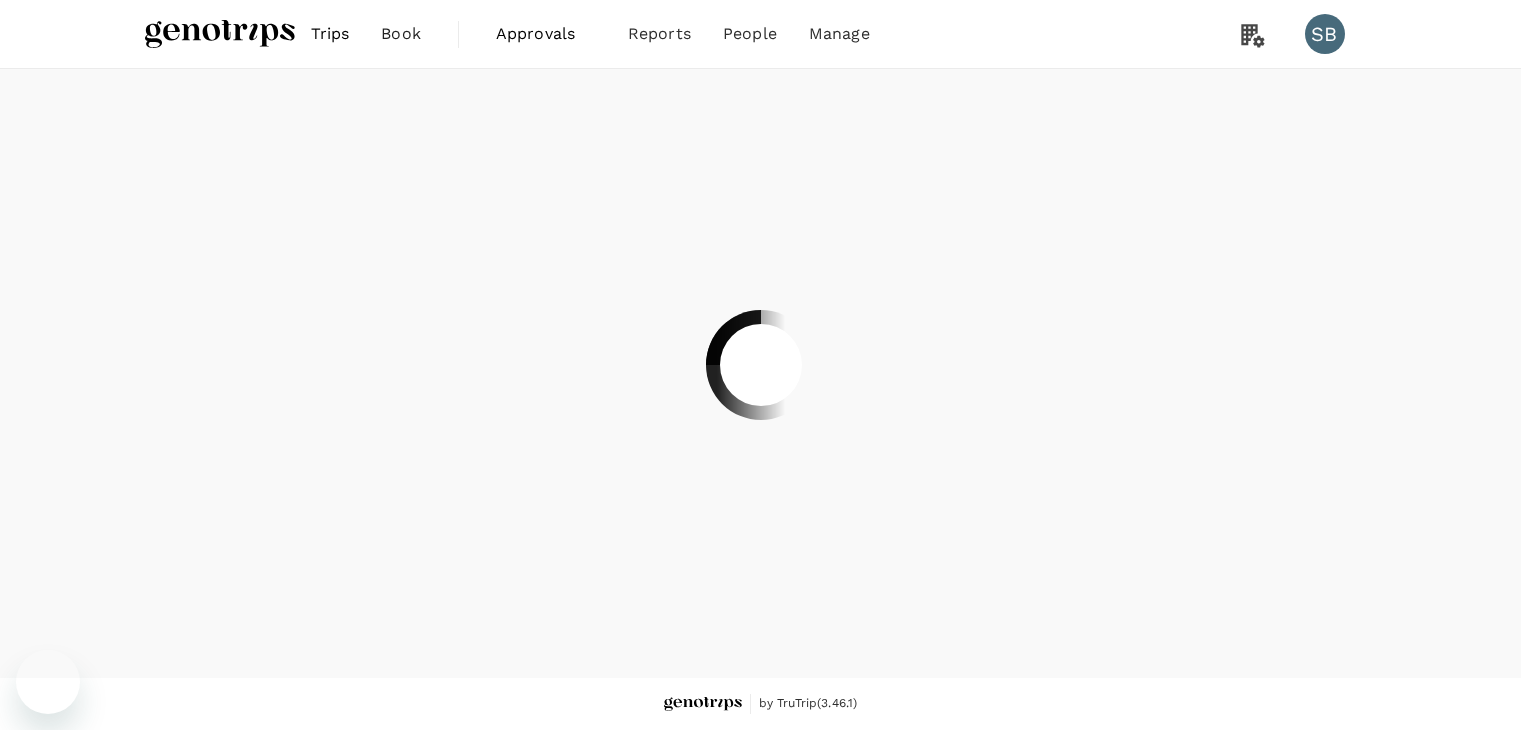 scroll, scrollTop: 0, scrollLeft: 0, axis: both 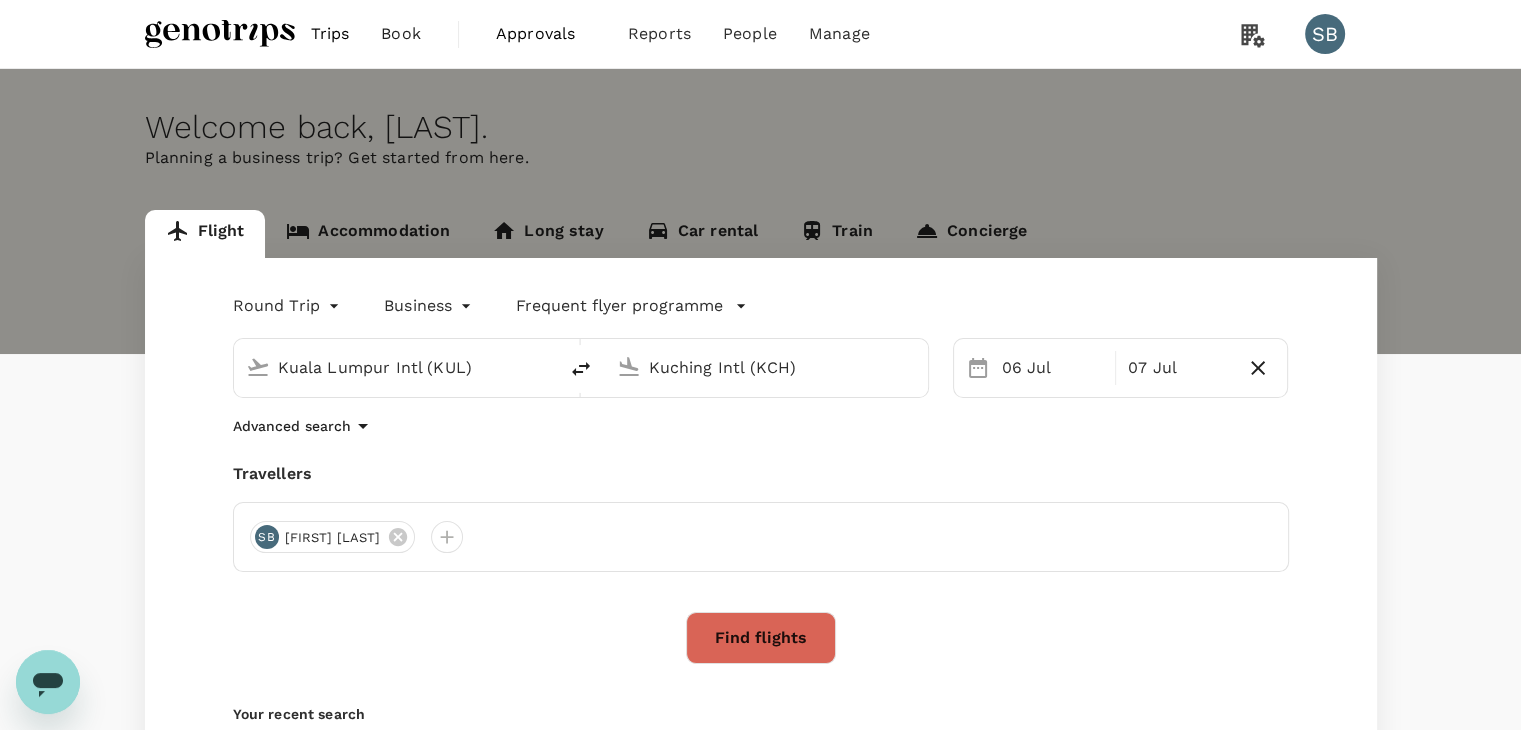click on "Find flights" at bounding box center [761, 638] 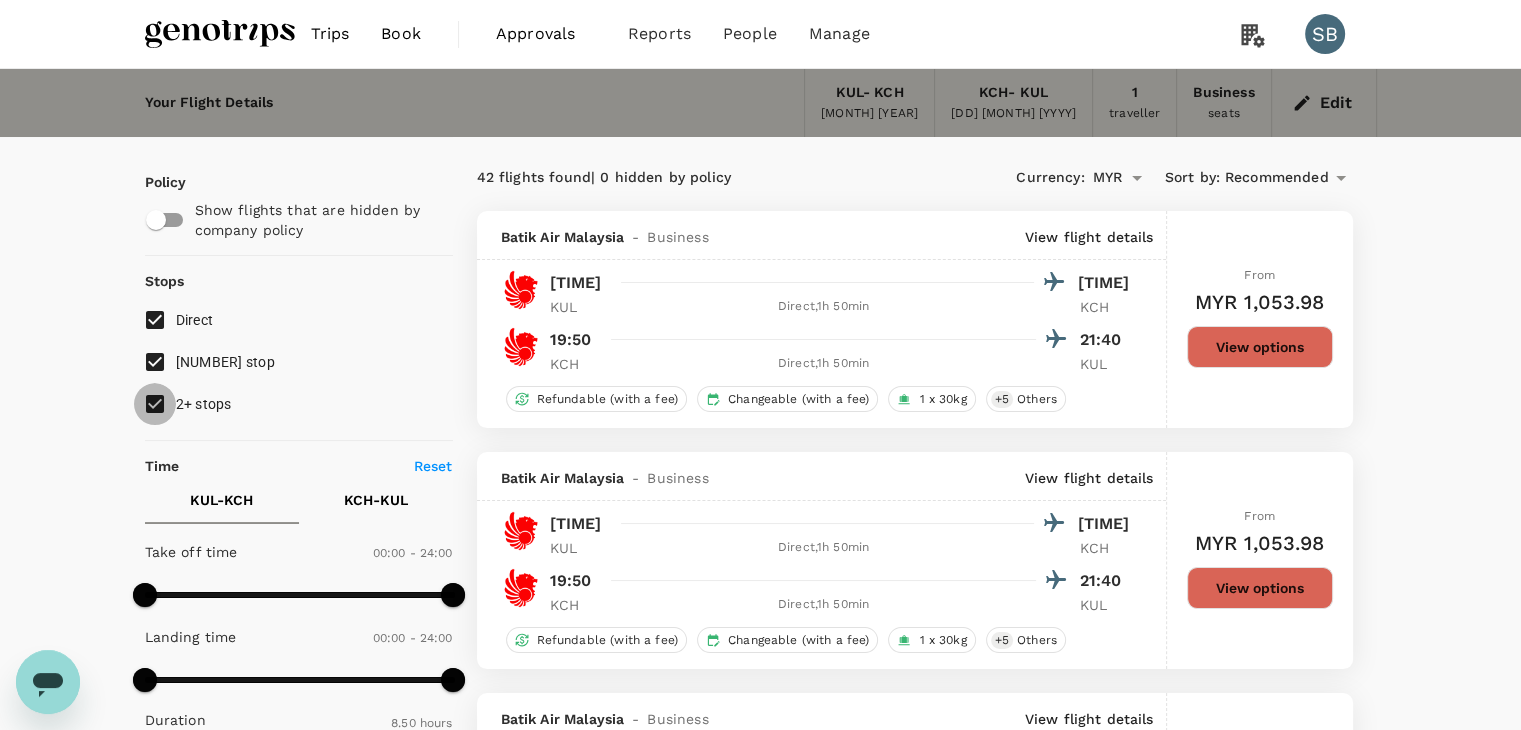 click on "2+ stops" at bounding box center (155, 404) 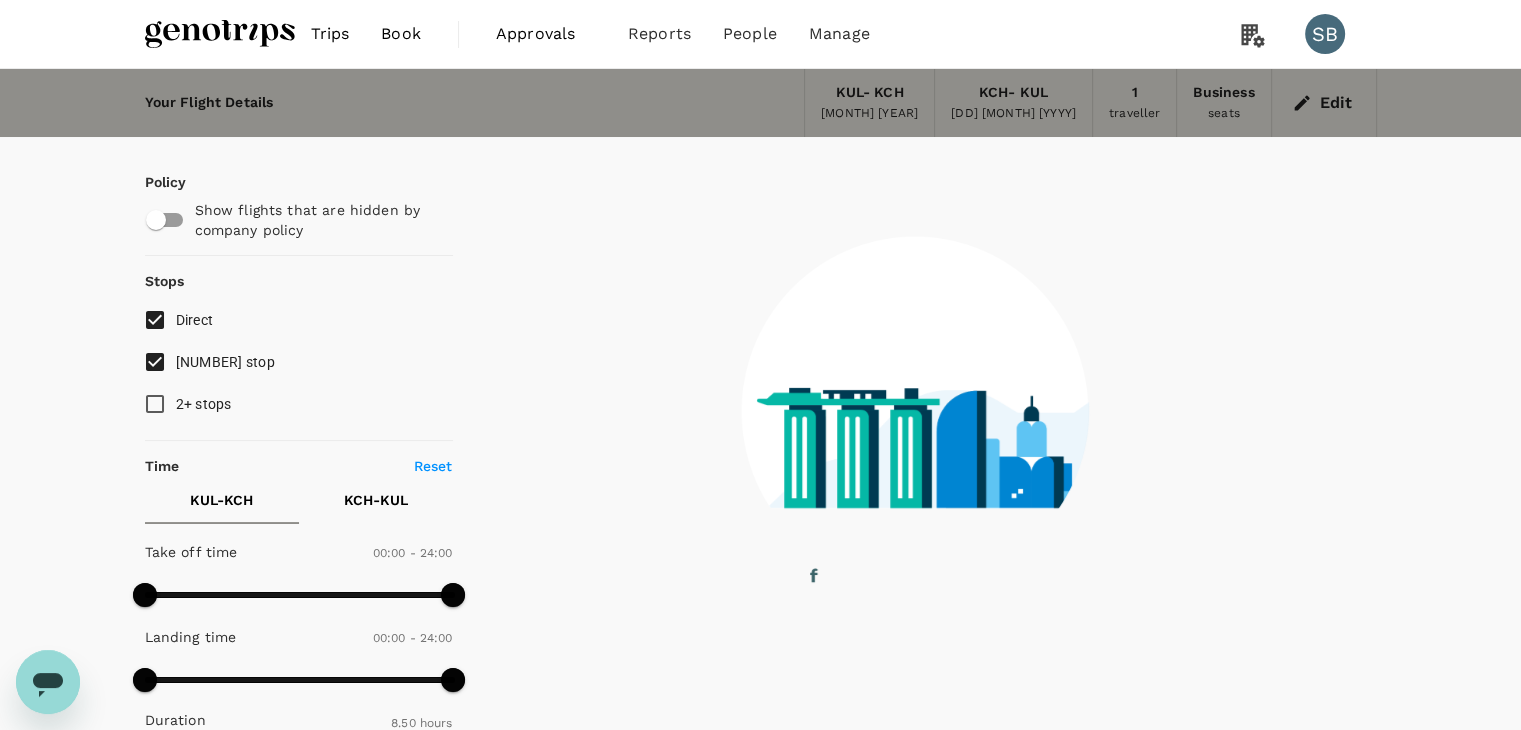 click on "[NUMBER] stop" at bounding box center [155, 362] 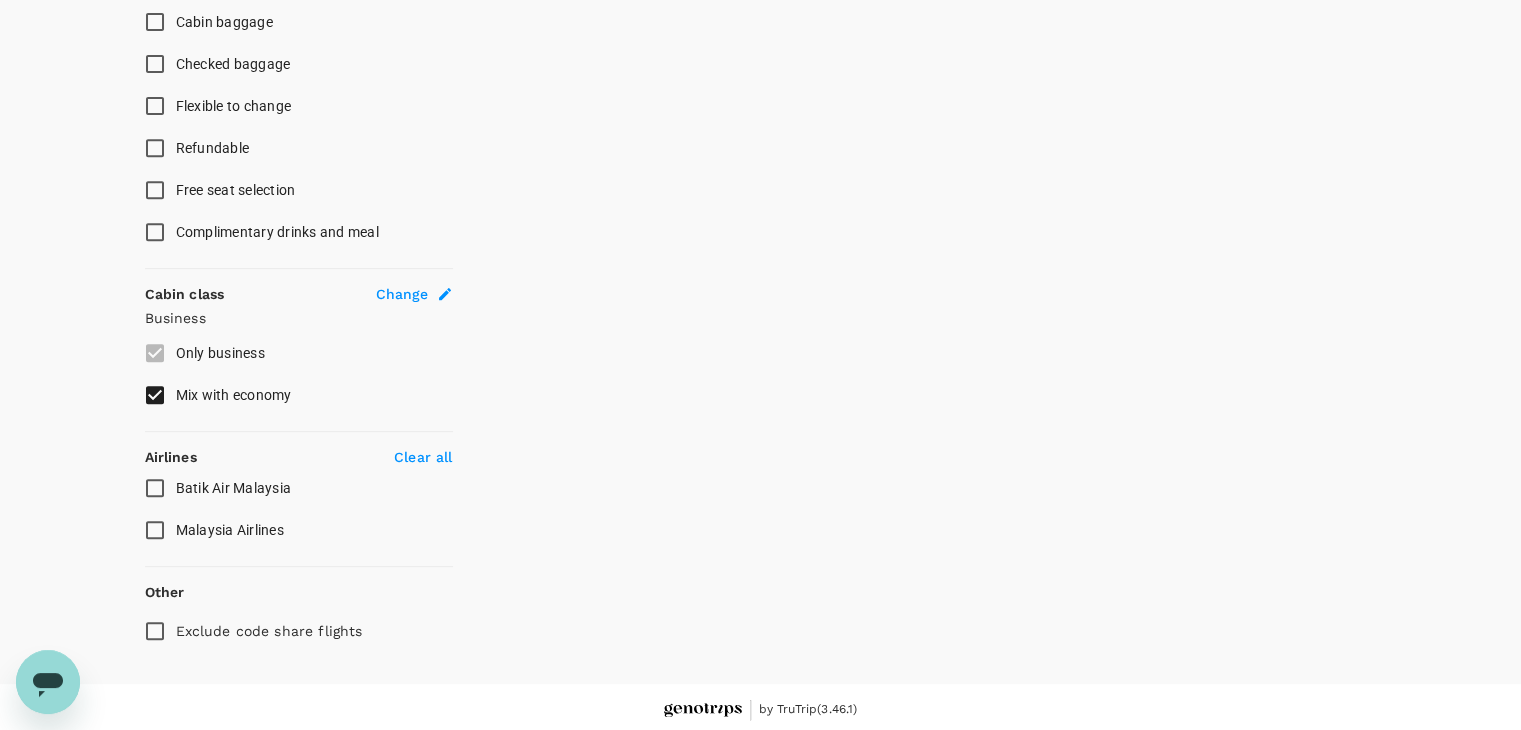 scroll, scrollTop: 832, scrollLeft: 0, axis: vertical 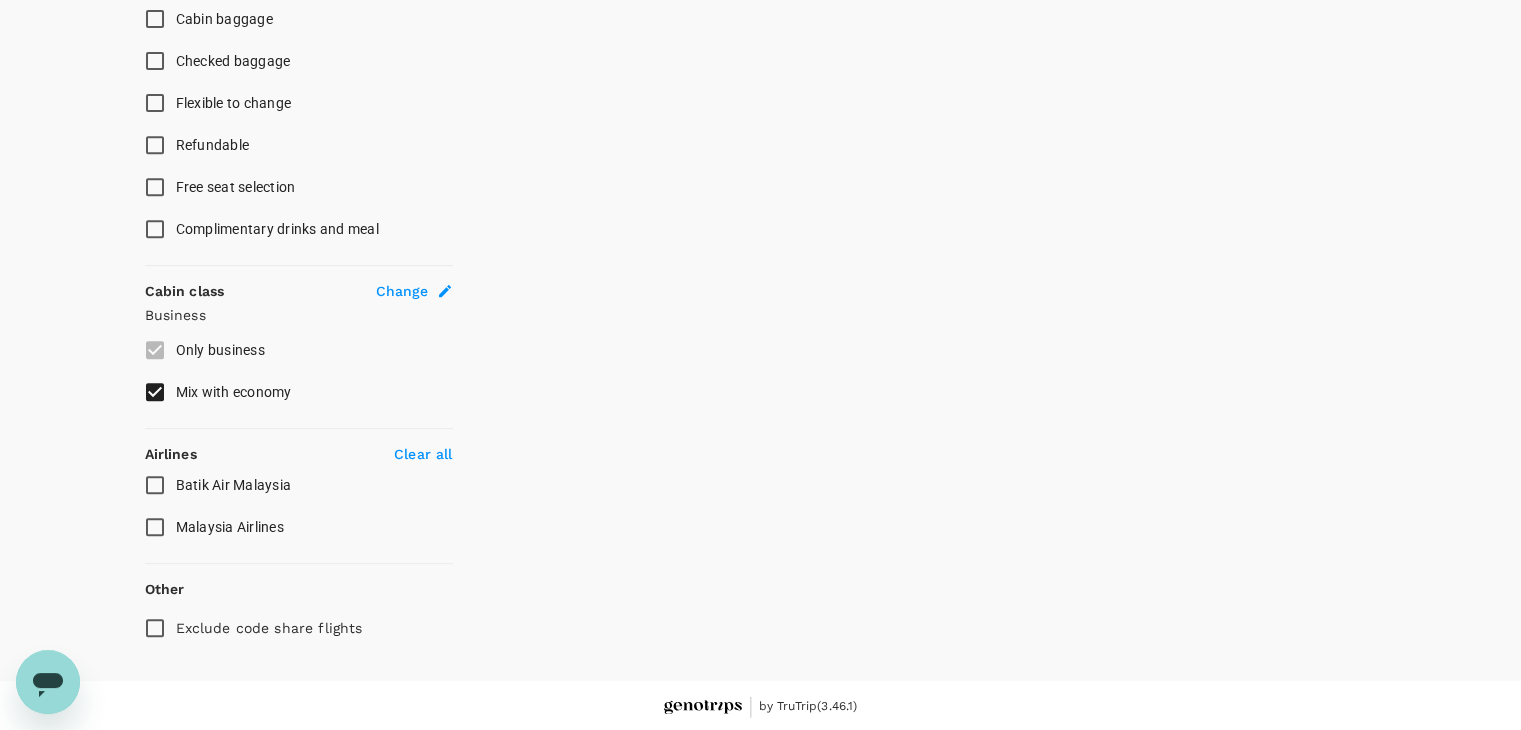 click on "Malaysia Airlines" at bounding box center [155, 527] 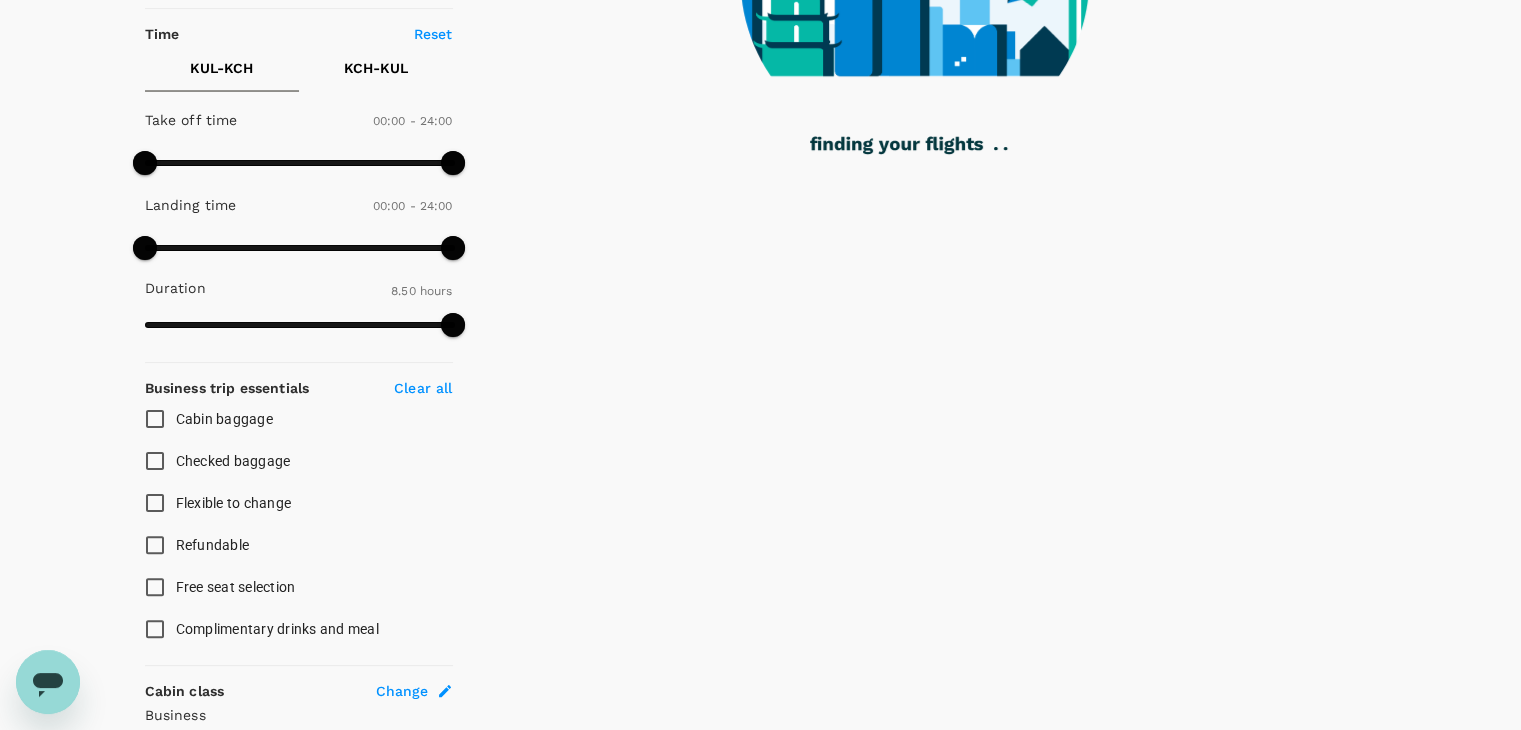 scroll, scrollTop: 0, scrollLeft: 0, axis: both 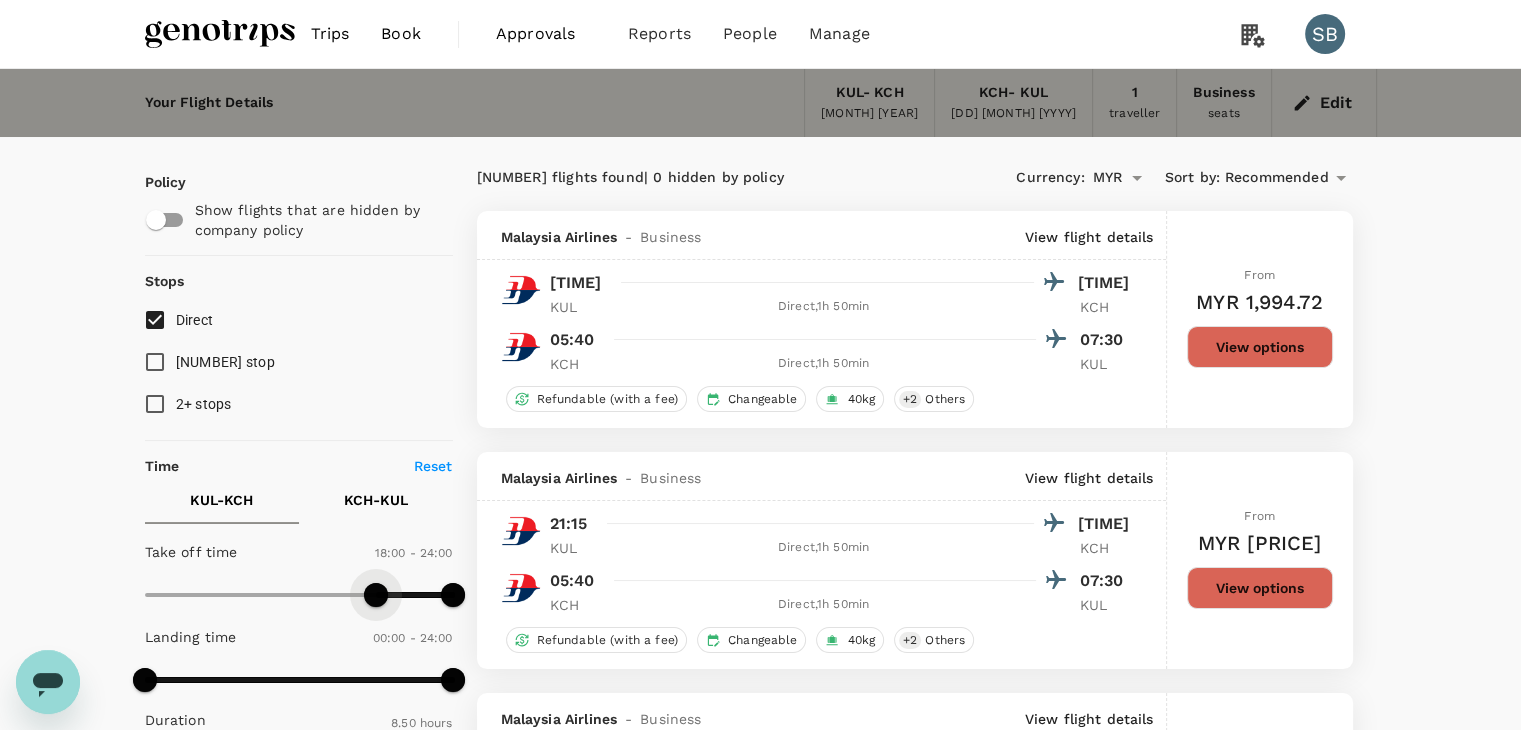 drag, startPoint x: 153, startPoint y: 590, endPoint x: 378, endPoint y: 576, distance: 225.43513 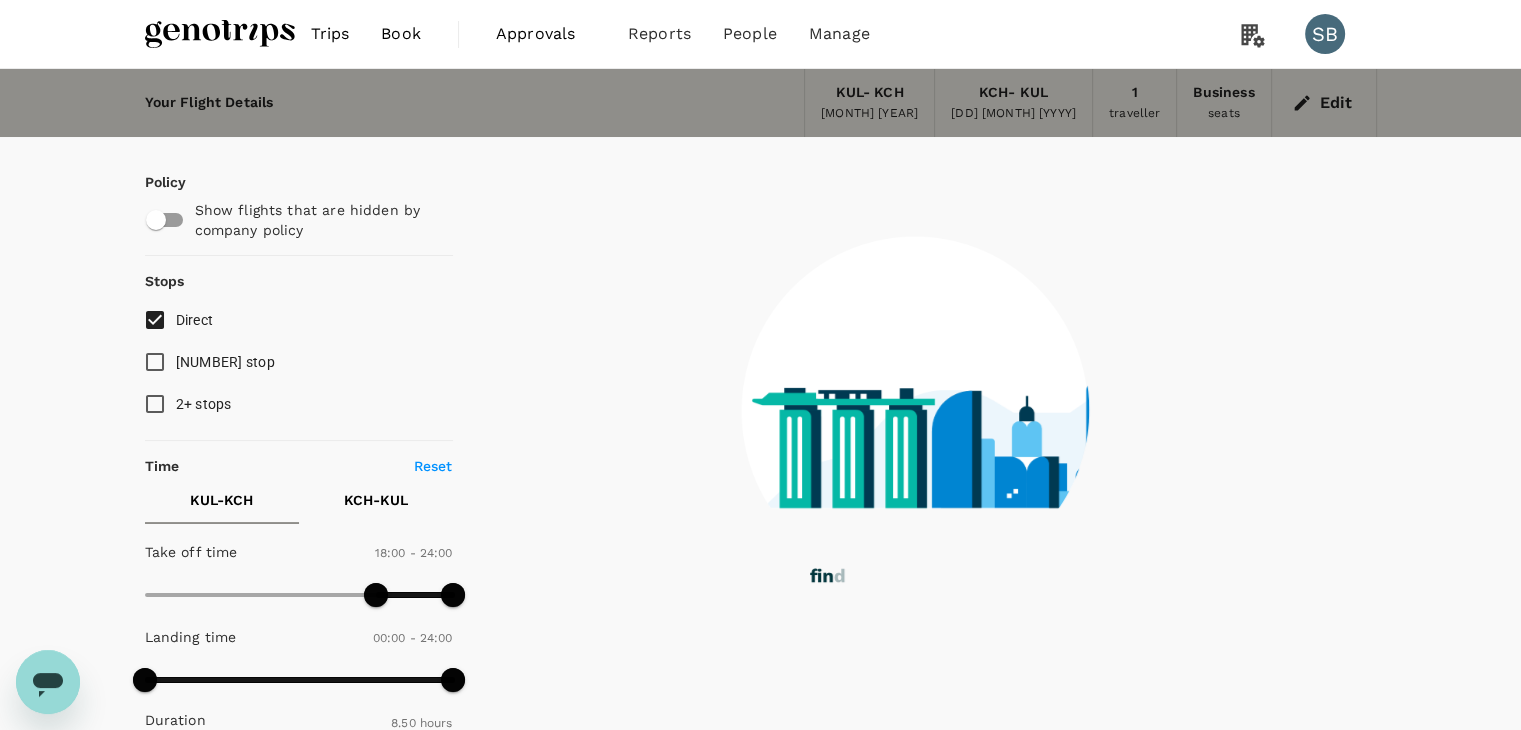 click on "KCH - KUL" at bounding box center [376, 500] 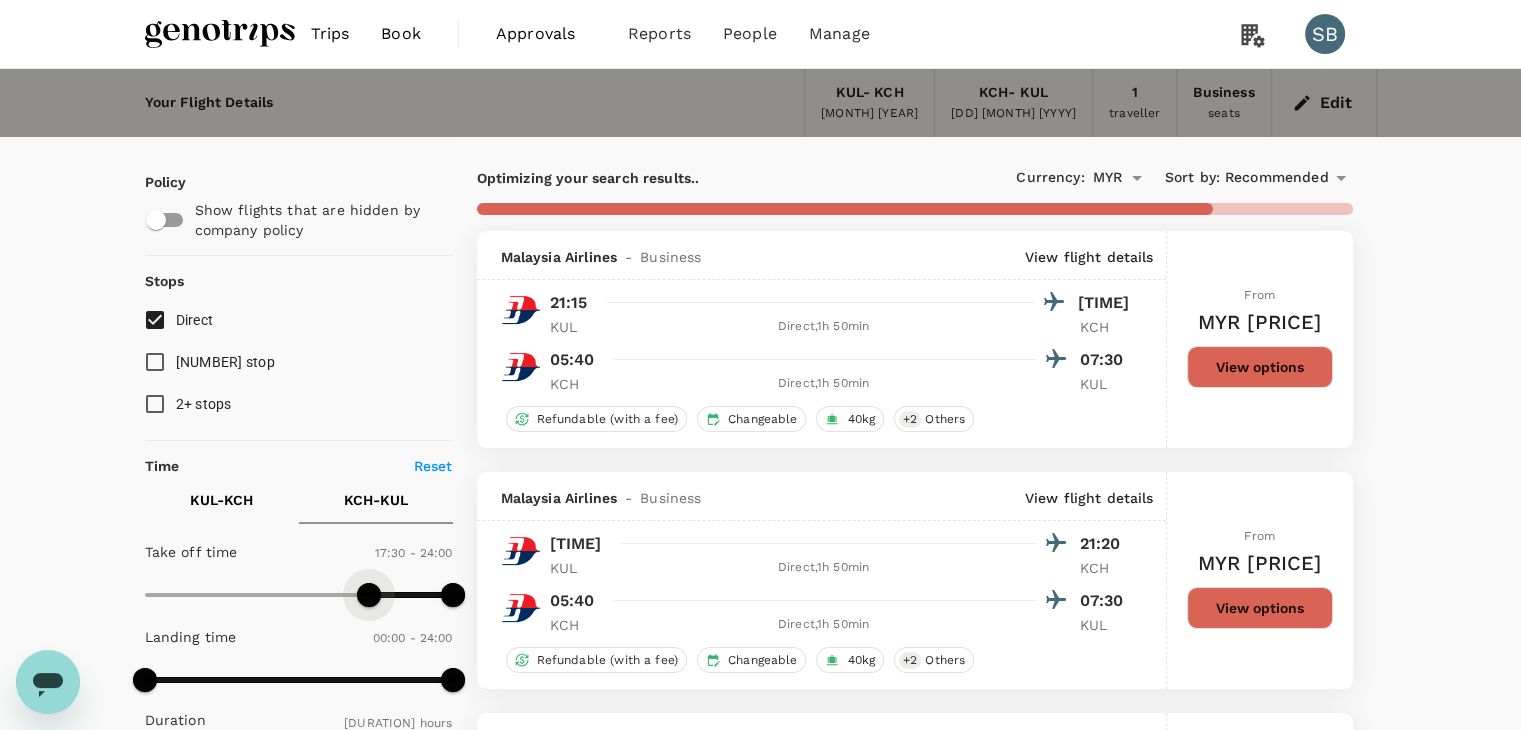 drag, startPoint x: 136, startPoint y: 599, endPoint x: 369, endPoint y: 590, distance: 233.17375 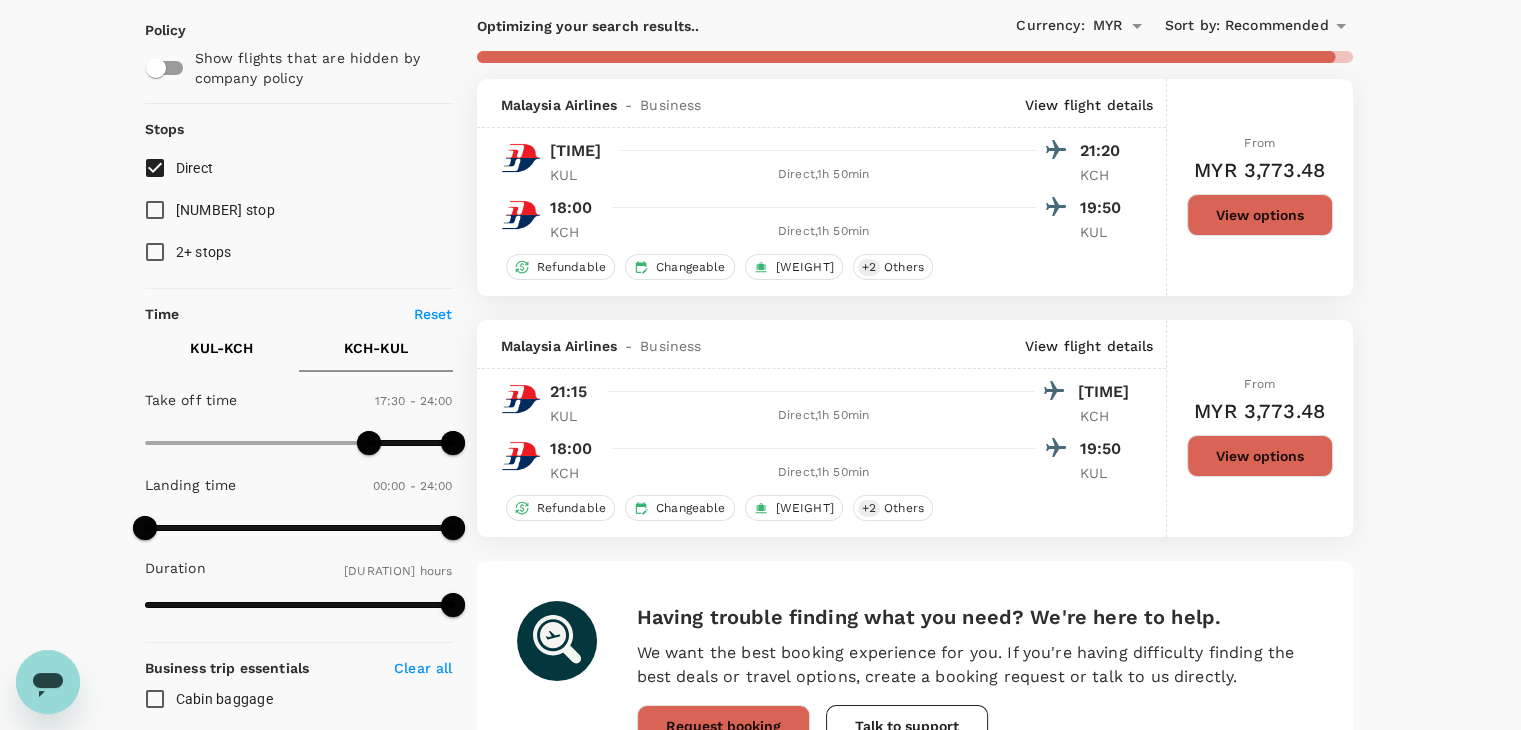 scroll, scrollTop: 100, scrollLeft: 0, axis: vertical 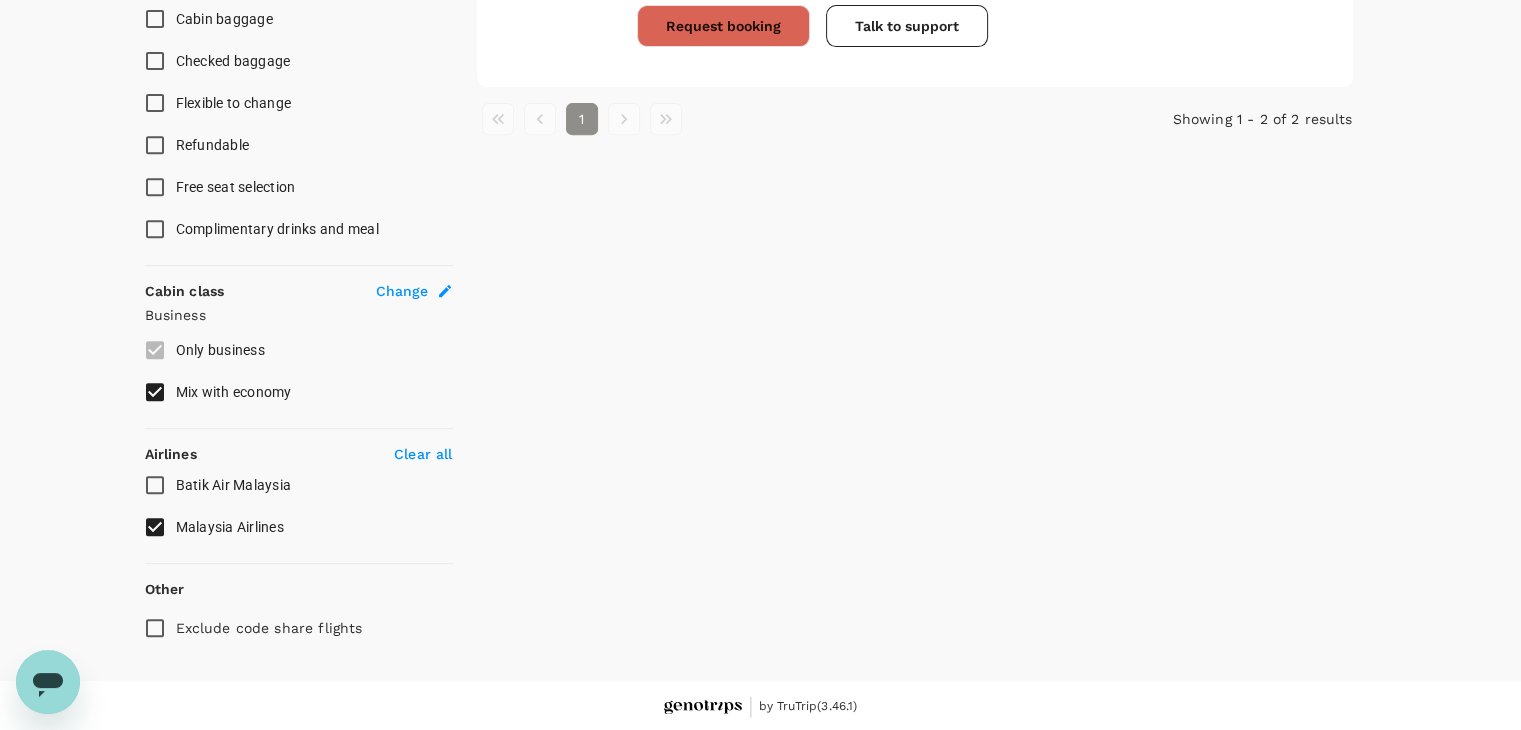 click on "Batik Air Malaysia" at bounding box center (155, 485) 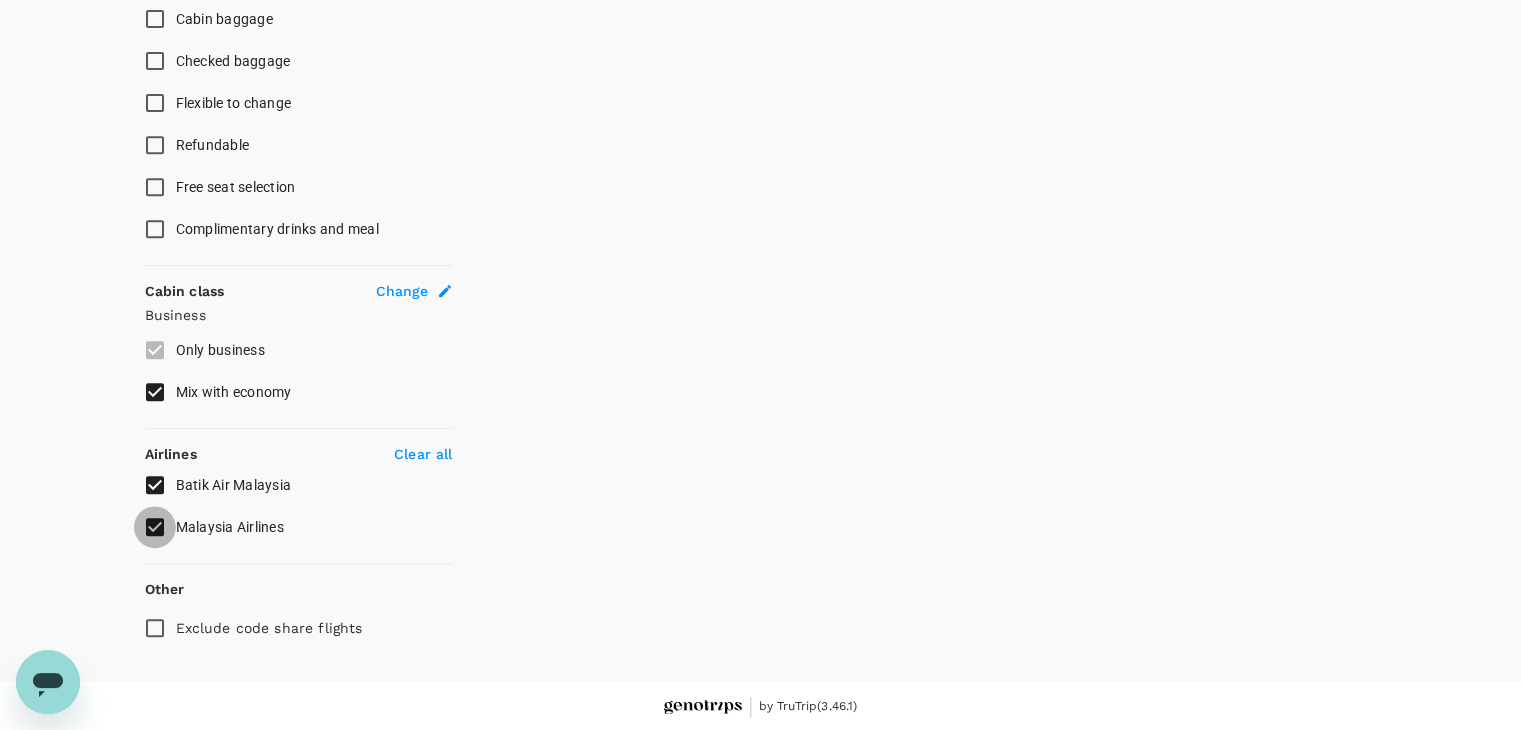 click on "Malaysia Airlines" at bounding box center (155, 527) 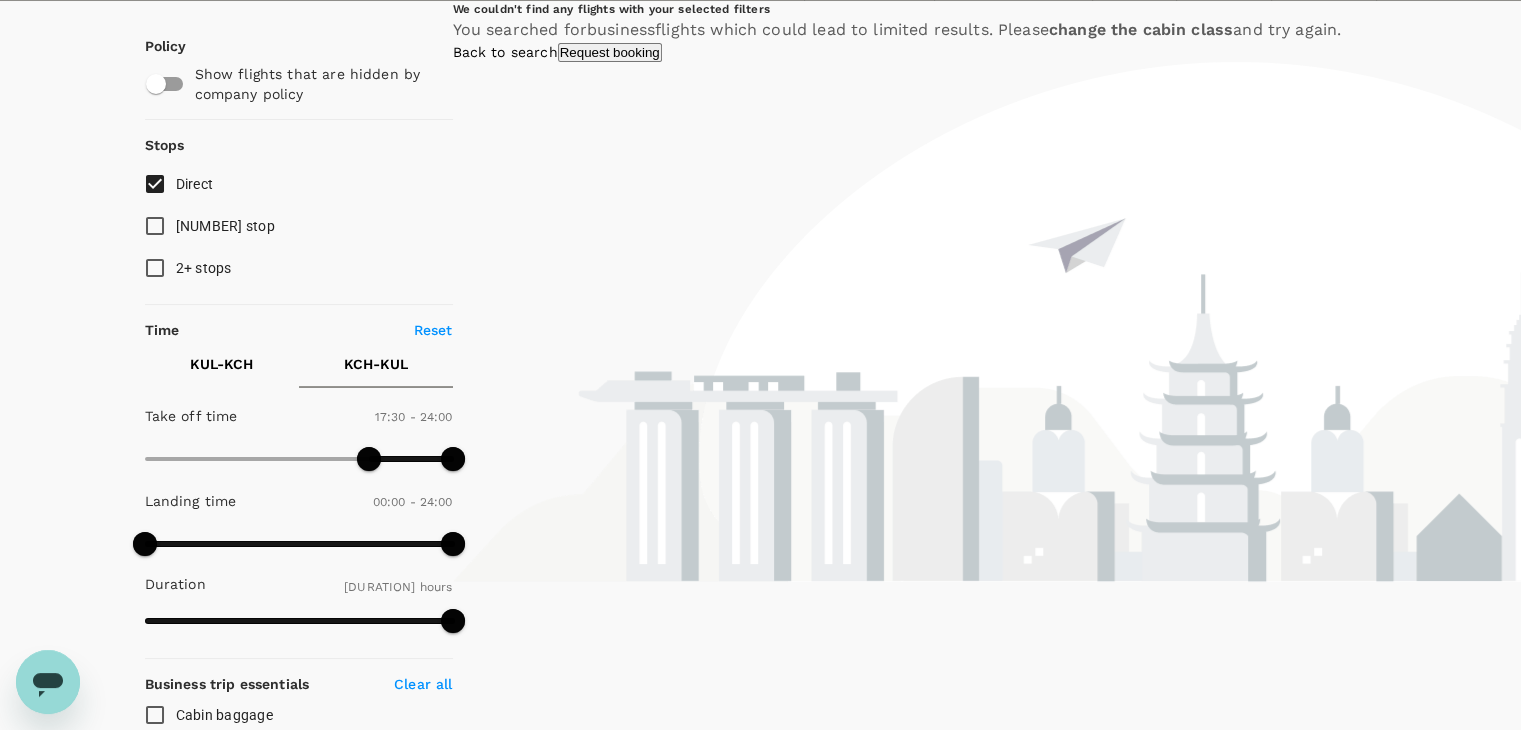 scroll, scrollTop: 0, scrollLeft: 0, axis: both 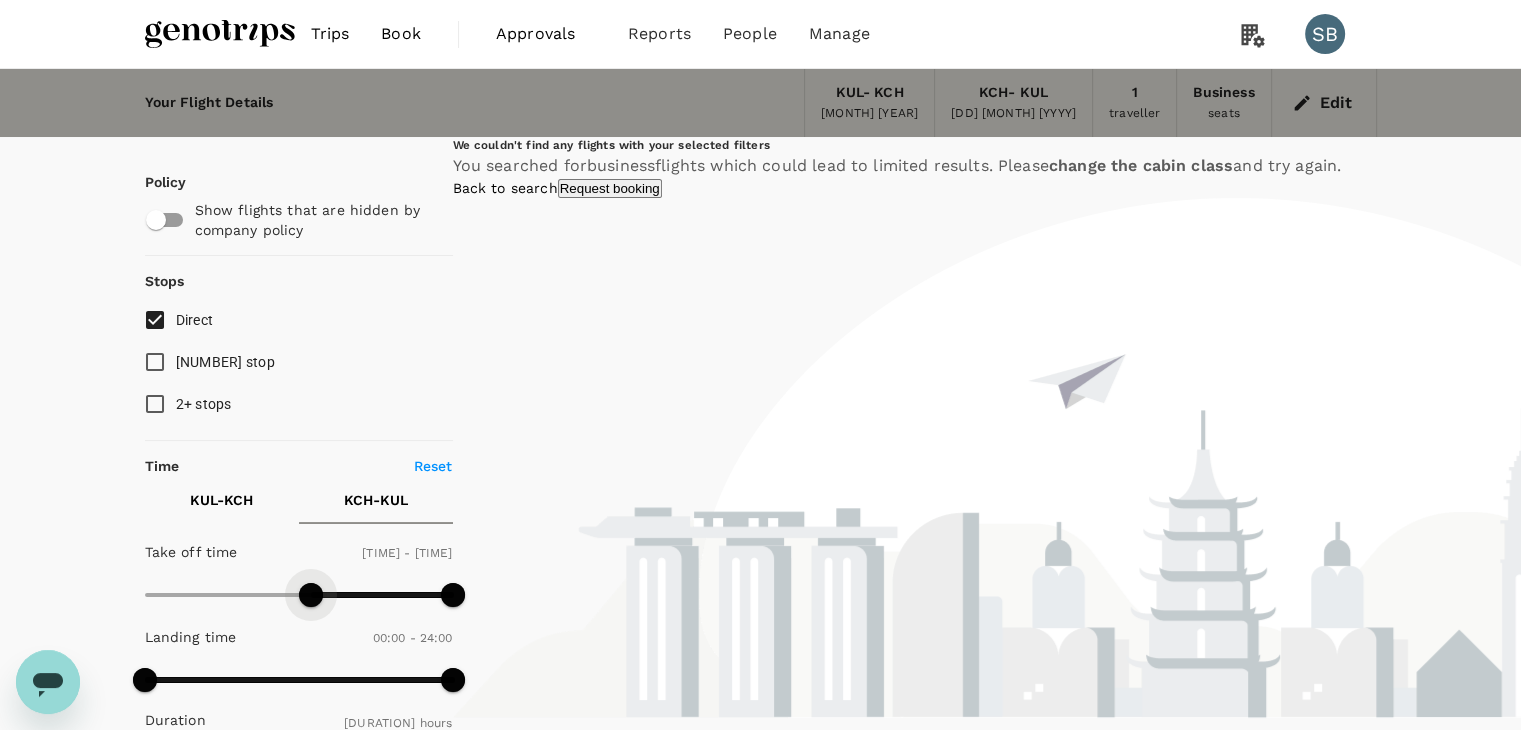drag, startPoint x: 371, startPoint y: 595, endPoint x: 312, endPoint y: 615, distance: 62.297672 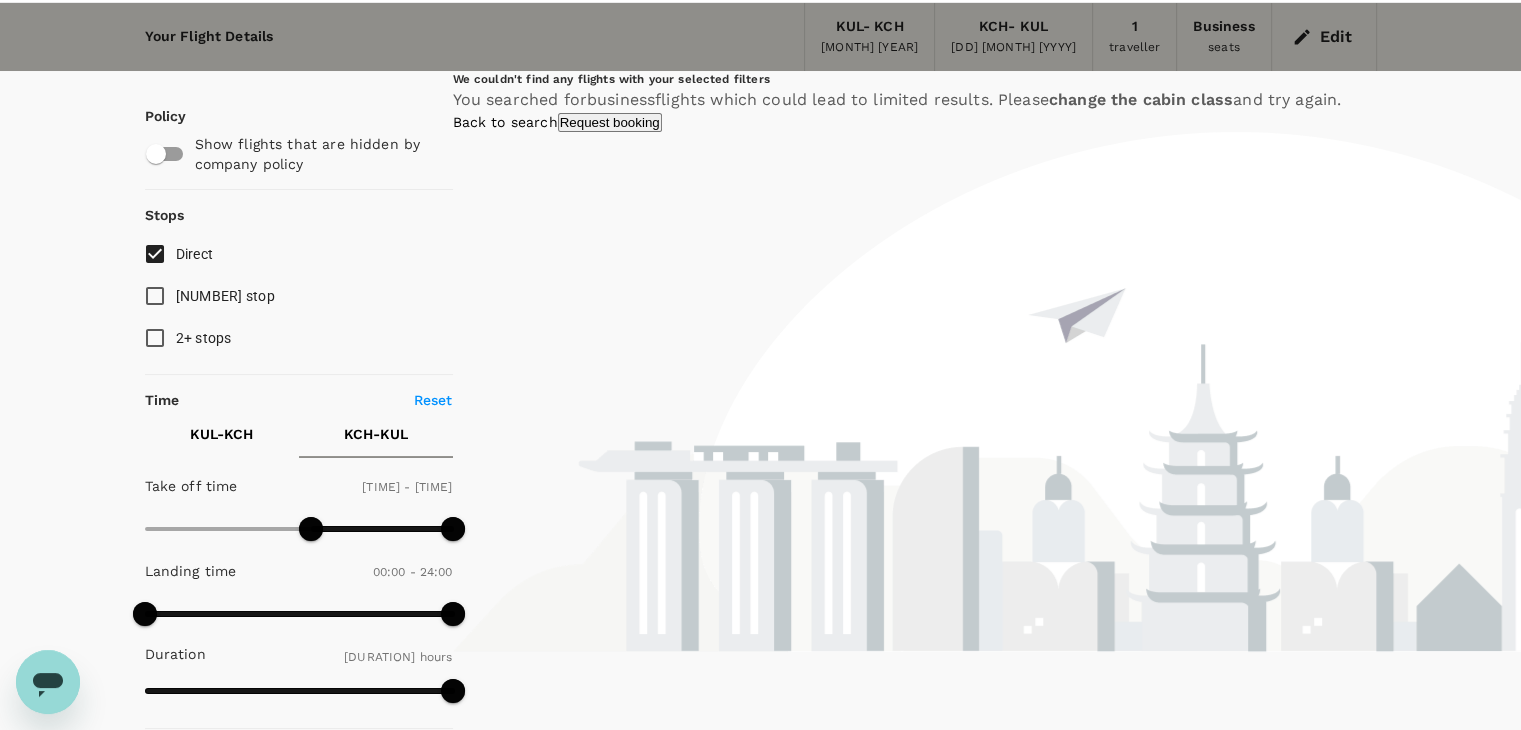 scroll, scrollTop: 100, scrollLeft: 0, axis: vertical 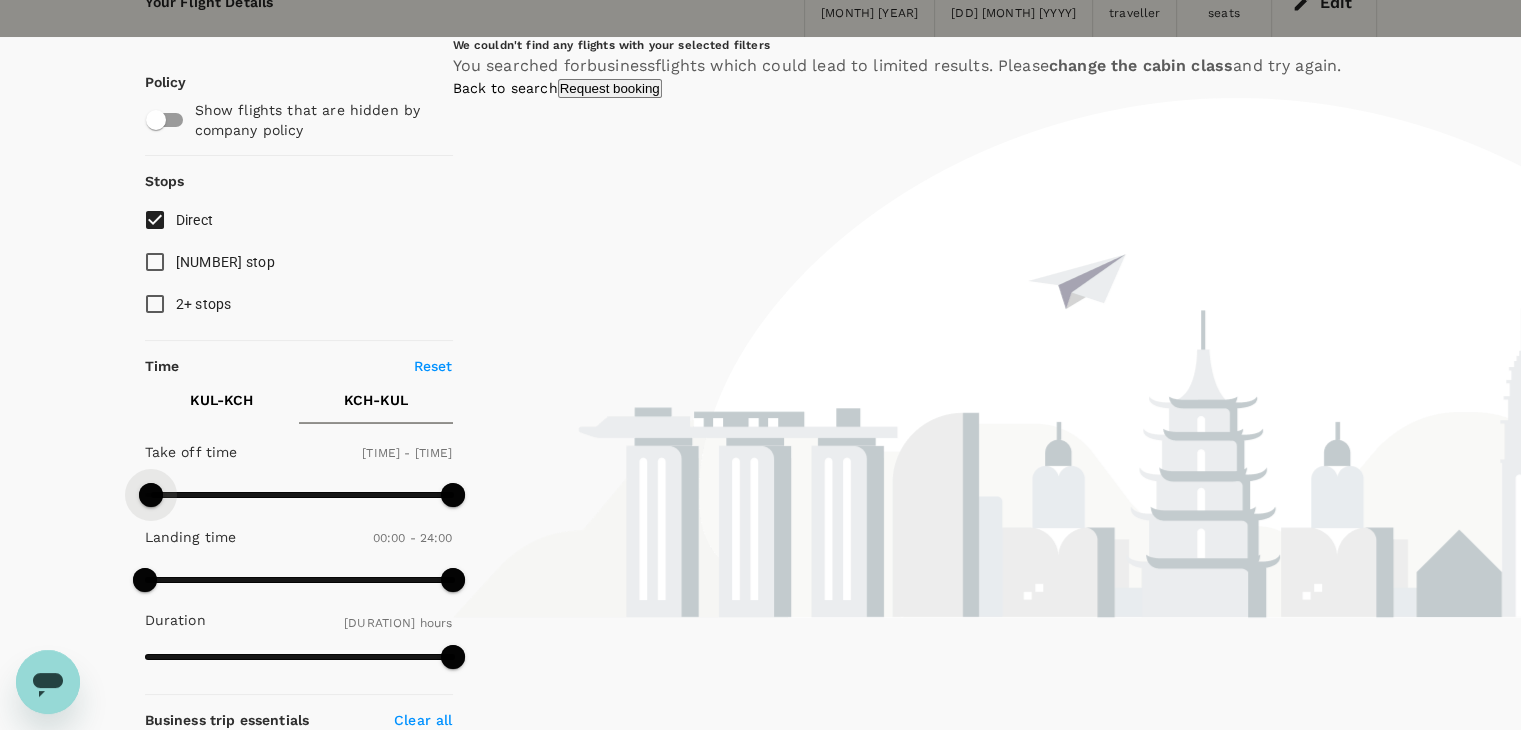 drag, startPoint x: 301, startPoint y: 496, endPoint x: 148, endPoint y: 517, distance: 154.43445 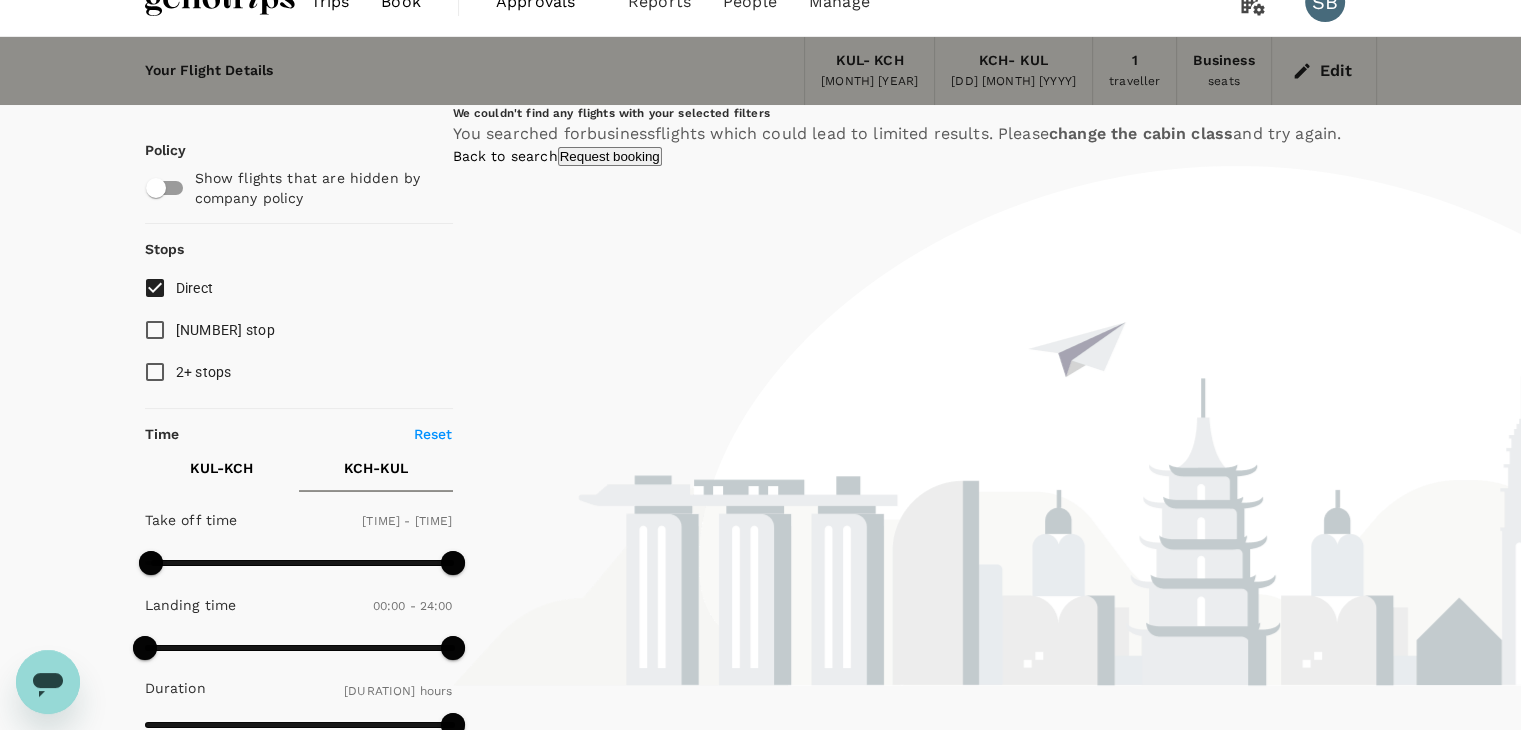 scroll, scrollTop: 0, scrollLeft: 0, axis: both 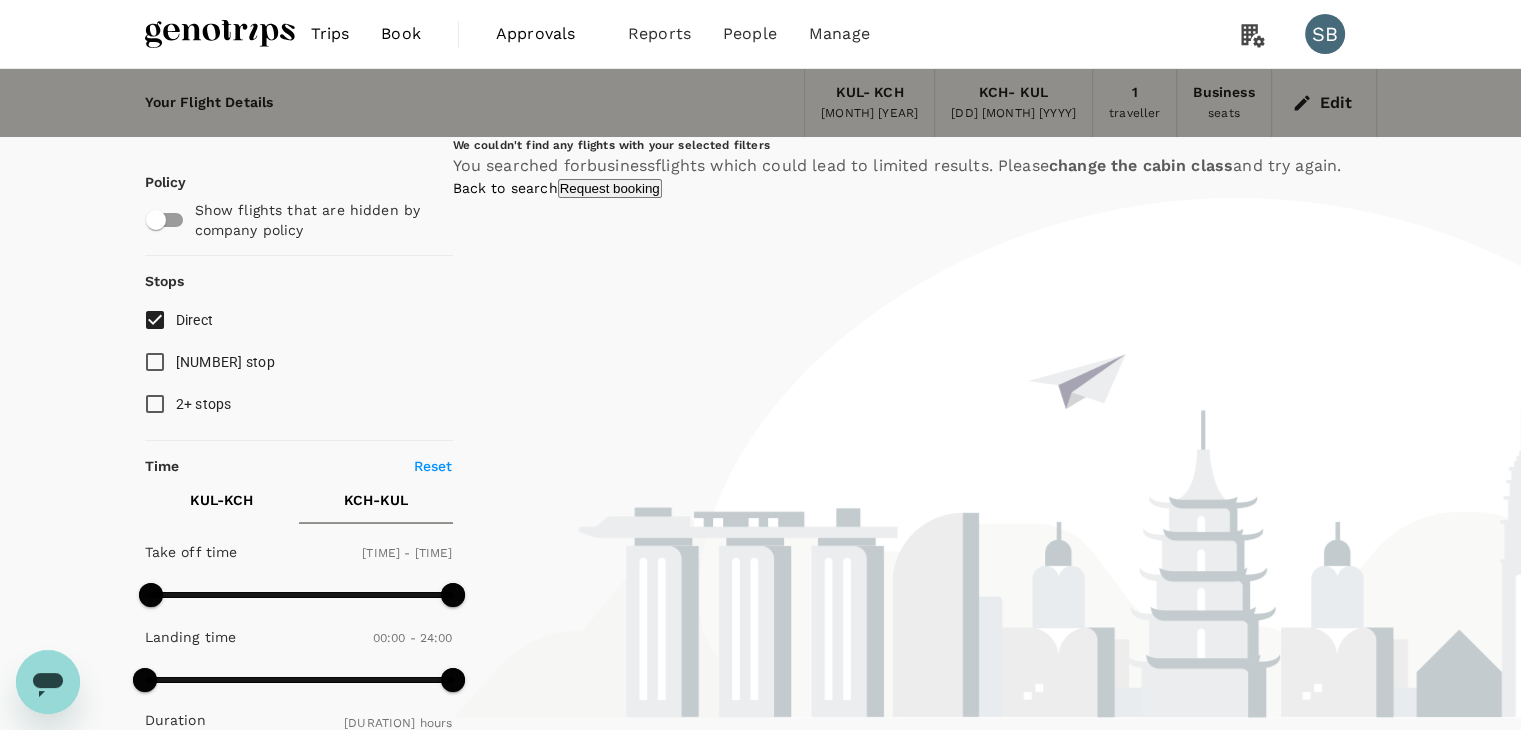 click at bounding box center (220, 34) 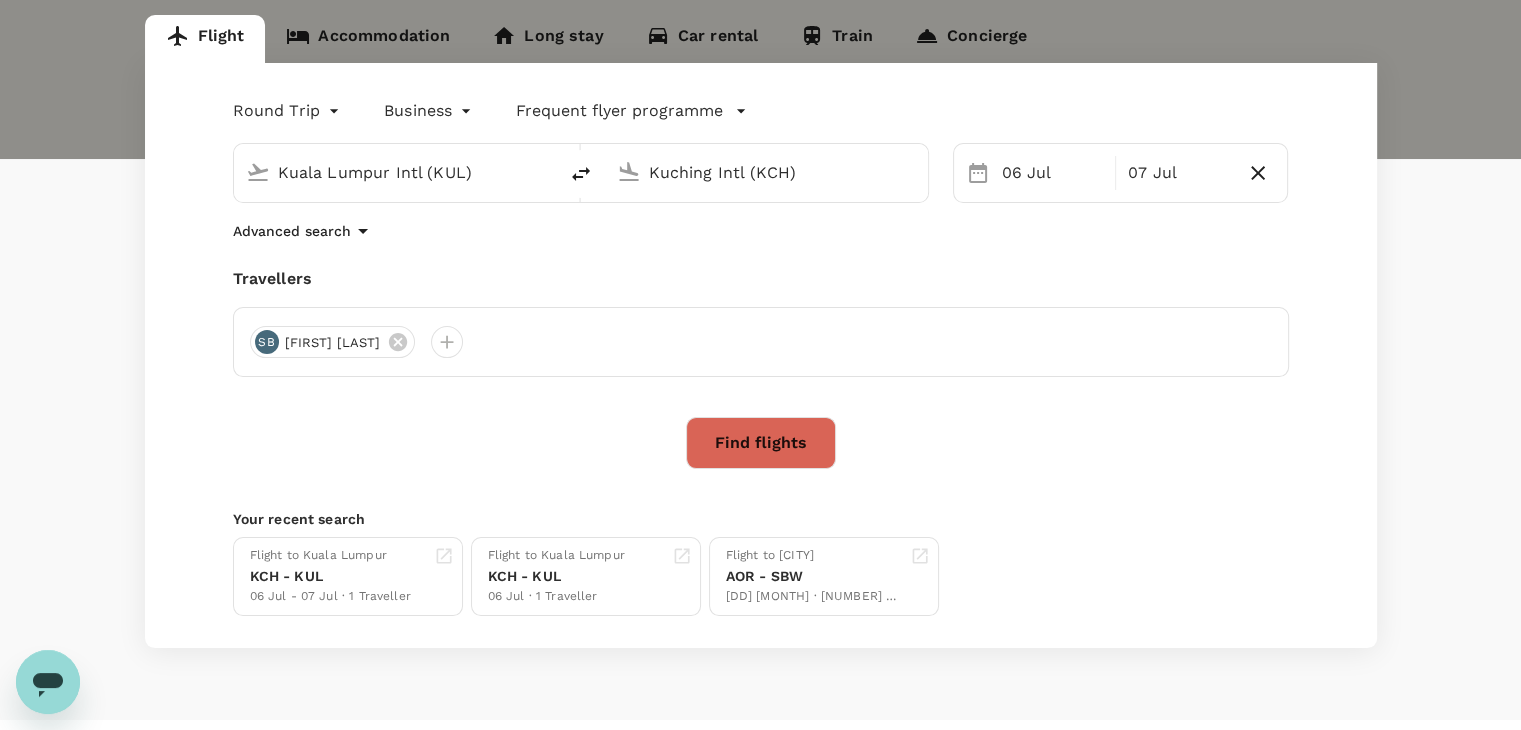 scroll, scrollTop: 200, scrollLeft: 0, axis: vertical 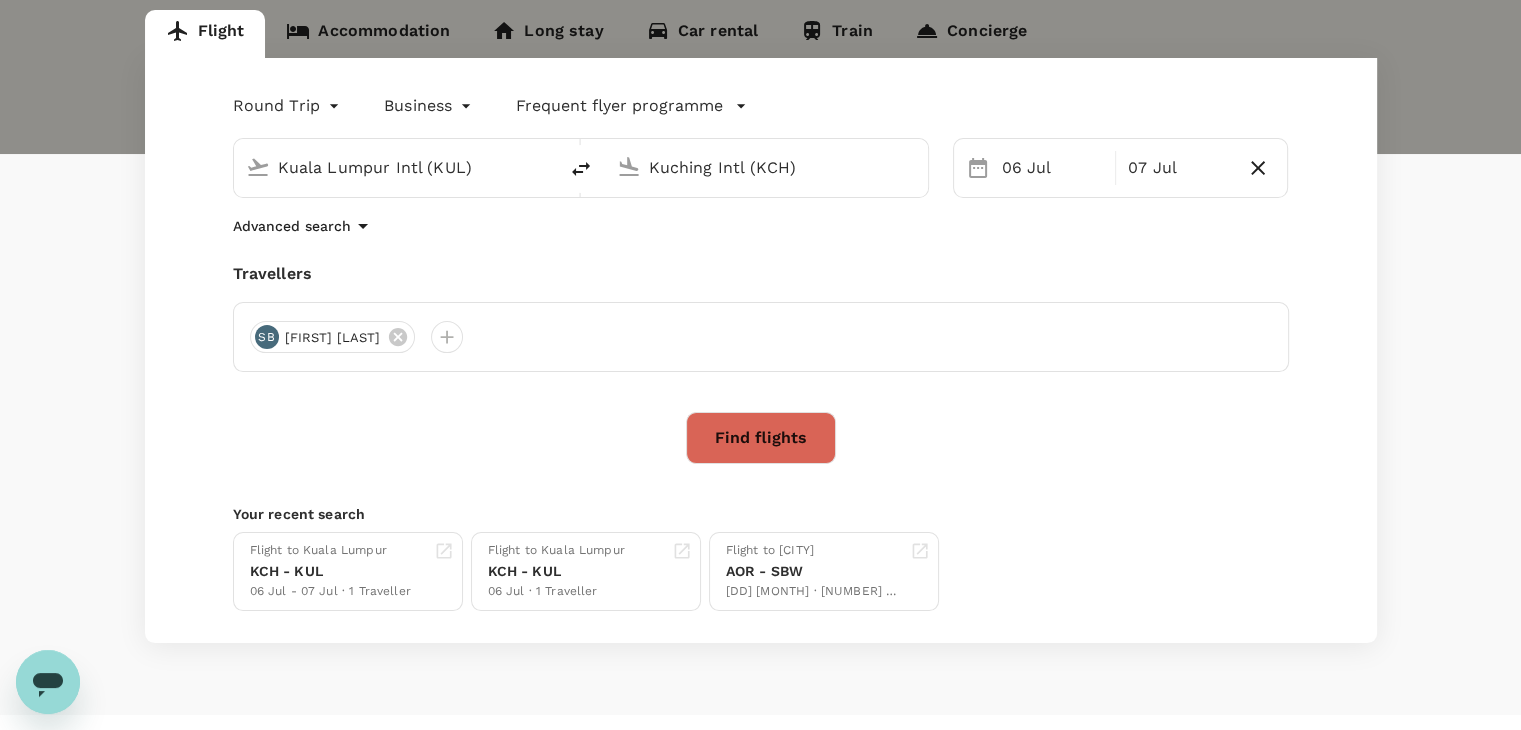 click on "Find flights" at bounding box center [761, 438] 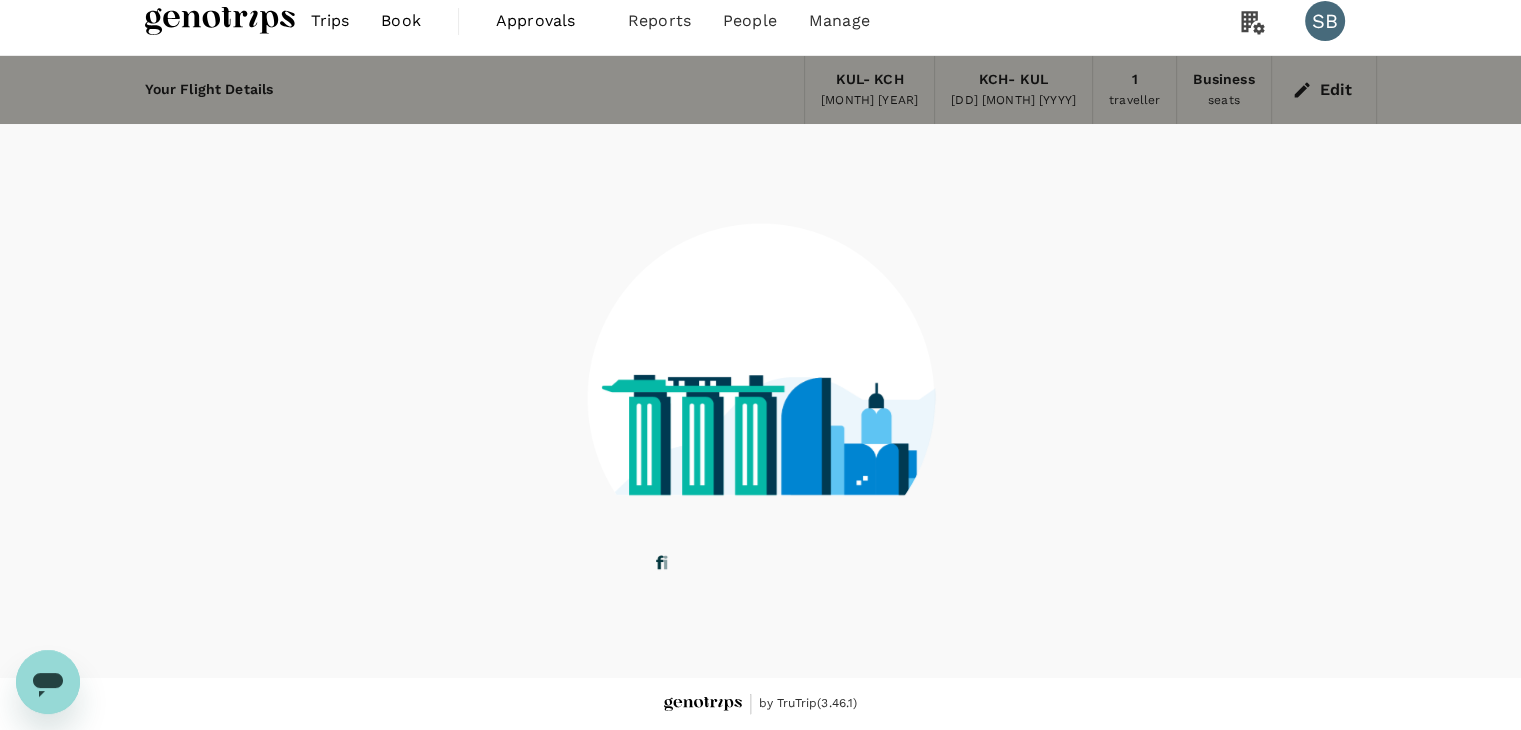 scroll, scrollTop: 0, scrollLeft: 0, axis: both 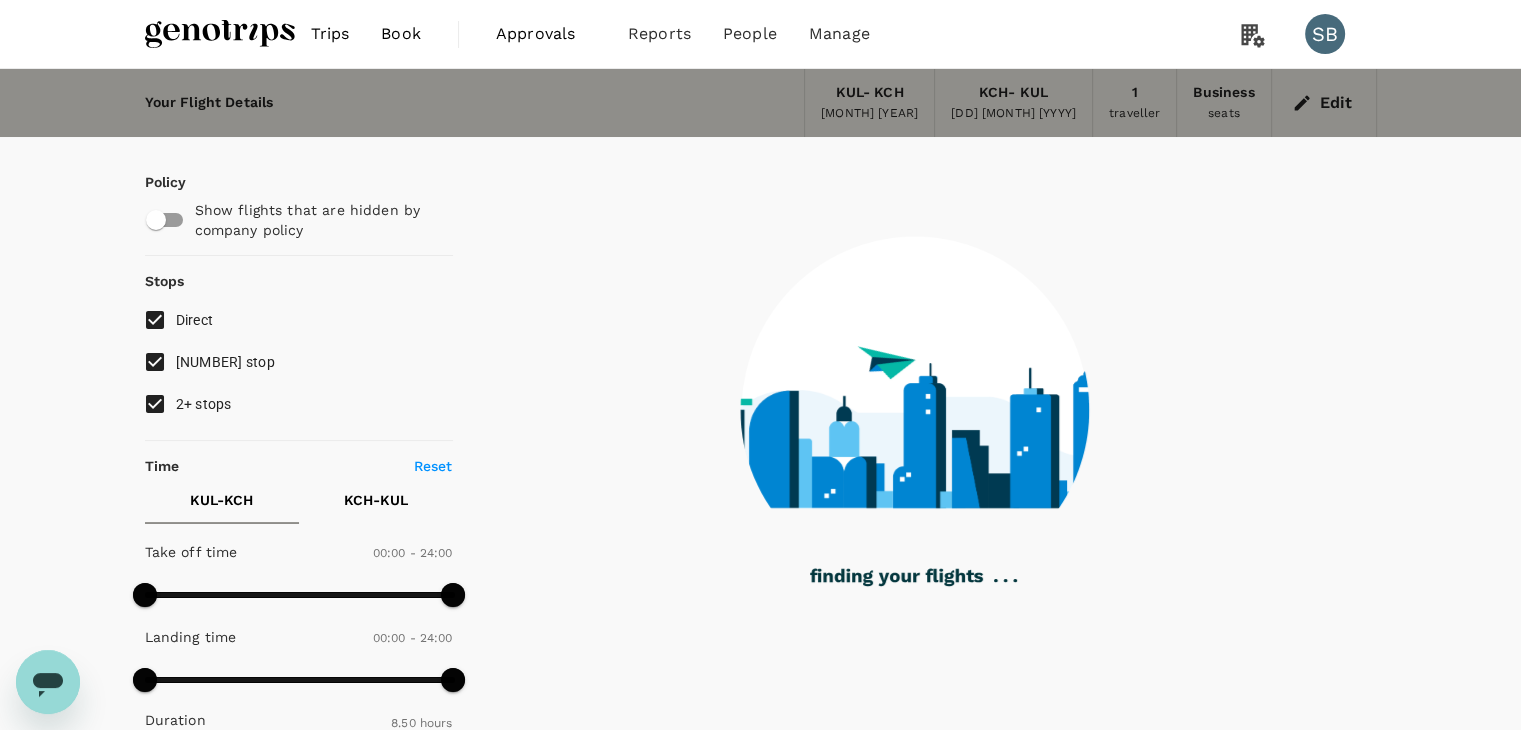 click on "2+ stops" at bounding box center (155, 404) 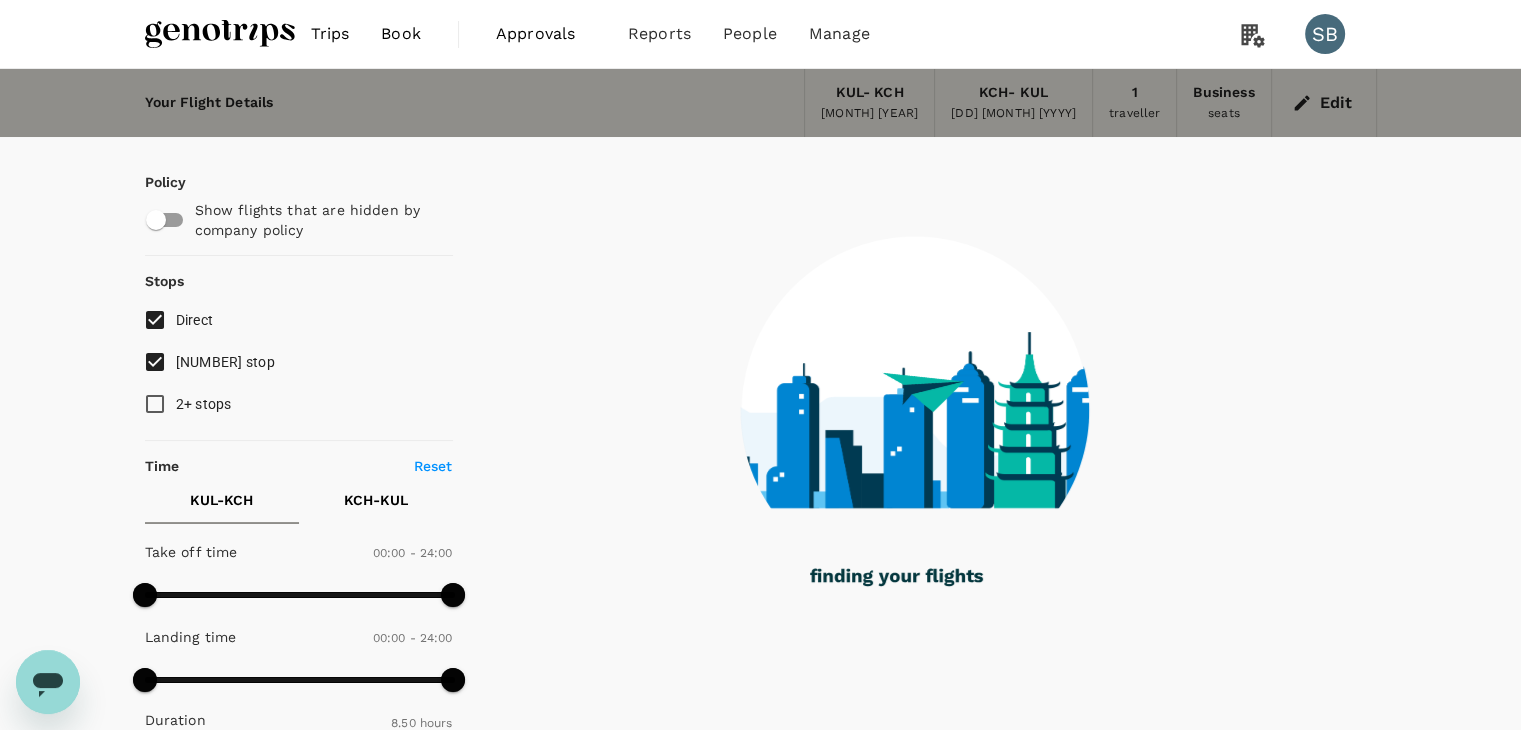 click on "[NUMBER] stop" at bounding box center [155, 362] 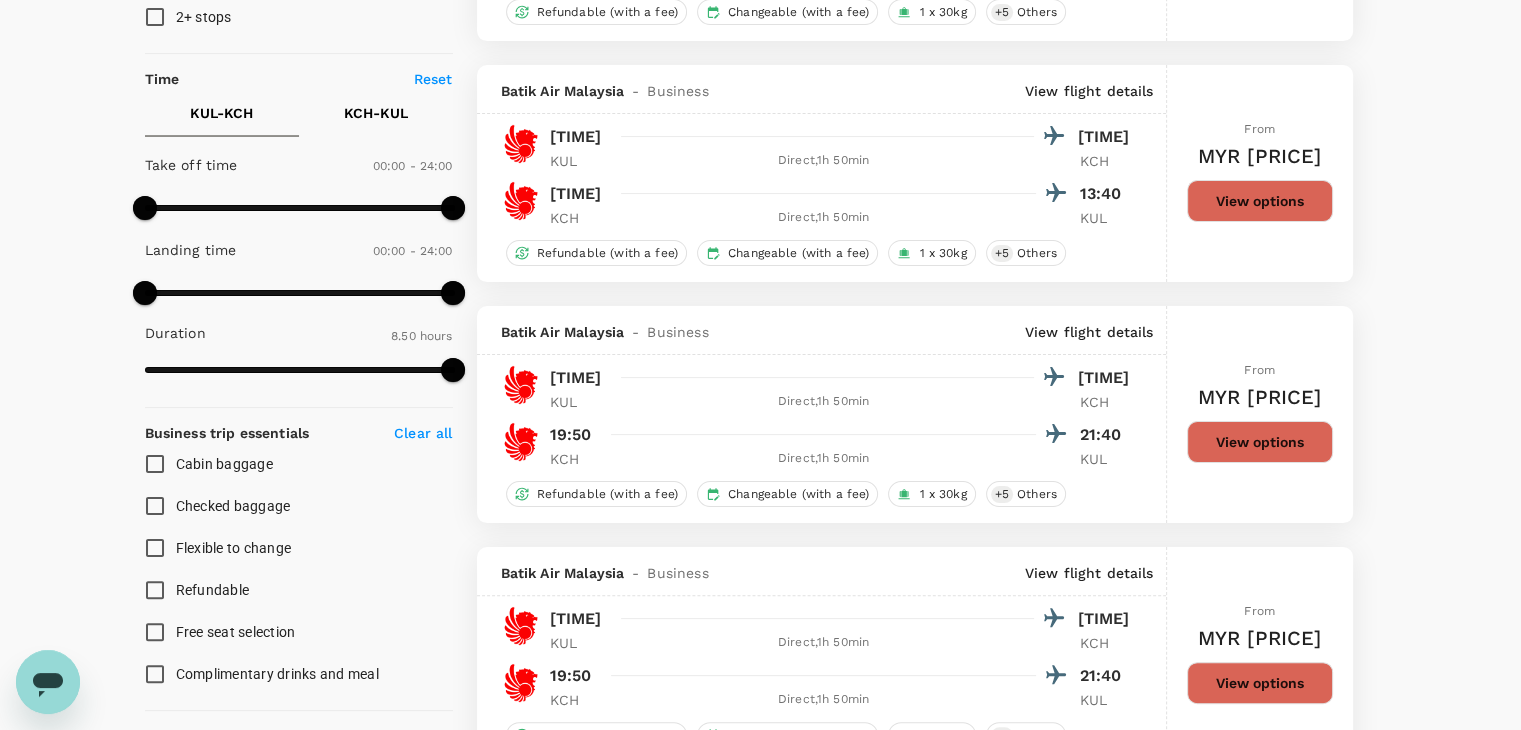 scroll, scrollTop: 400, scrollLeft: 0, axis: vertical 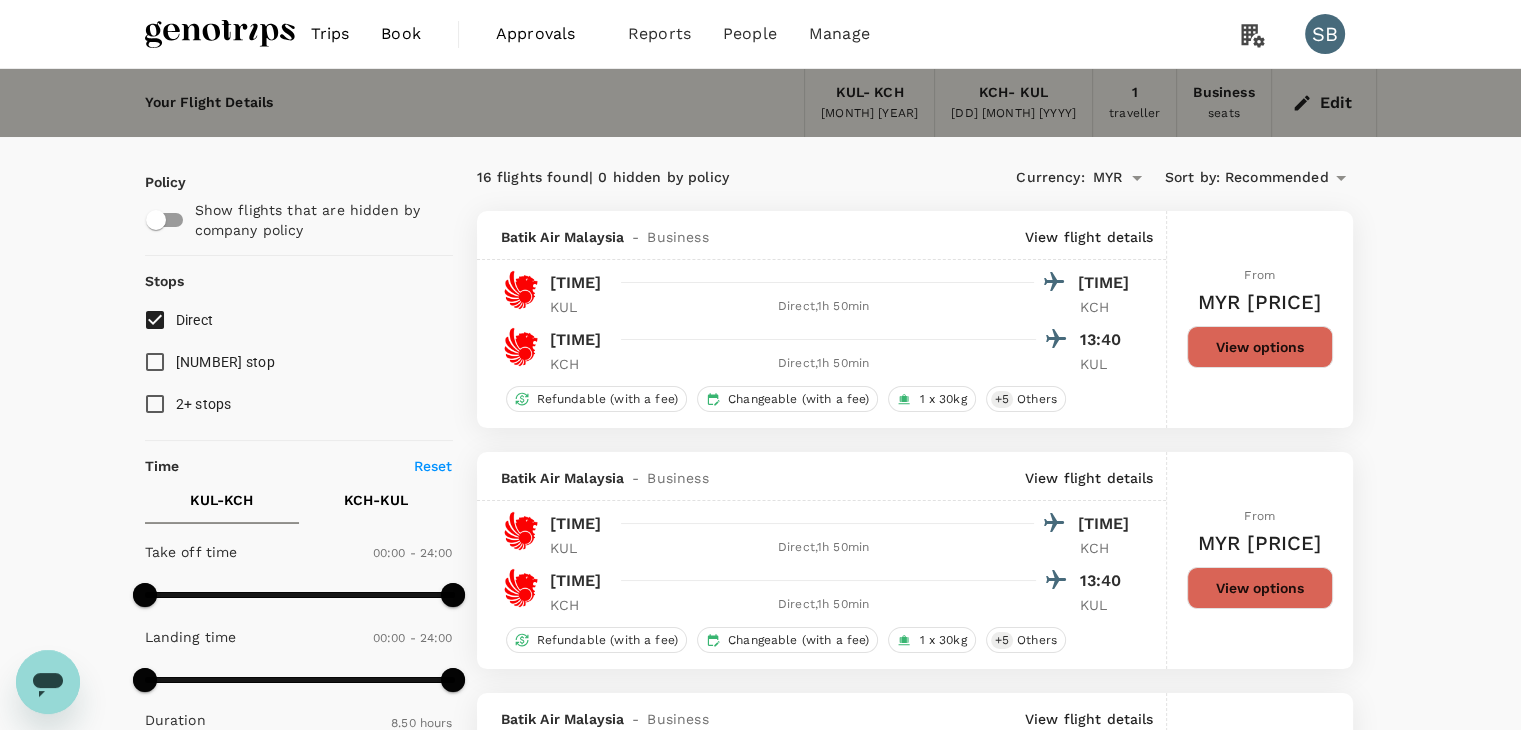 click at bounding box center [220, 34] 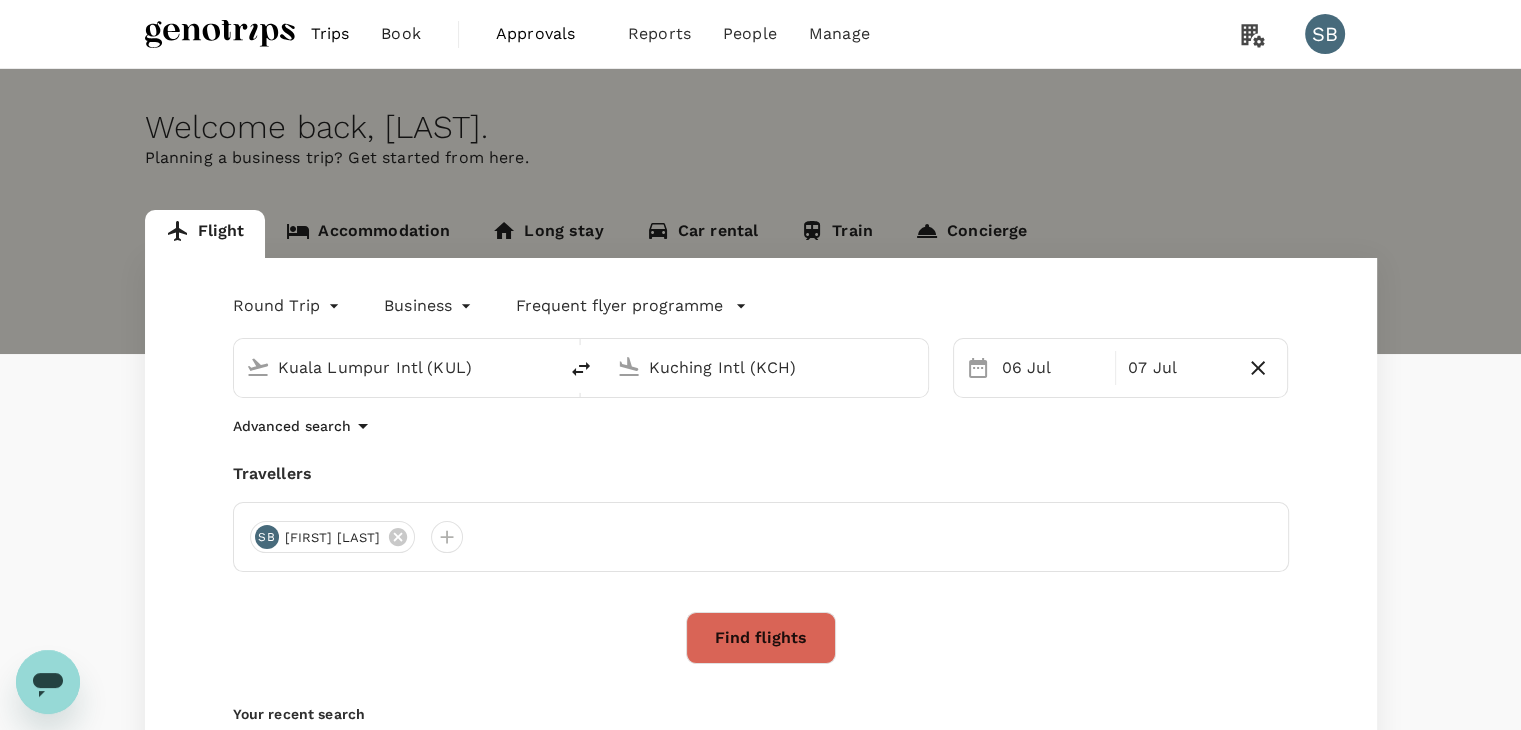 click on "Trips Book Approvals 0 Reports People Manage SB Welcome back , [NAME] . Planning a business trip? Get started from here. Flight Accommodation Long stay Car rental Train Concierge Round Trip roundtrip Business business Frequent flyer programme Kuala Lumpur Intl (KUL) Kuching Intl (KCH) 06 Jul 07 Jul Advanced search Travellers   SB [NAME] Binti Abu Hanipah Find flights Your recent search Flight to Kuala Lumpur KCH - KUL 06 Jul - 07 Jul · 1 Traveller Flight to Kuala Lumpur KCH - KUL 06 Jul · 1 Traveller Flight to Sibu AOR - SBW 07 Jul · 1 Traveller by TruTrip  ( 3.46.1   ) Frequent flyer programme Add new" at bounding box center (760, 483) 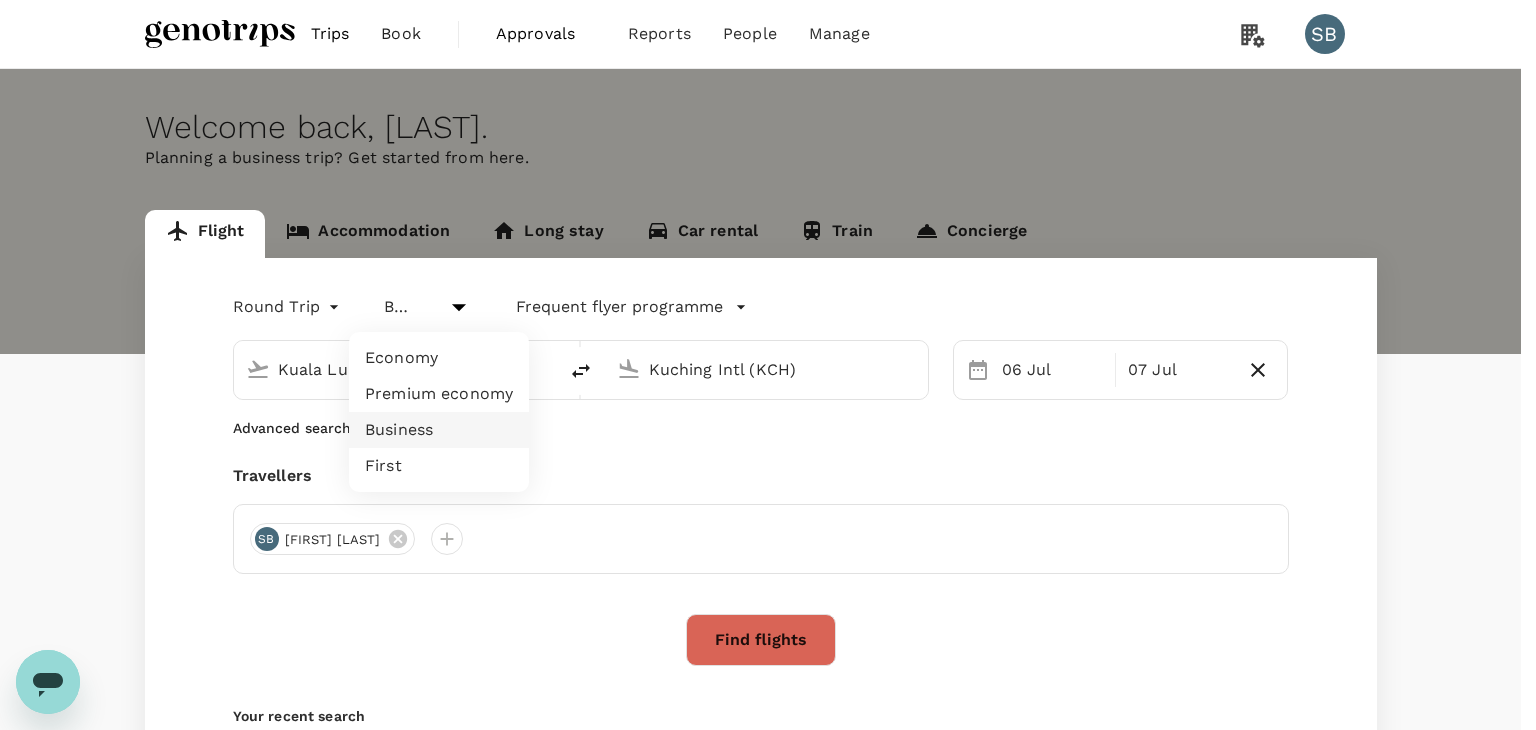 click on "Economy" at bounding box center (439, 358) 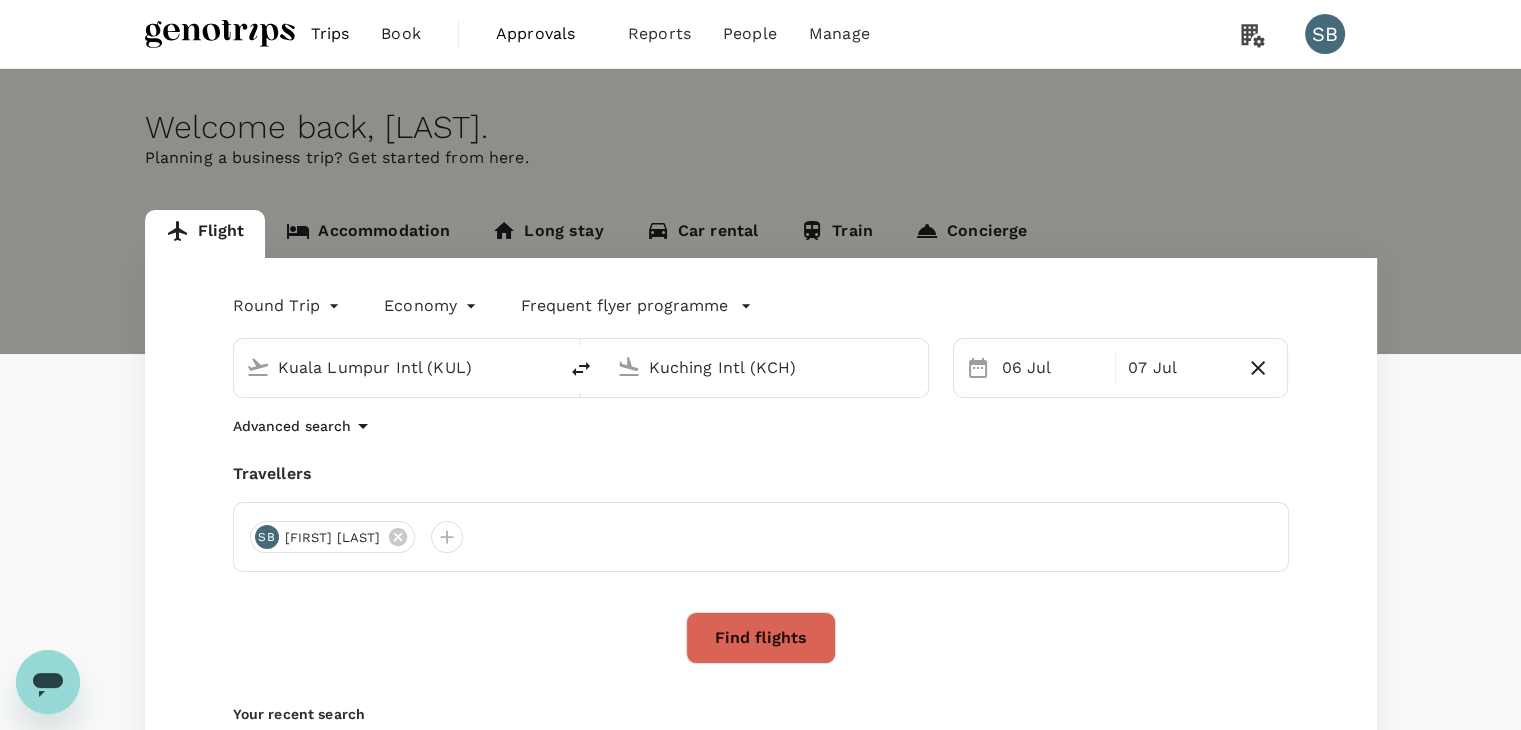 click on "Find flights" at bounding box center (761, 638) 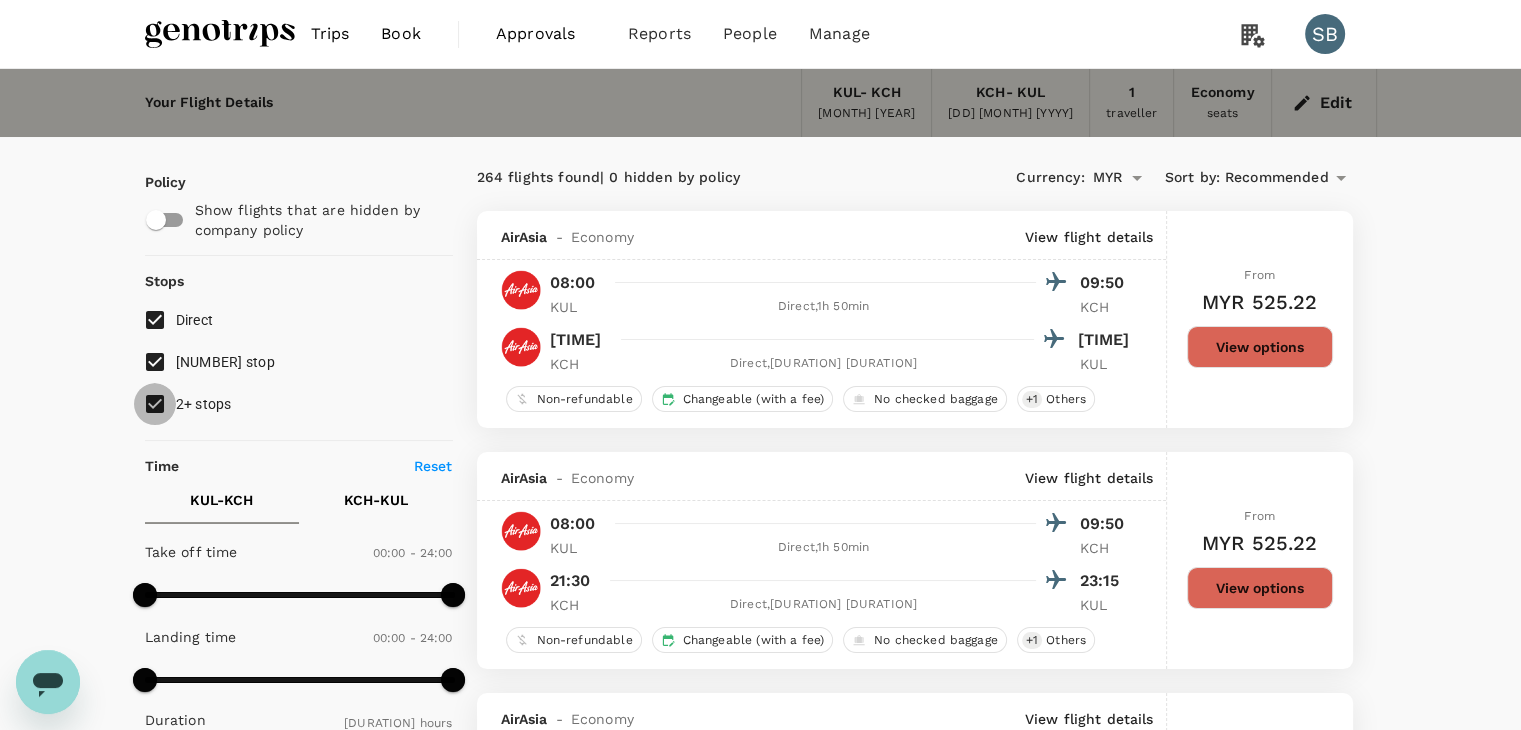 click on "2+ stops" at bounding box center [155, 404] 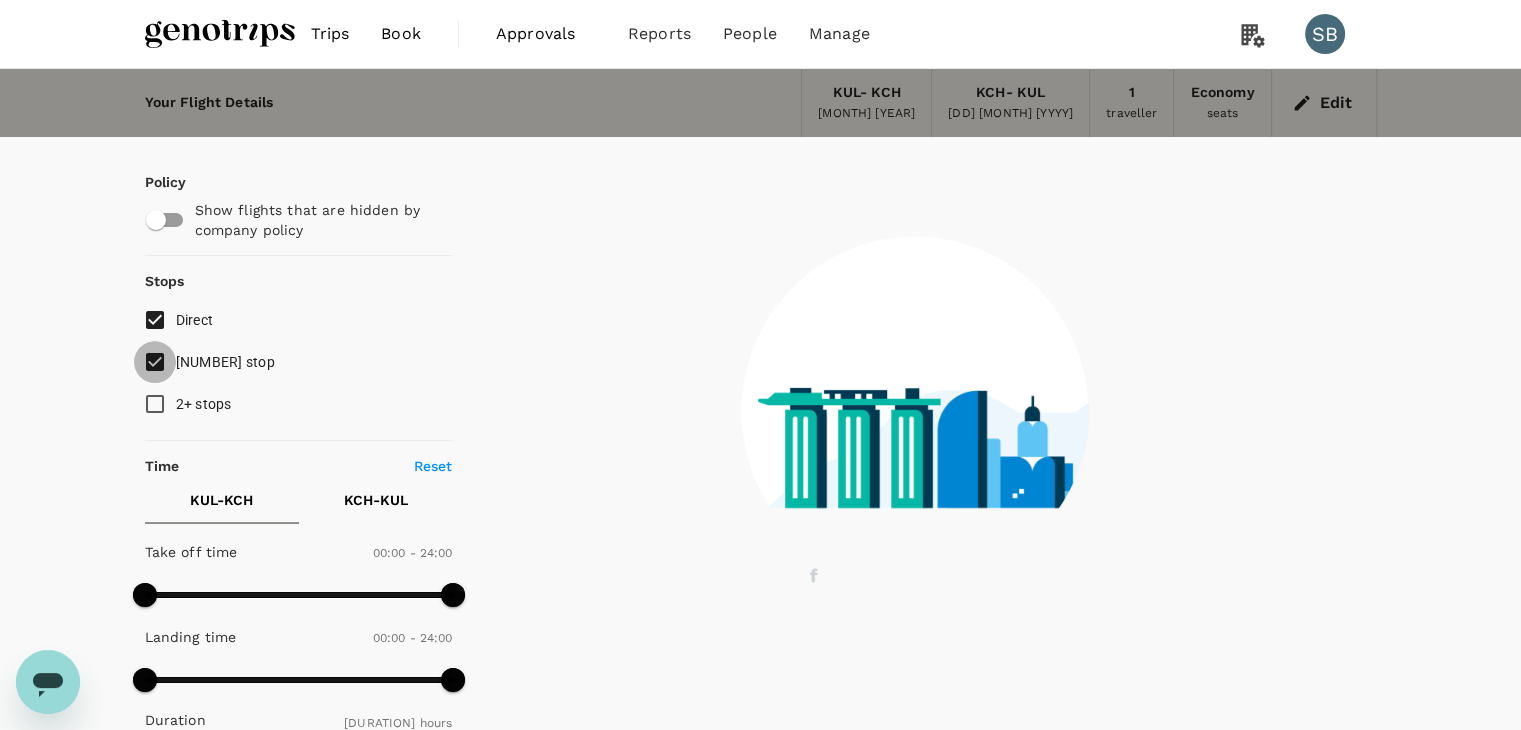 click on "[NUMBER] stop" at bounding box center [155, 362] 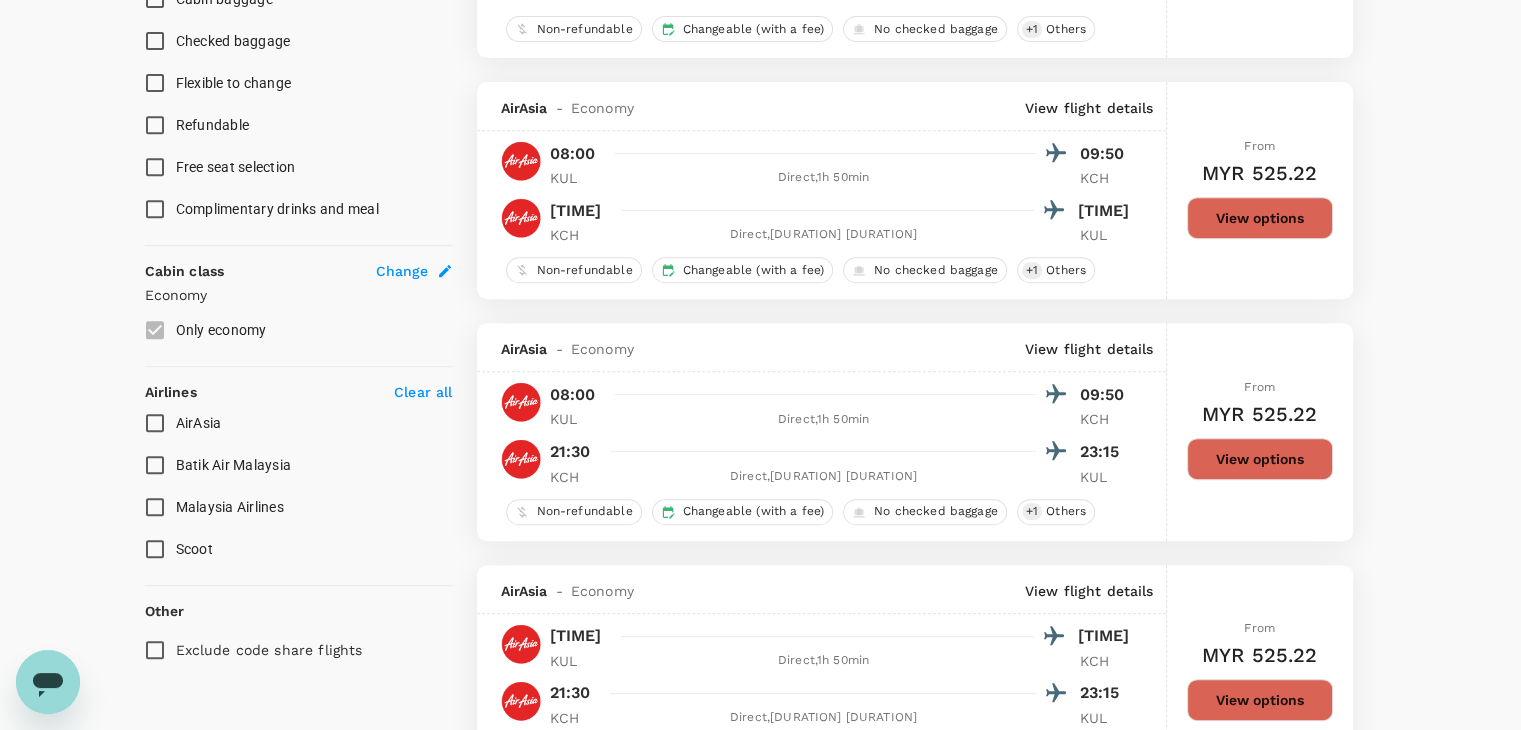 scroll, scrollTop: 900, scrollLeft: 0, axis: vertical 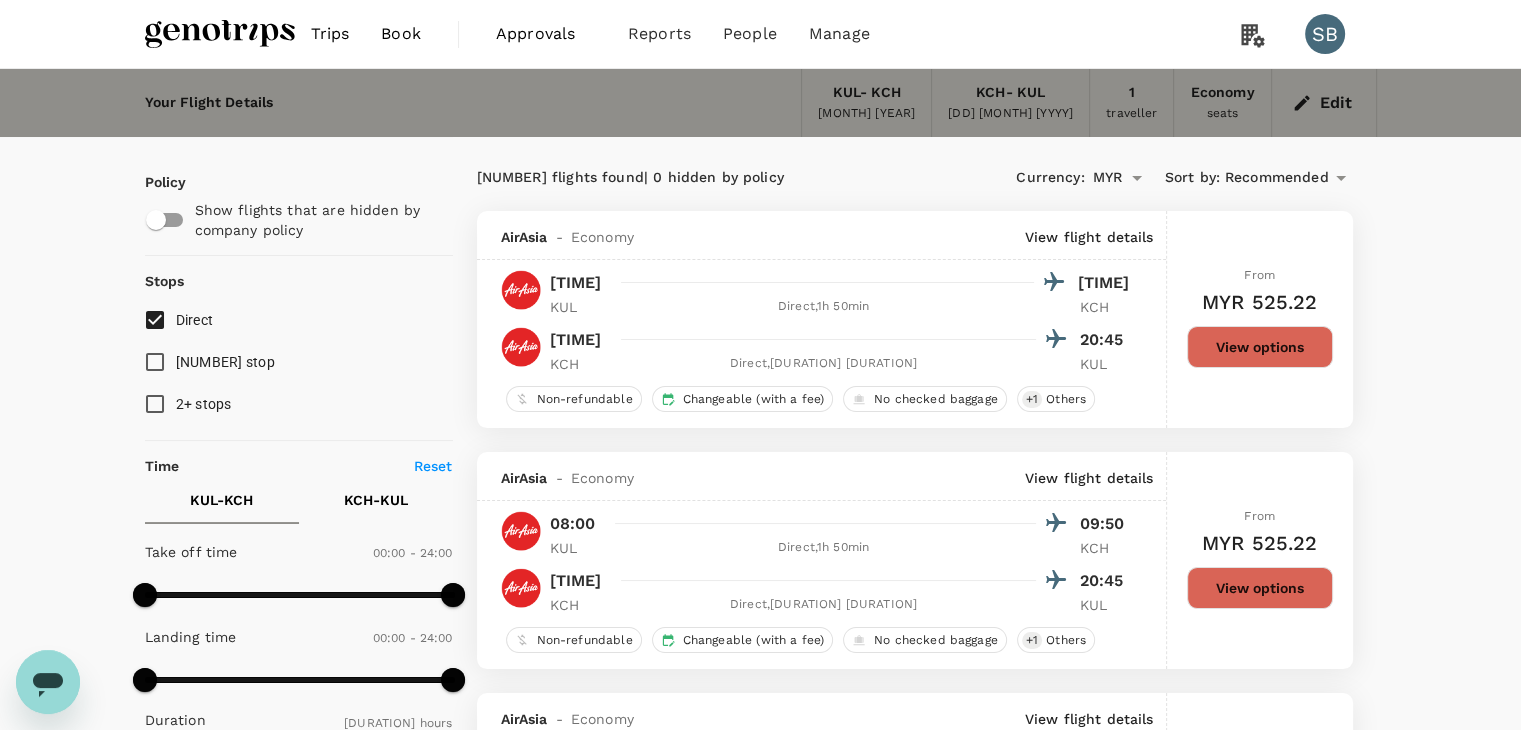 click at bounding box center [220, 34] 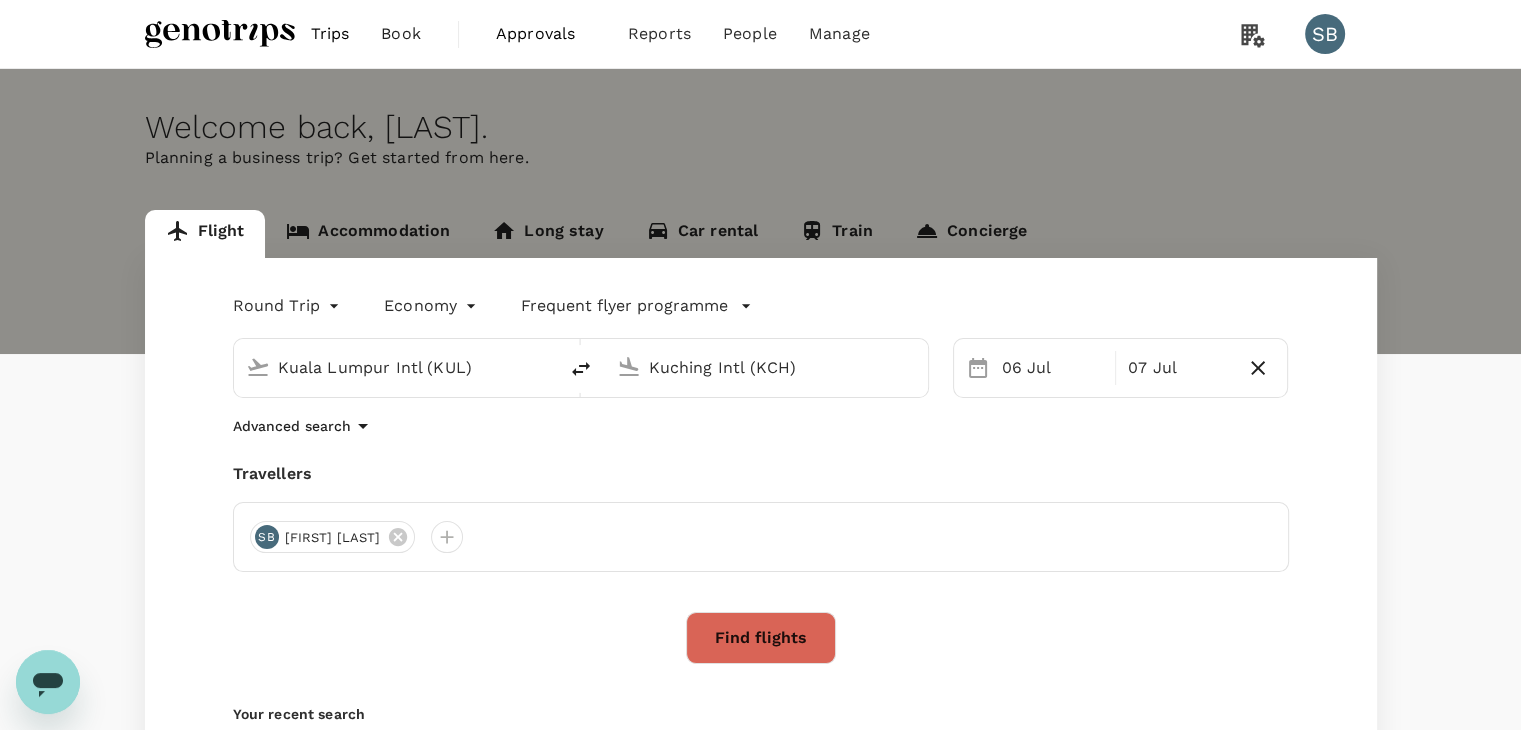 click on "Welcome back , [FIRST] . Planning a business trip? Get started from here. Flight Accommodation Long stay Car rental Train Concierge Round Trip roundtrip Economy economy Frequent flyer programme Kuala Lumpur Intl (KUL) Kuching Intl (KCH) 06 Jul 07 Jul Advanced search Travellers   SB [FIRST] [LAST] Find flights Your recent search Flight to Kuala Lumpur KCH - KUL 06 Jul - 07 Jul · 1 Traveller Flight to Kuala Lumpur KCH - KUL 06 Jul · 1 Traveller Flight to Sibu AOR - SBW 07 Jul · 1 Traveller by TruTrip  ( 3.46.1   ) Frequent flyer programme Add new" at bounding box center (760, 483) 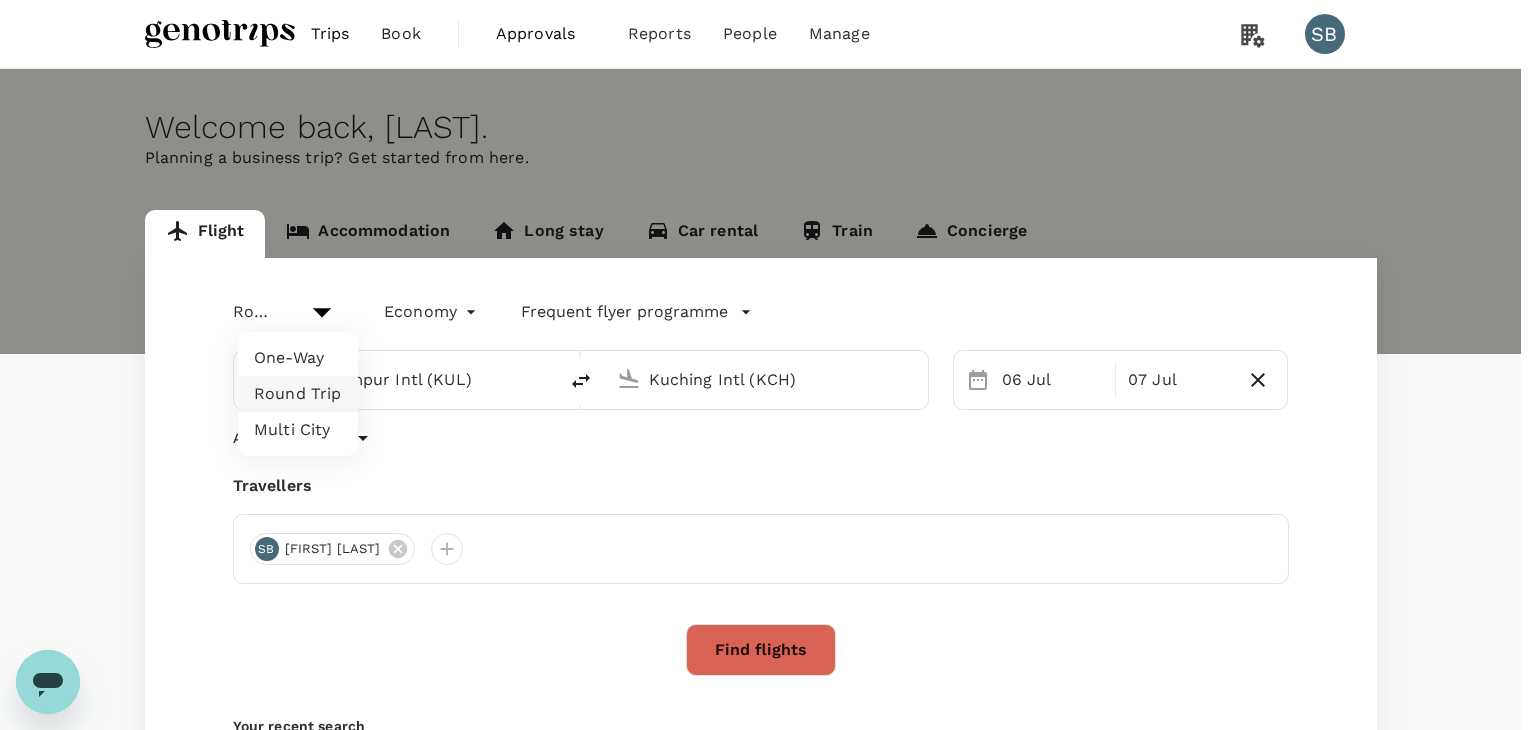 click on "One-Way" at bounding box center (298, 358) 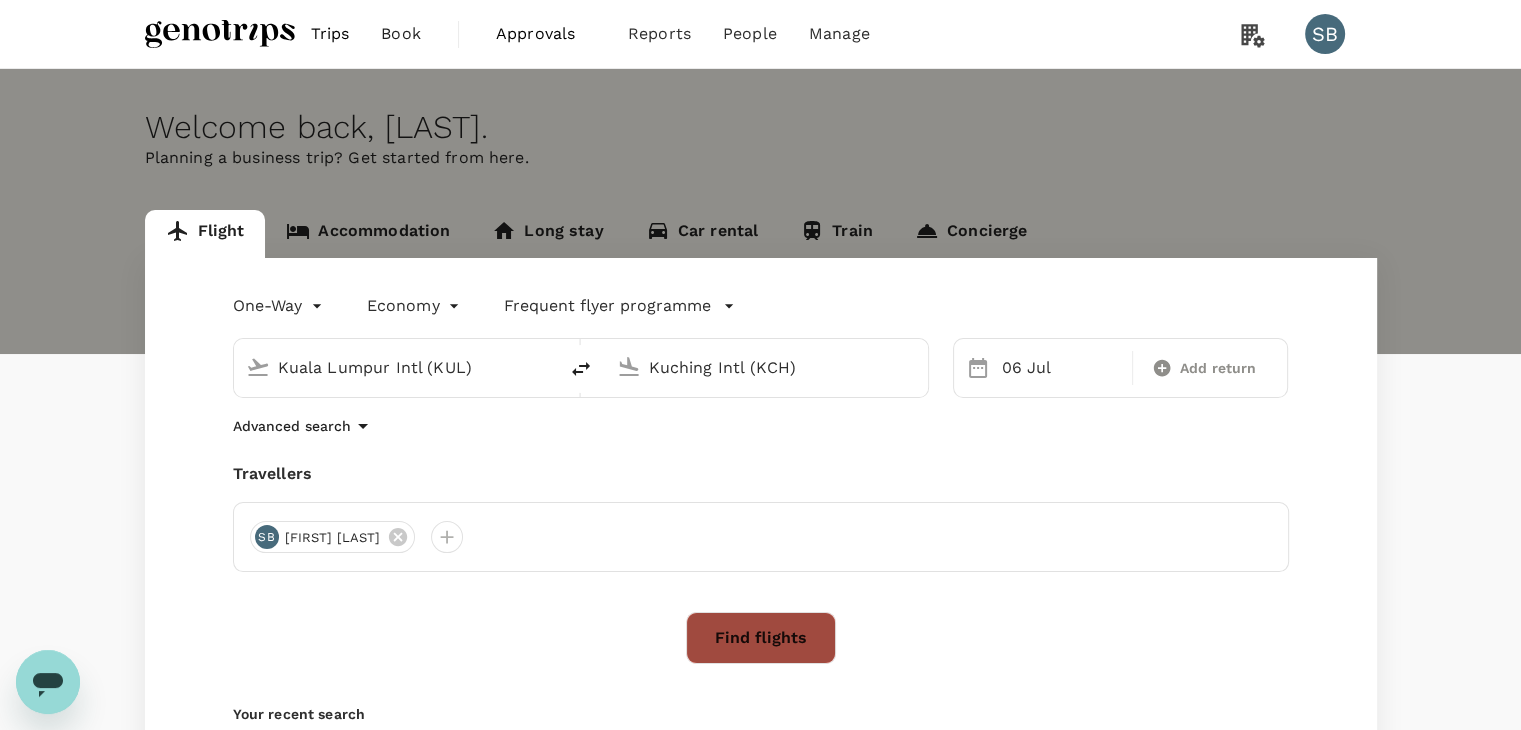 click on "Find flights" at bounding box center [761, 638] 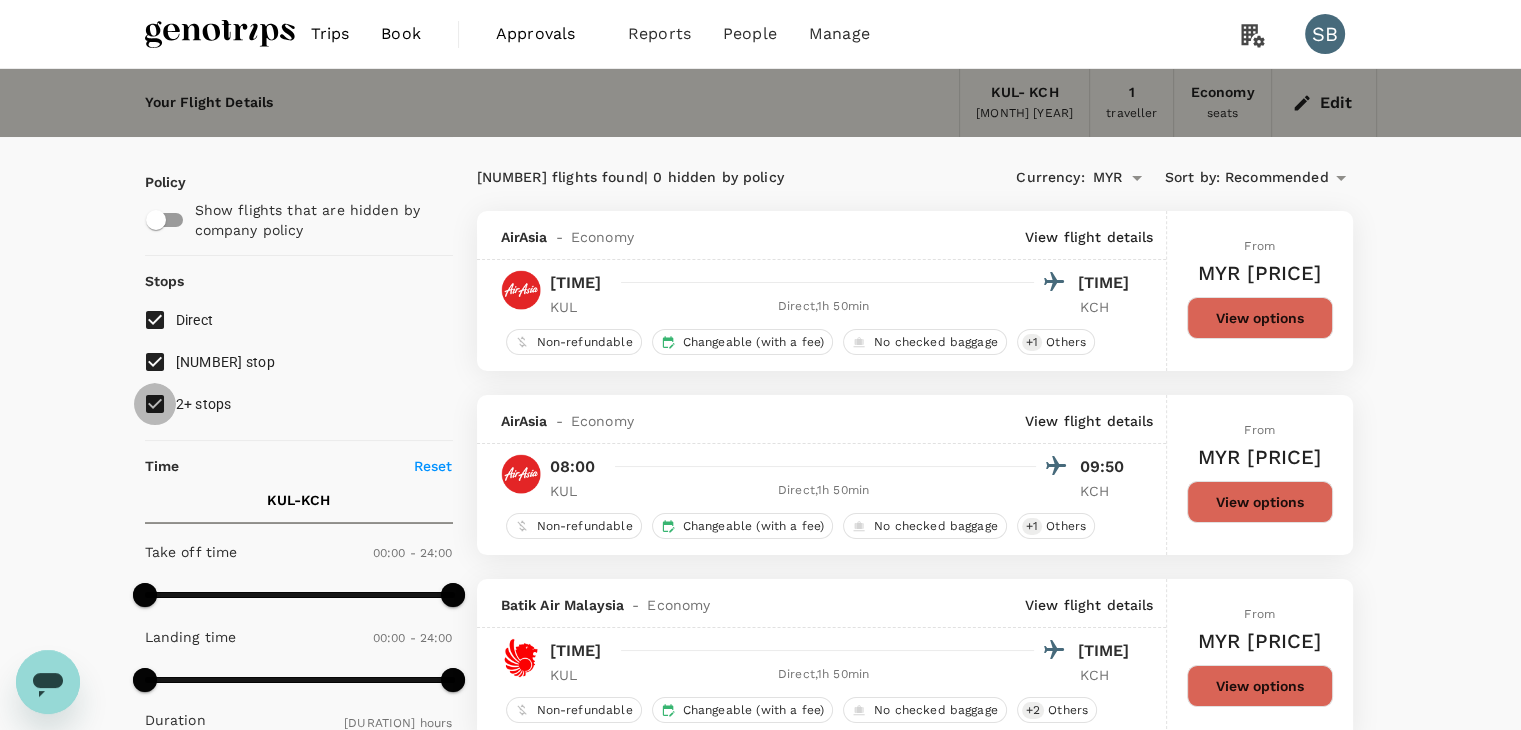 click on "2+ stops" at bounding box center [155, 404] 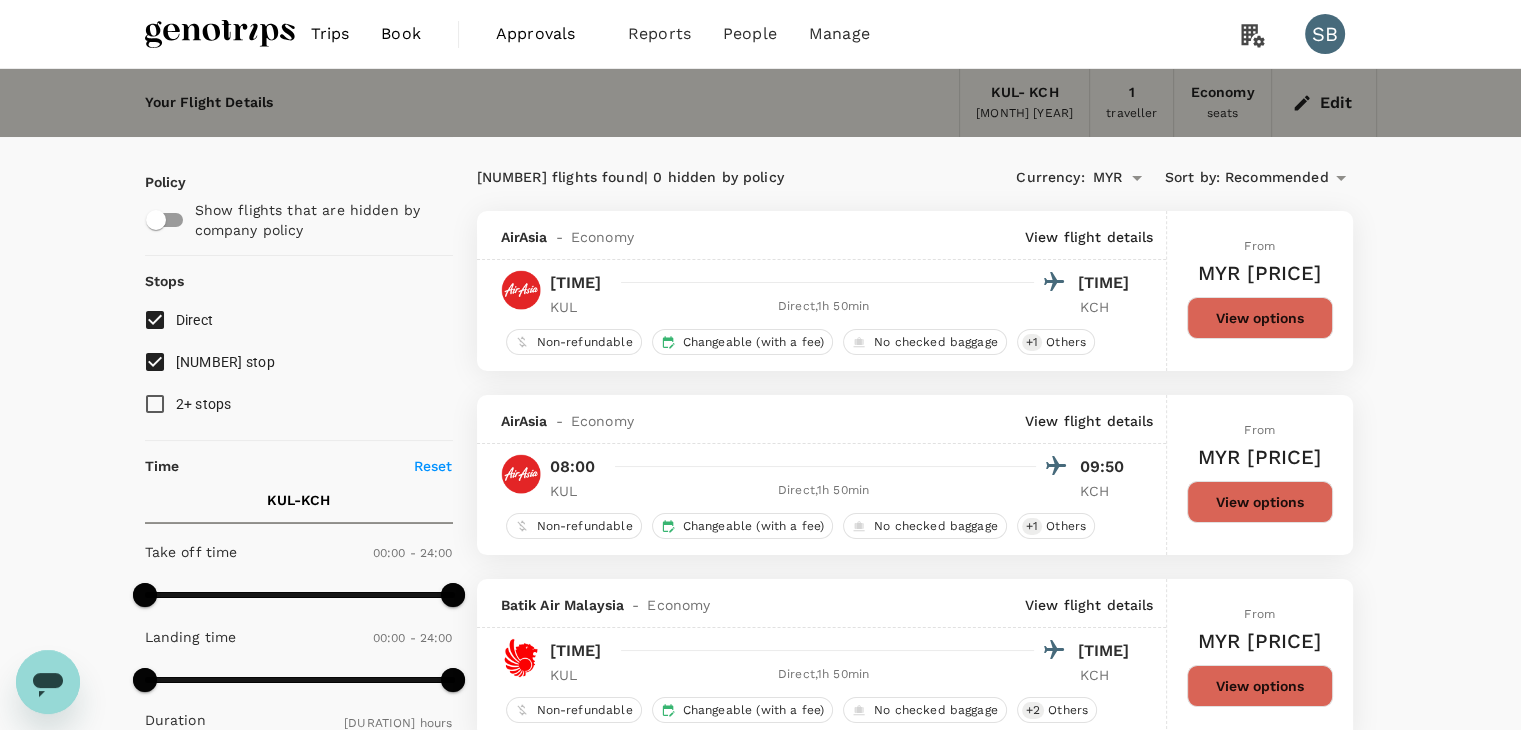 click on "[NUMBER] stop" at bounding box center [155, 362] 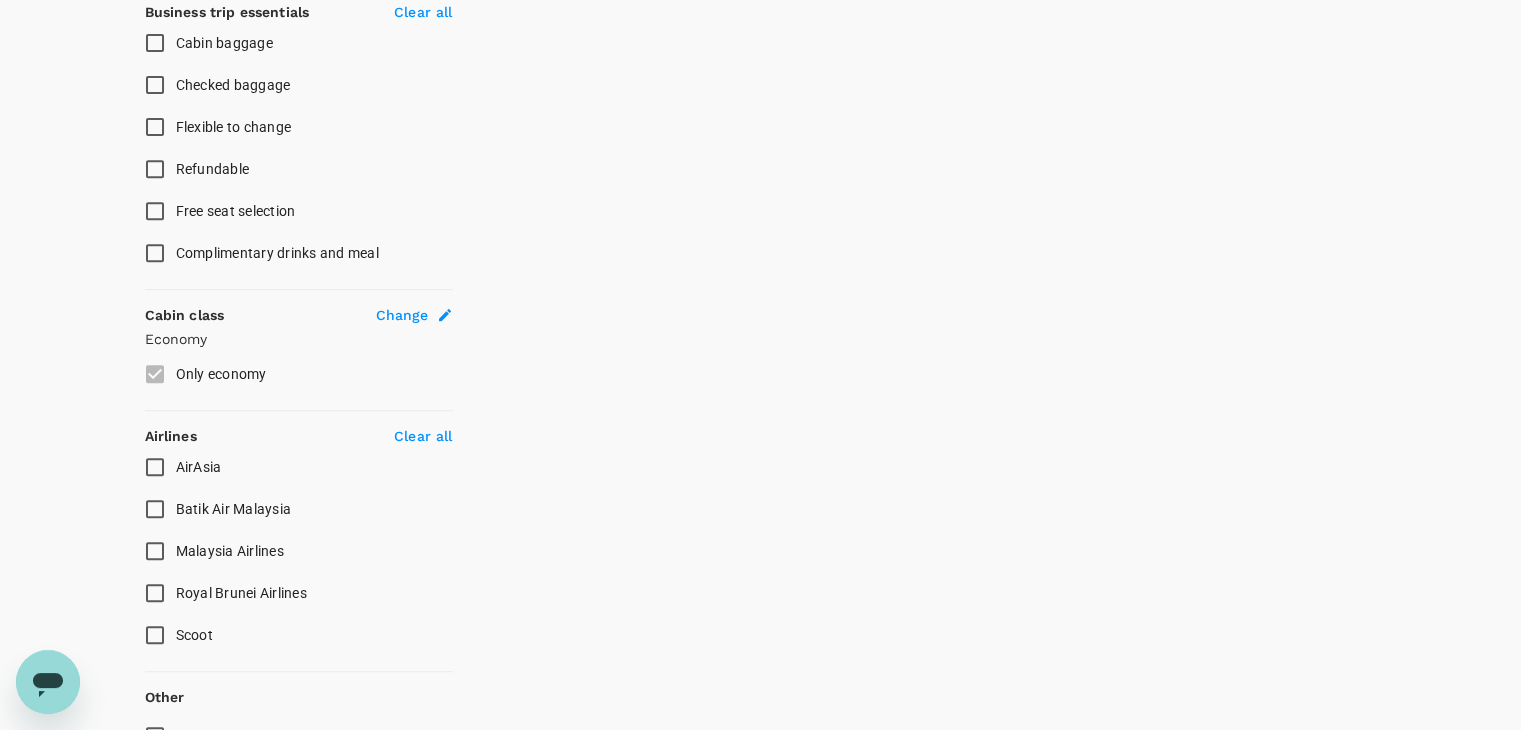 scroll, scrollTop: 916, scrollLeft: 0, axis: vertical 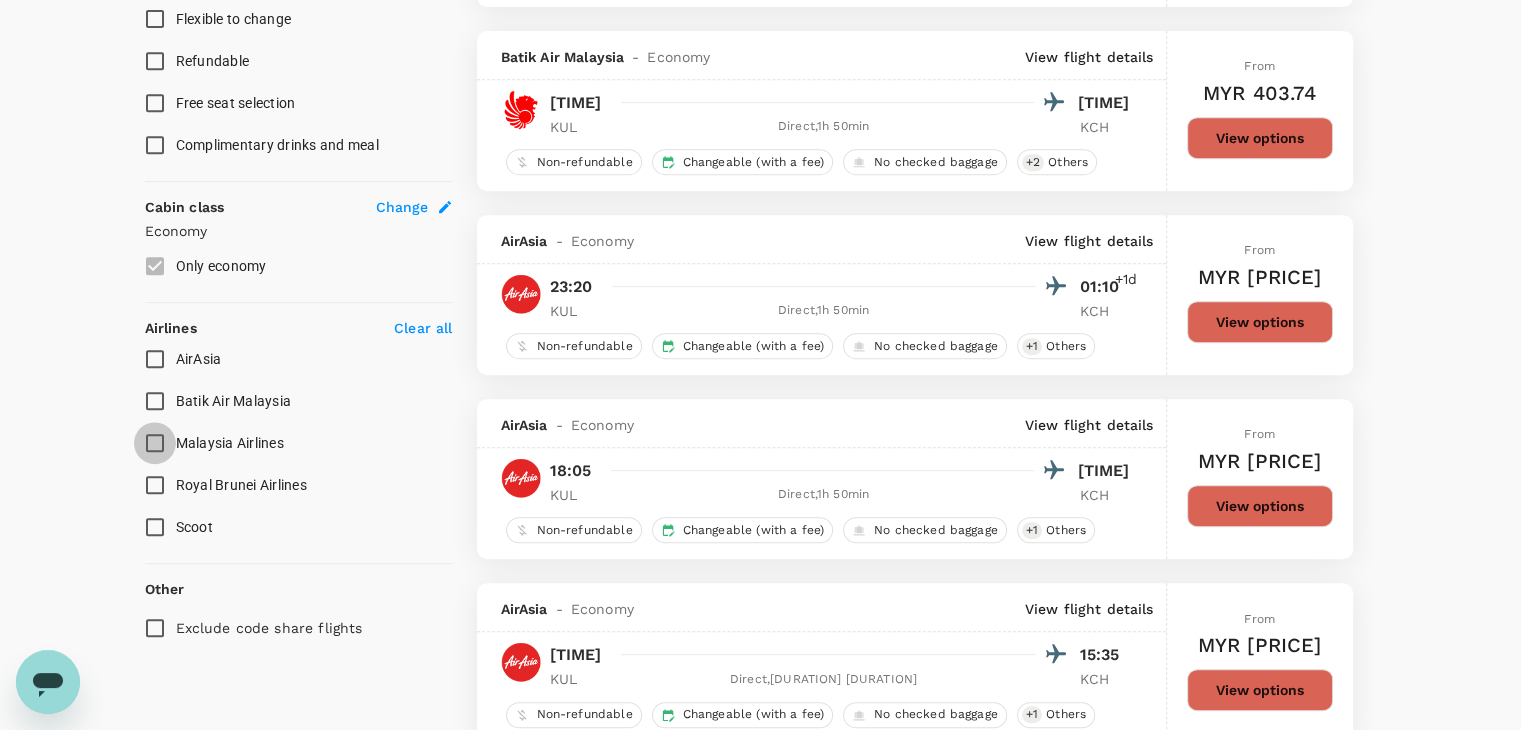 click on "Malaysia Airlines" at bounding box center (155, 443) 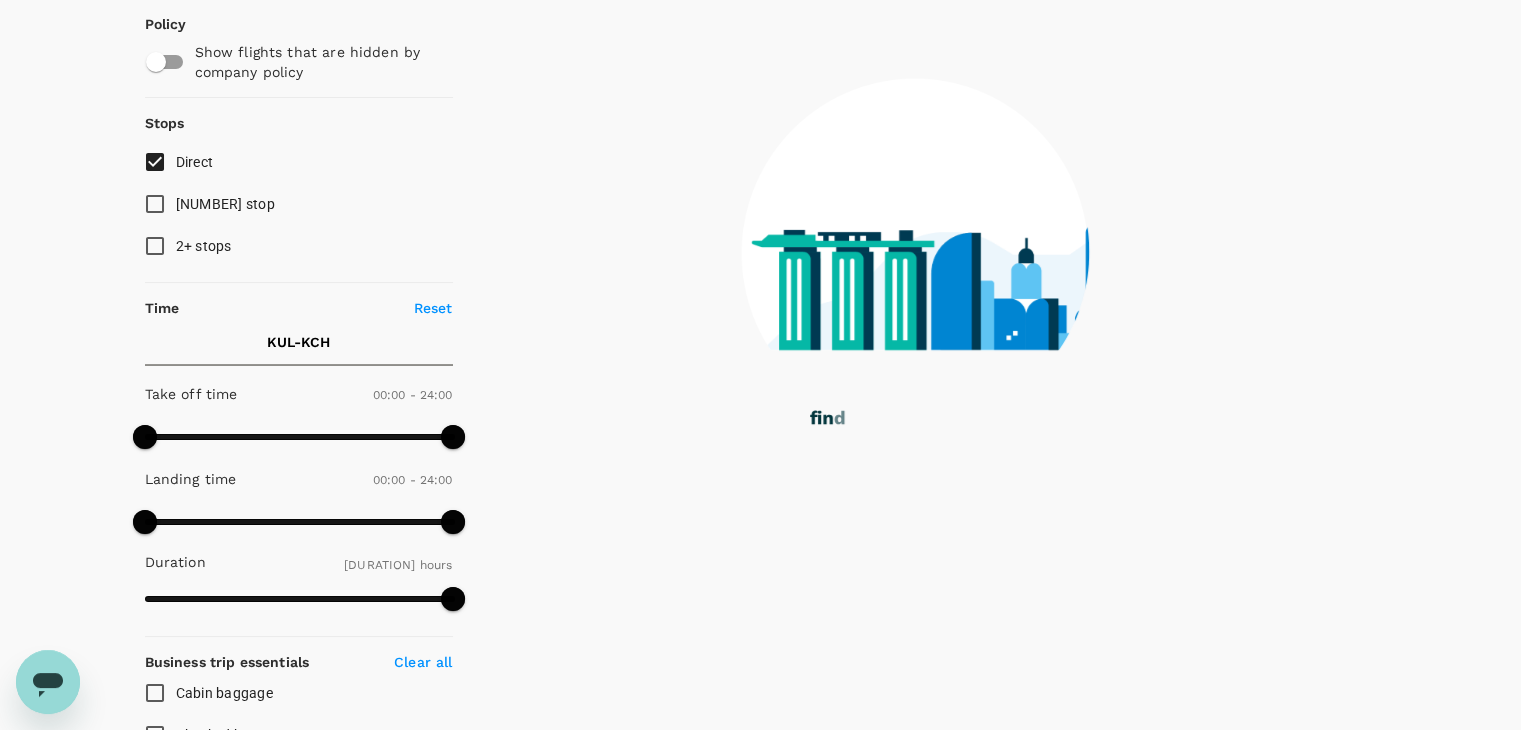 scroll, scrollTop: 116, scrollLeft: 0, axis: vertical 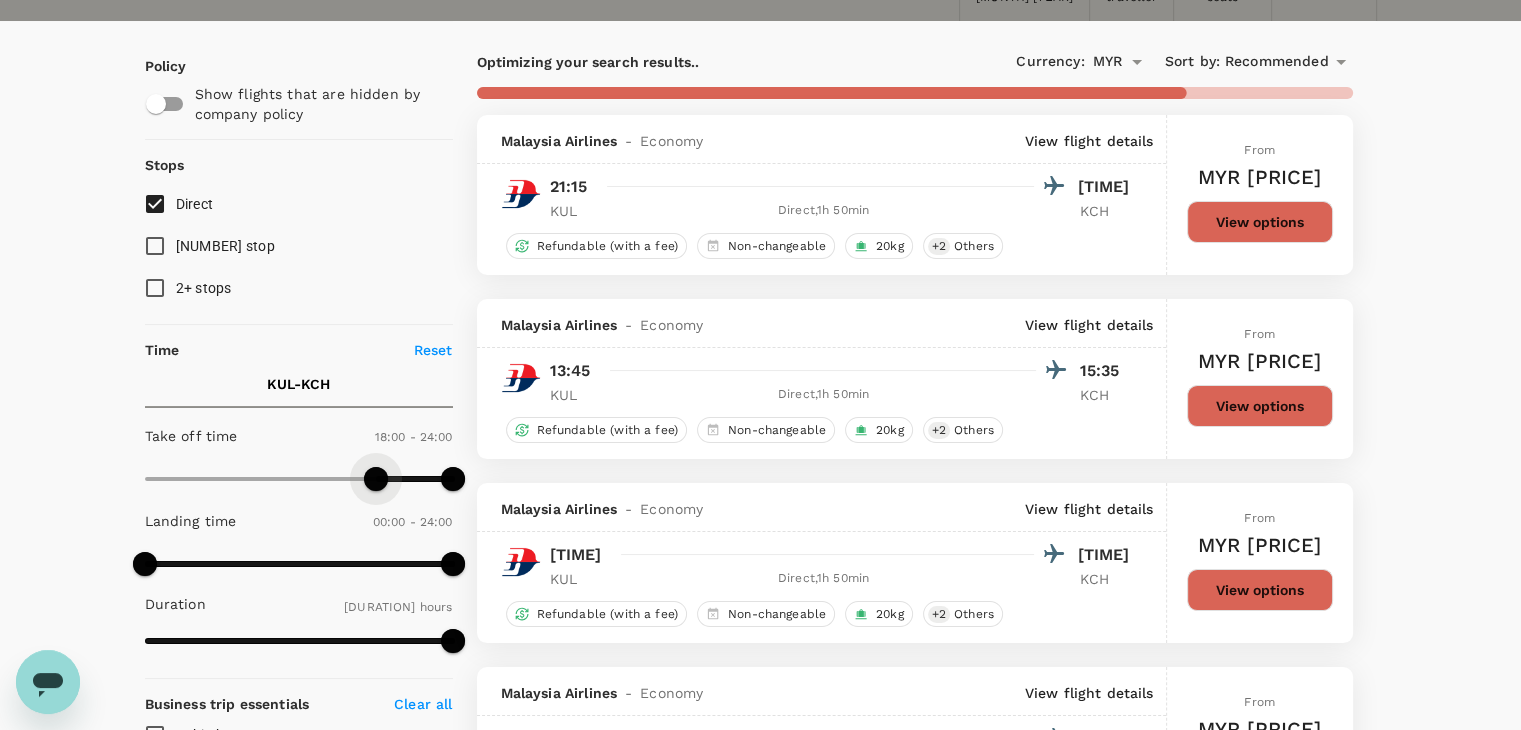 drag, startPoint x: 152, startPoint y: 473, endPoint x: 375, endPoint y: 471, distance: 223.00897 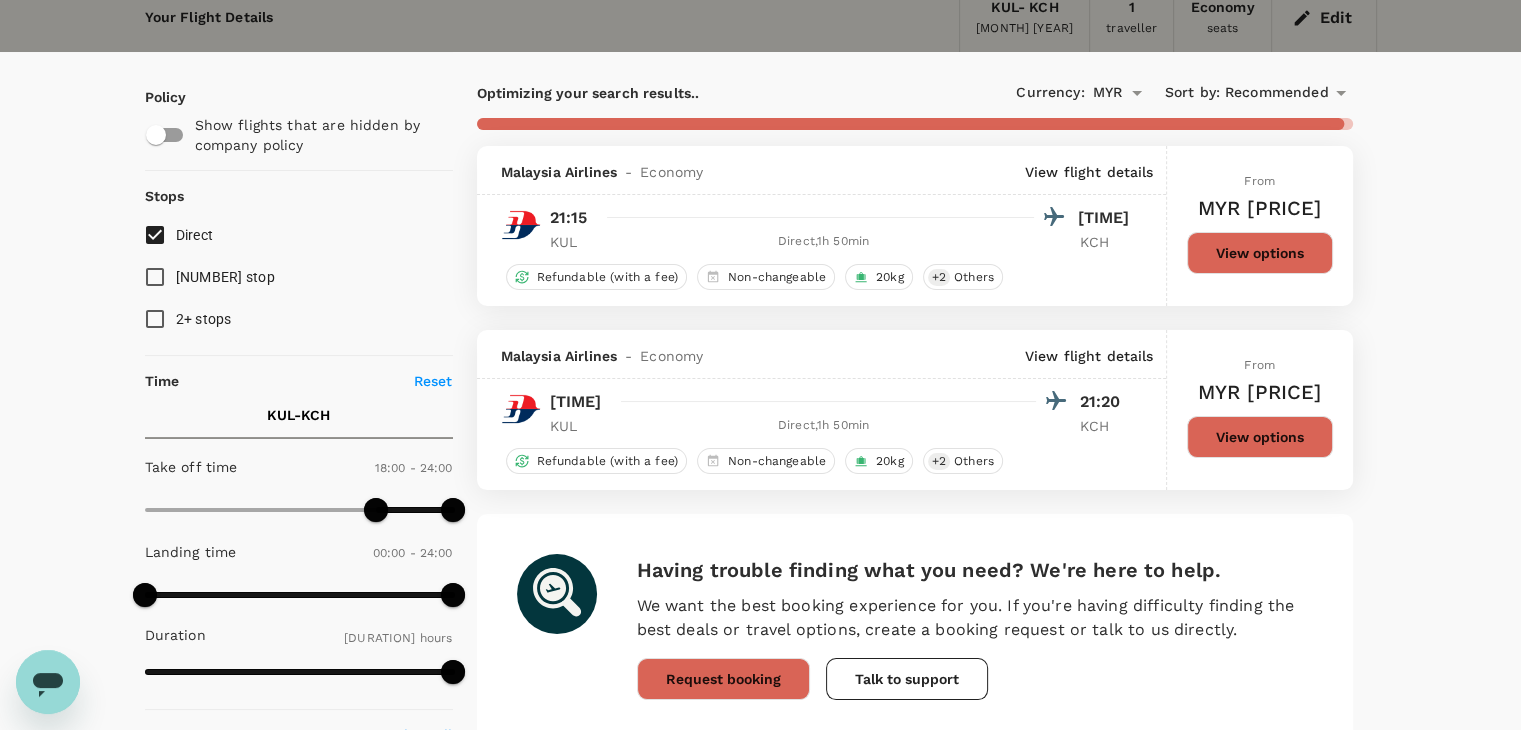 scroll, scrollTop: 116, scrollLeft: 0, axis: vertical 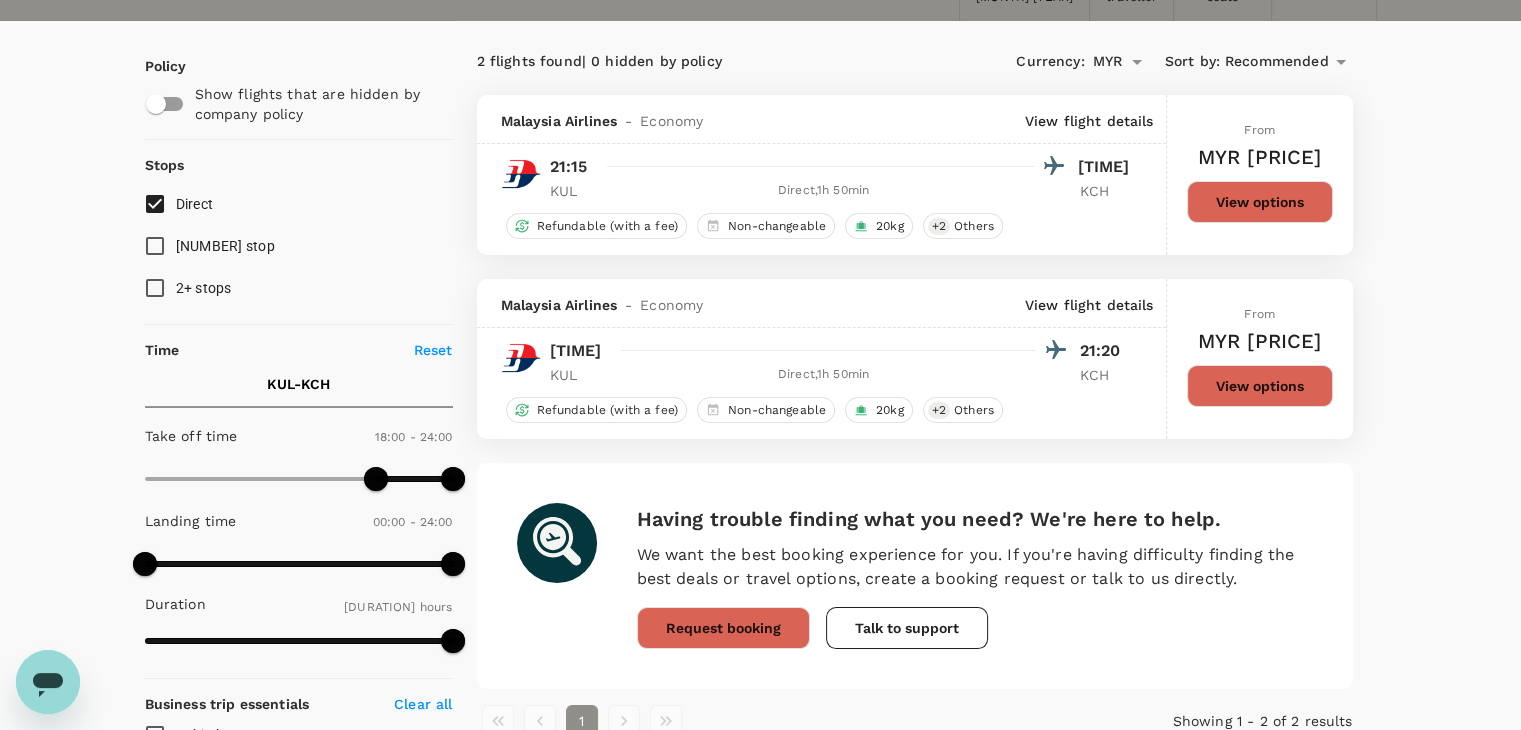 click on "View options" at bounding box center [1260, 202] 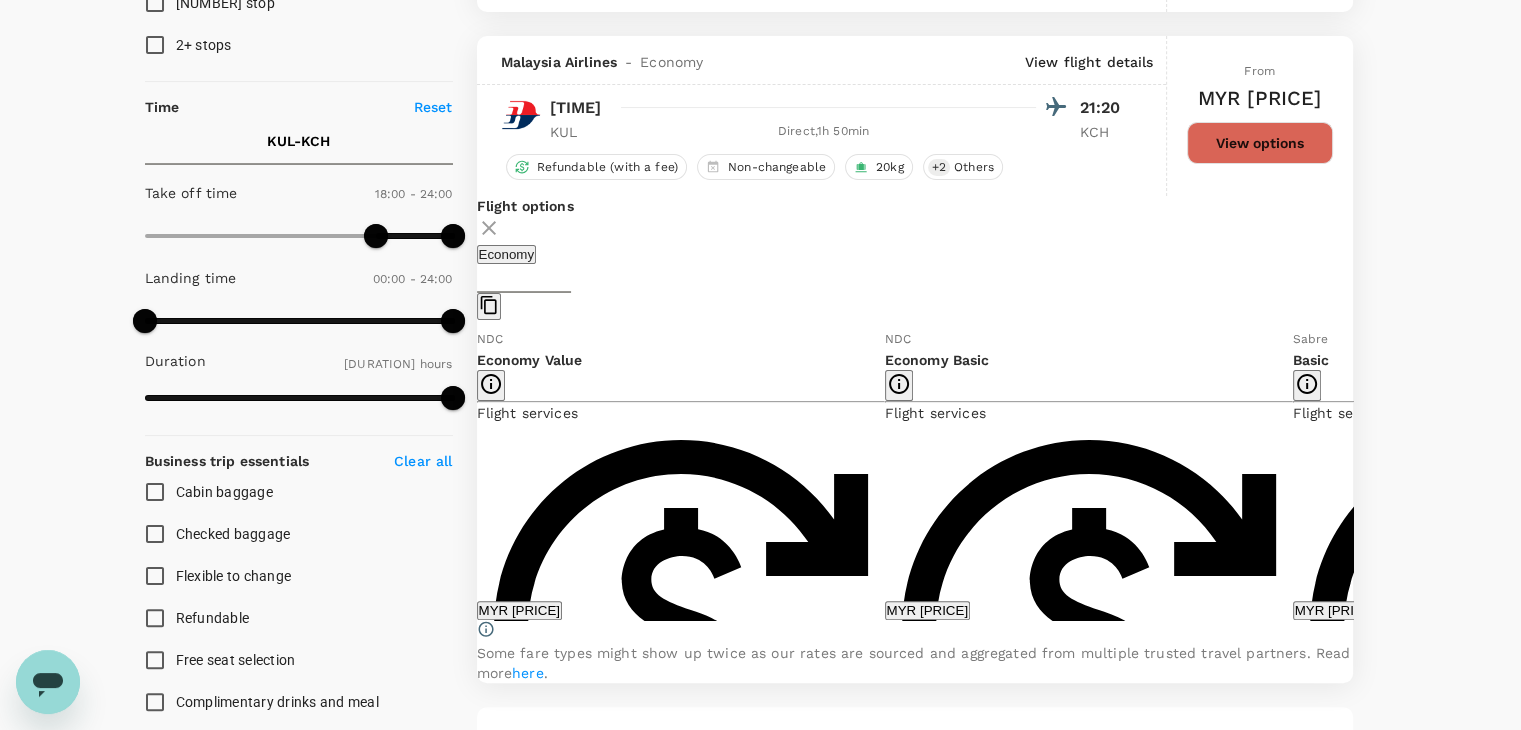 scroll, scrollTop: 395, scrollLeft: 0, axis: vertical 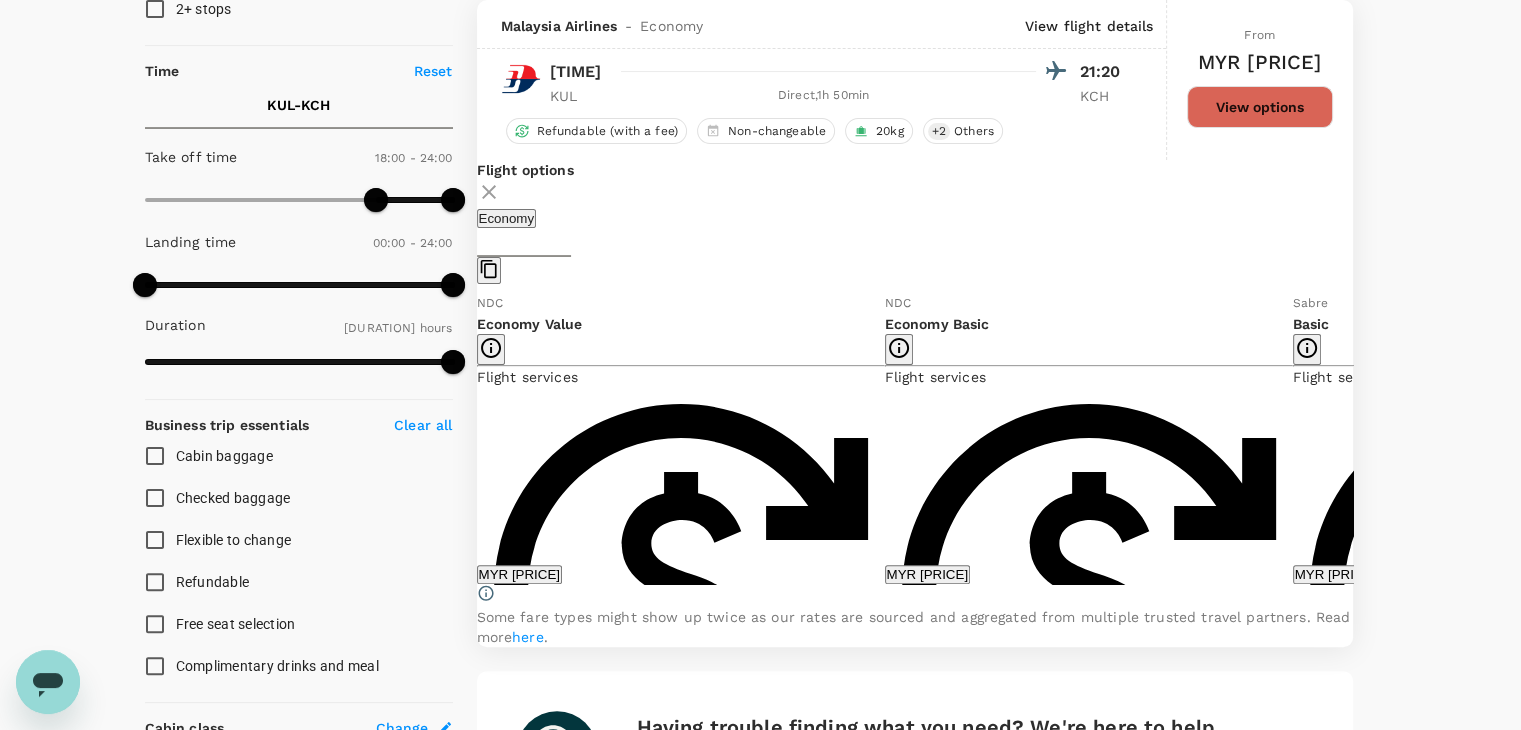 click at bounding box center [1368, 438] 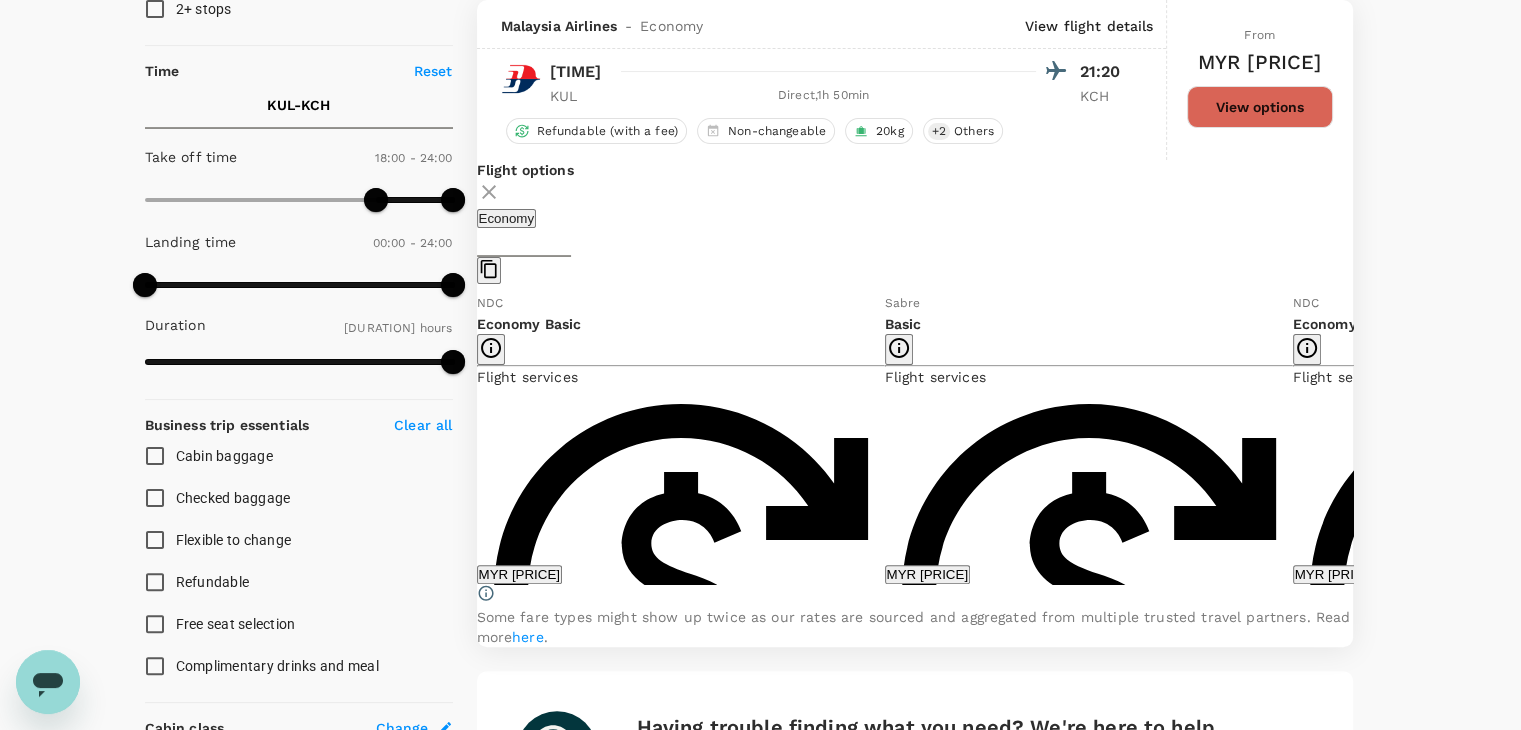 click at bounding box center [1368, 438] 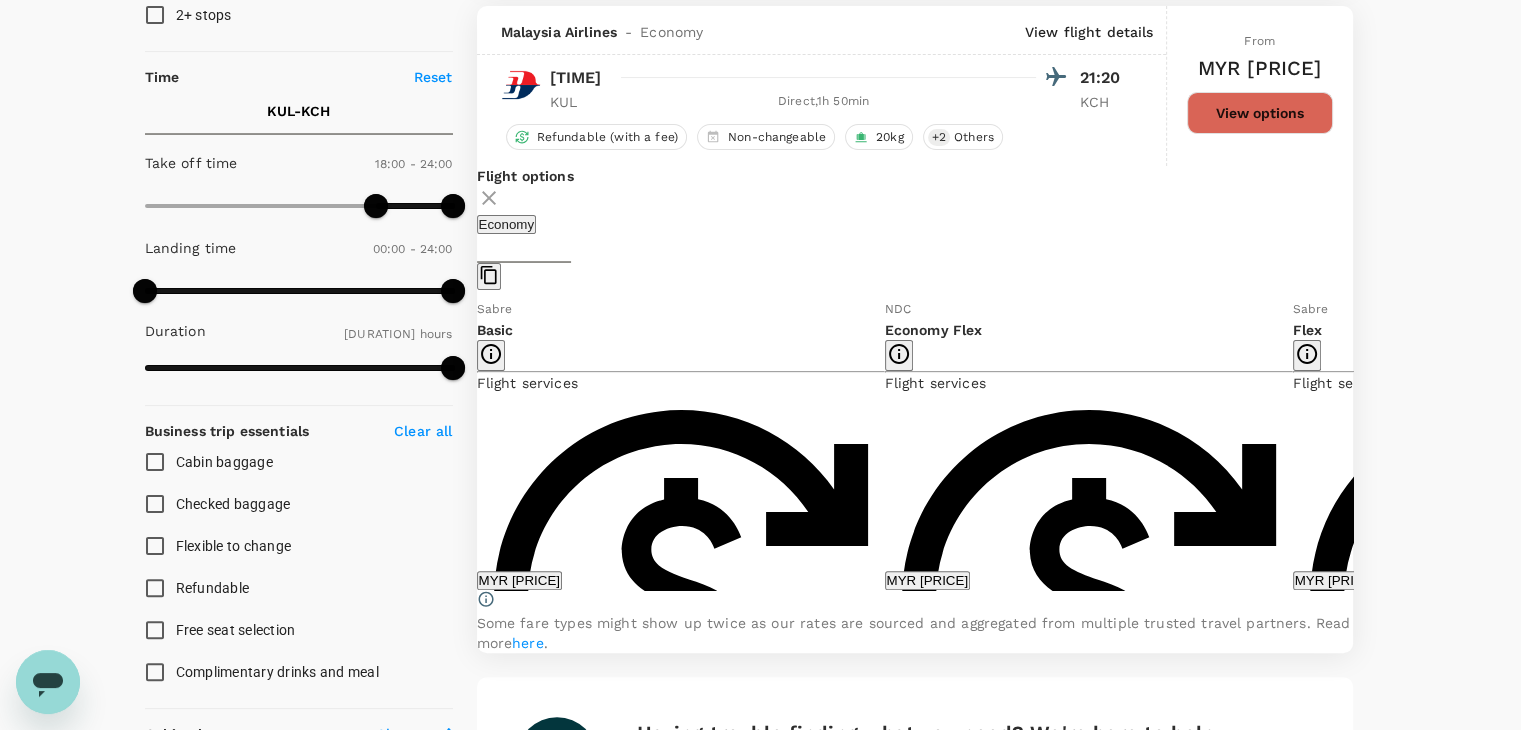 scroll, scrollTop: 0, scrollLeft: 0, axis: both 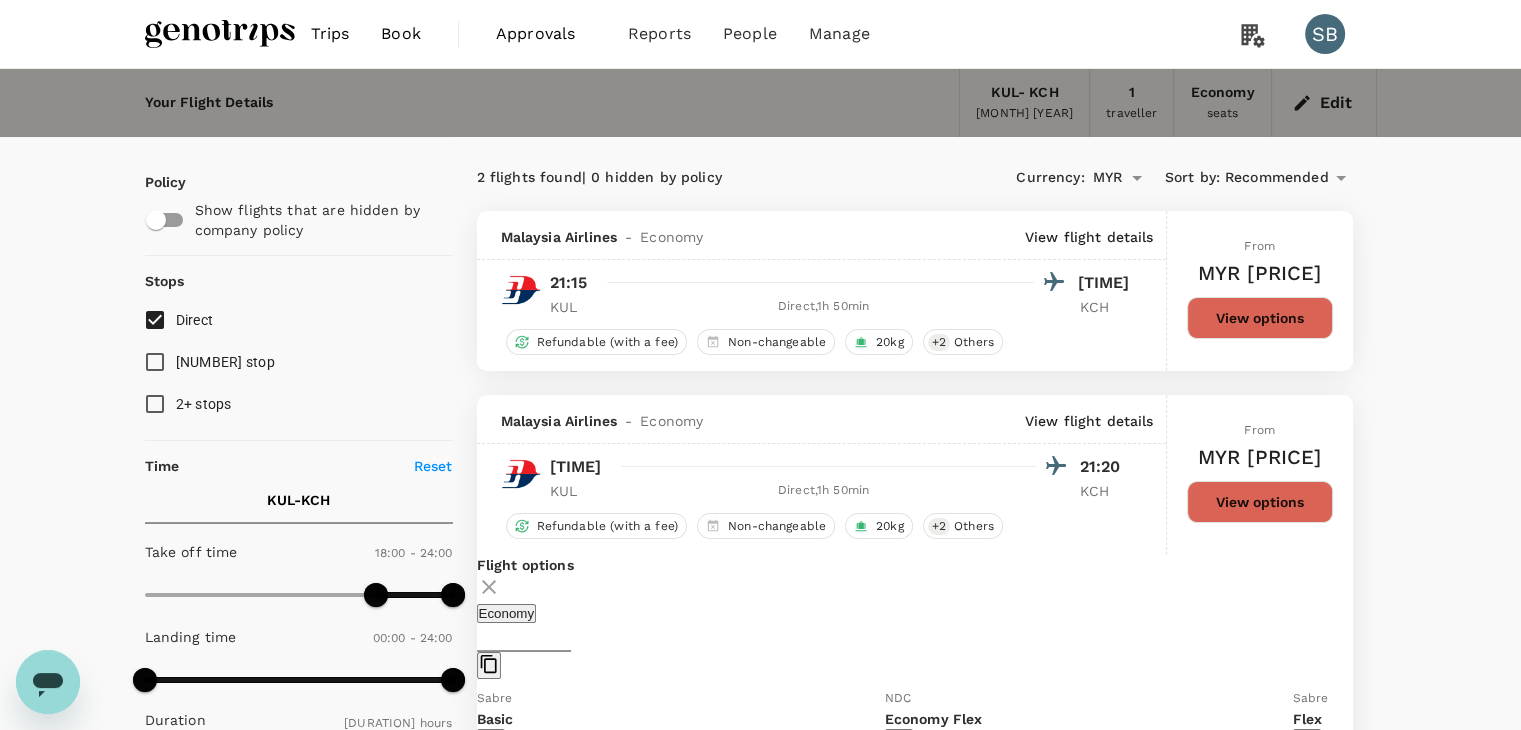 click at bounding box center (220, 34) 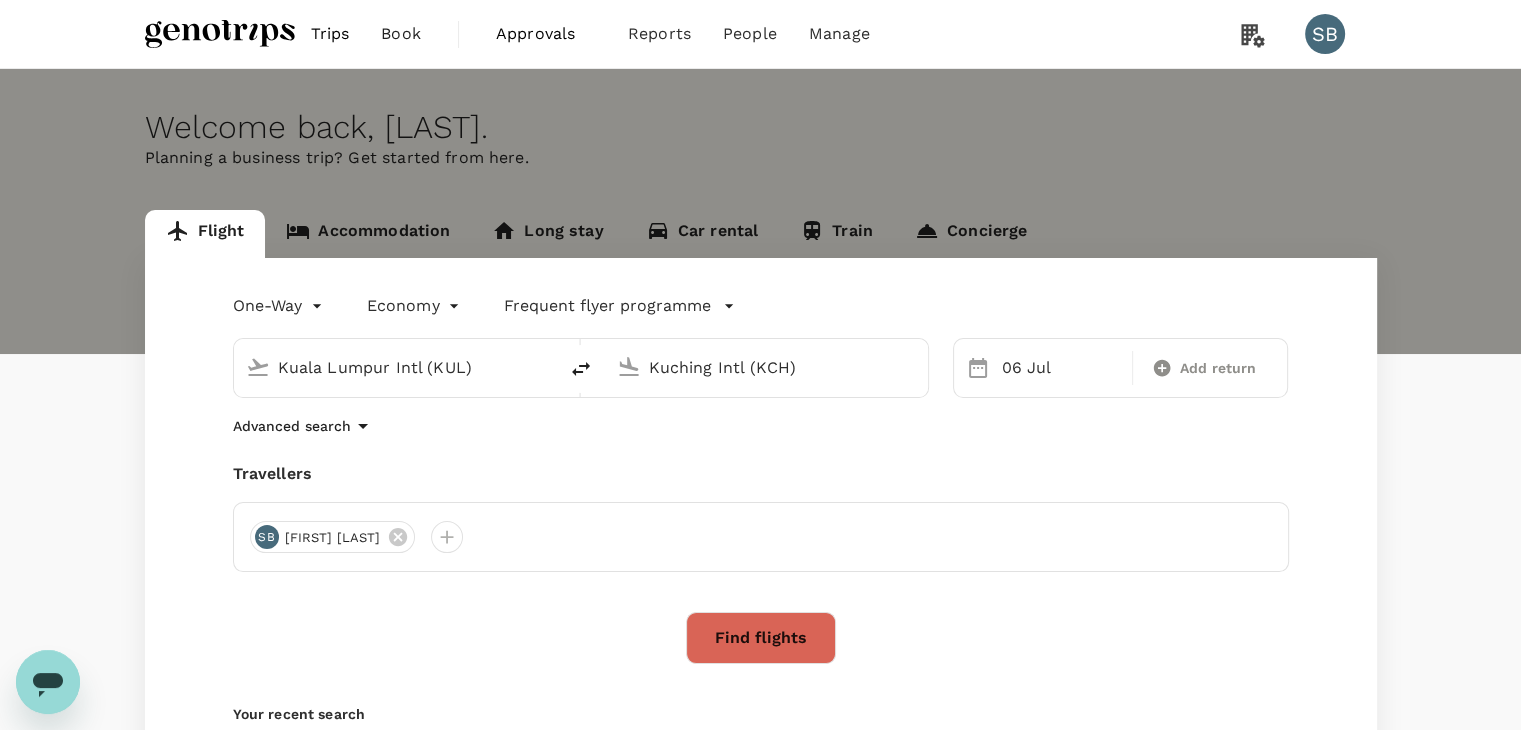 click on "Welcome back , [FIRST] . Planning a business trip? Get started from here. Flight Accommodation Long stay Car rental Train Concierge One-Way oneway Economy economy Frequent flyer programme Kuala Lumpur Intl (KUL) Kuching Intl (KCH) 06 Jul Add return Advanced search Travellers   SB [FIRST] [LAST] Find flights Your recent search Flight to Kuching KUL - KCH 06 Jul - 07 Jul · 1 Traveller Flight to Kuala Lumpur KCH - KUL 06 Jul - 07 Jul · 1 Traveller Flight to Kuala Lumpur KCH - KUL 06 Jul · 1 Traveller by TruTrip  ( 3.46.1   ) Frequent flyer programme Add new" at bounding box center [760, 483] 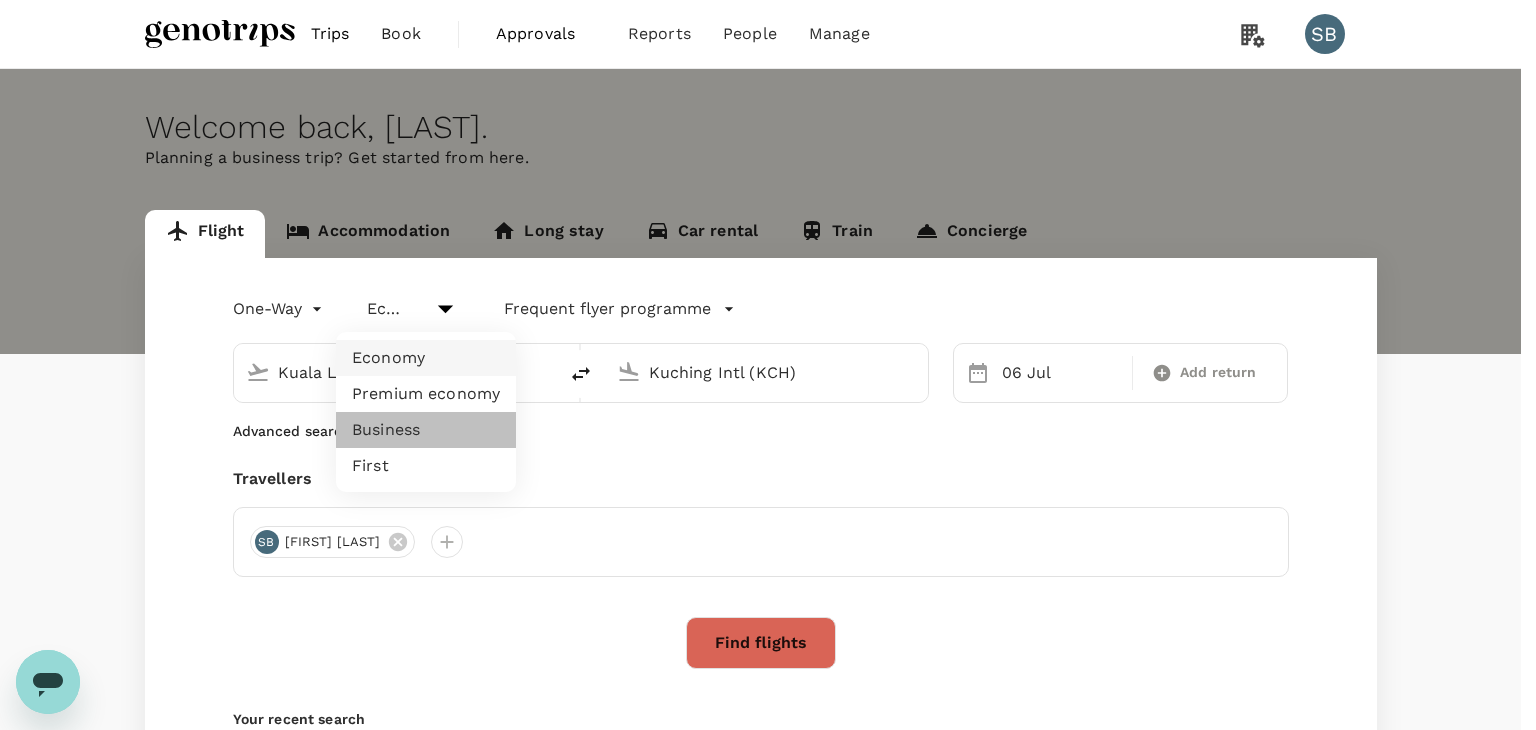 click on "Business" at bounding box center (426, 430) 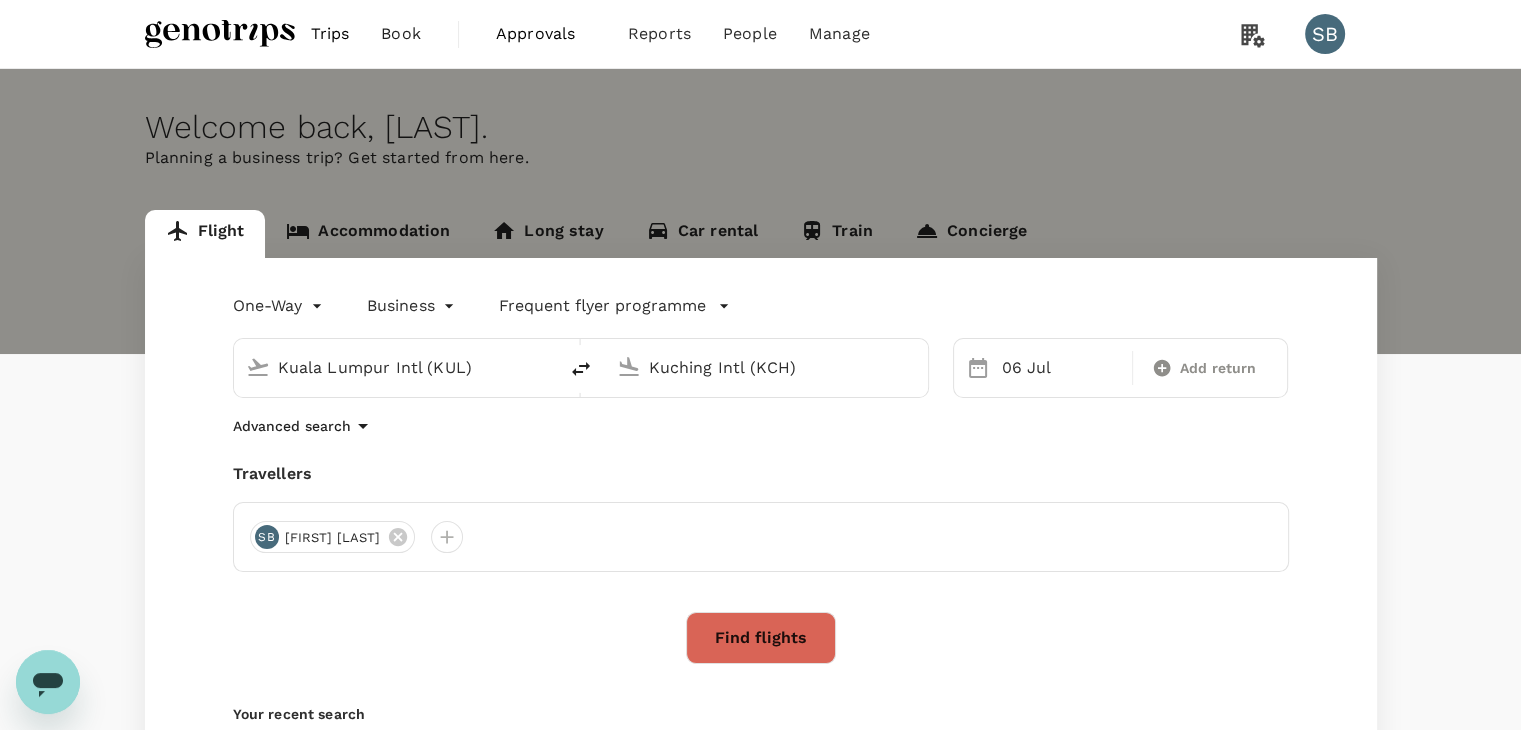 click on "Find flights" at bounding box center (761, 638) 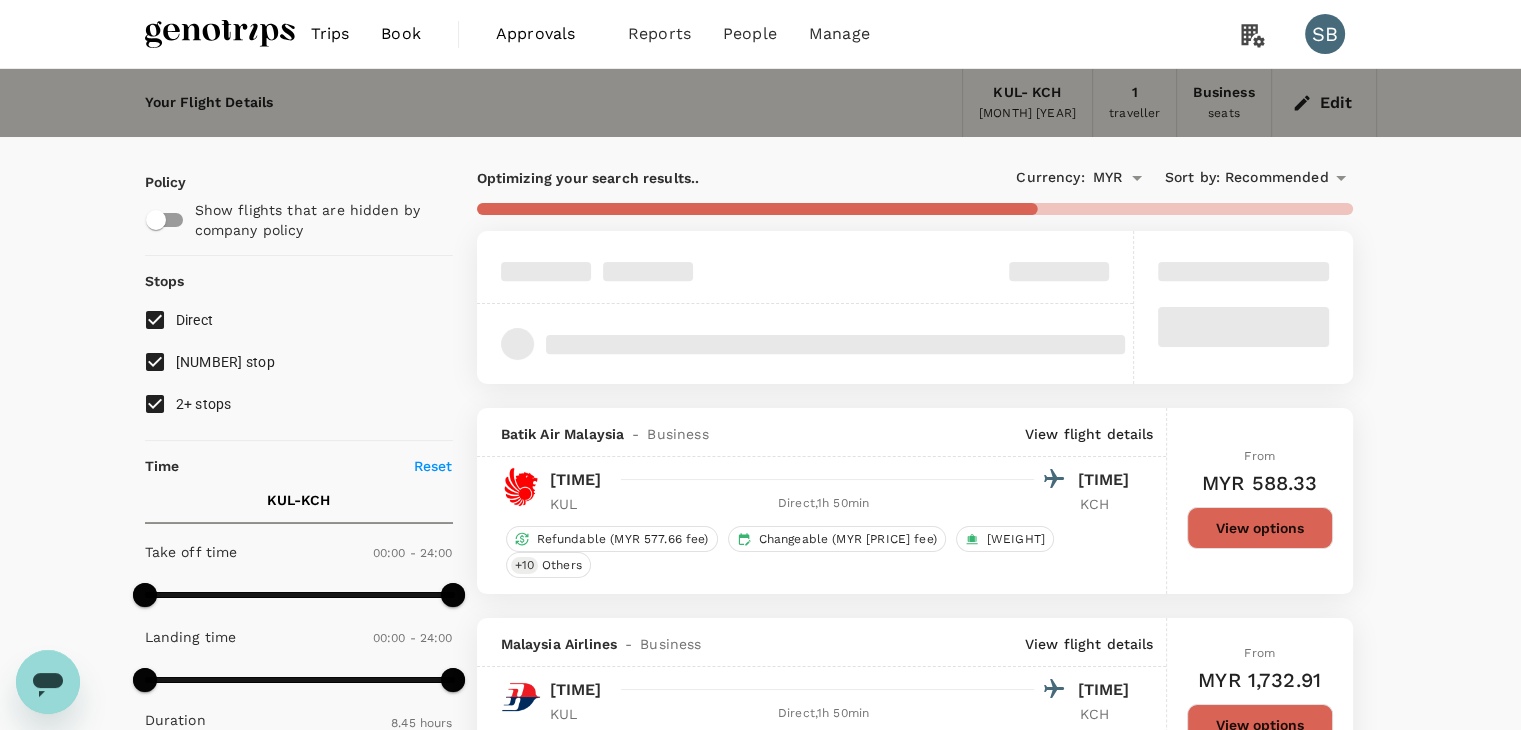 click on "2+ stops" at bounding box center (155, 404) 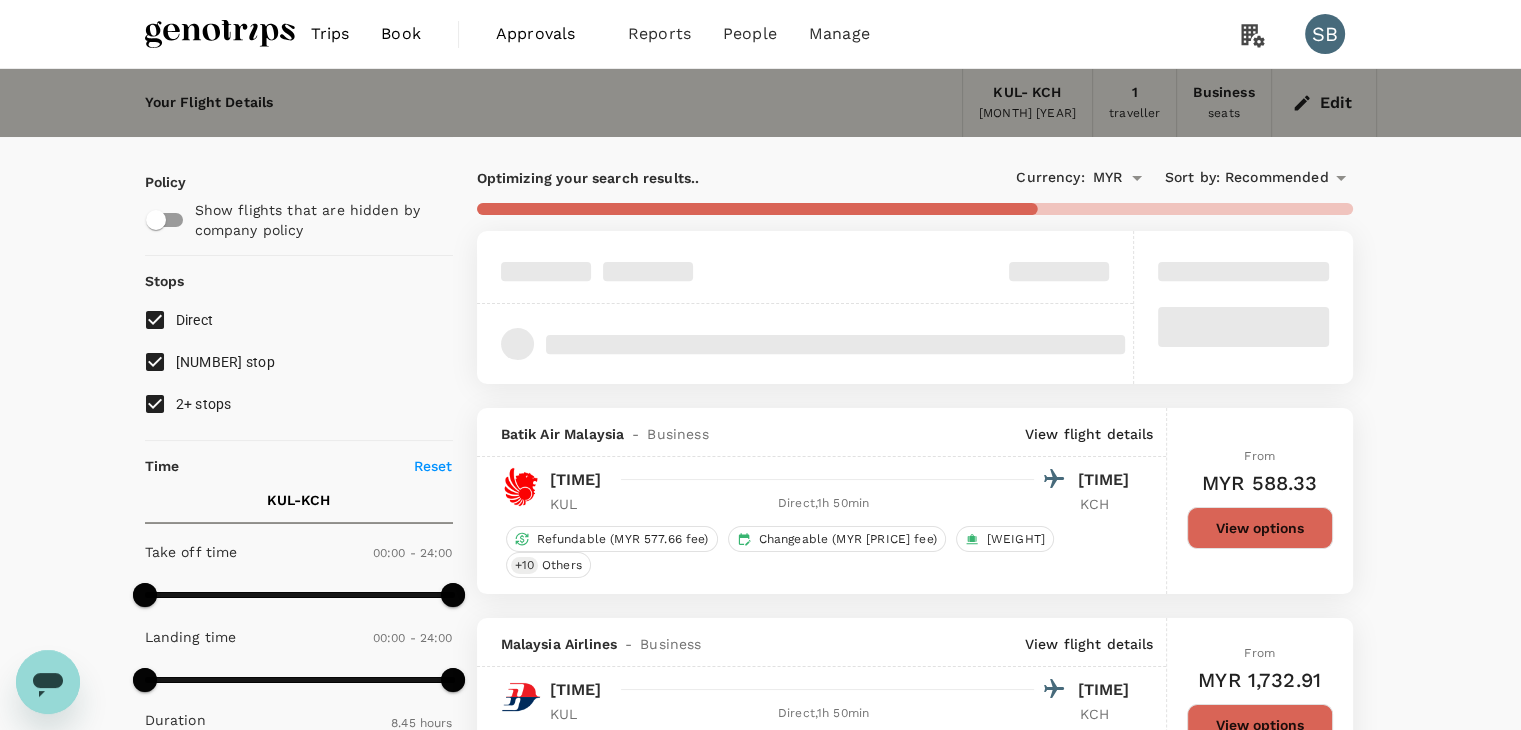 checkbox on "false" 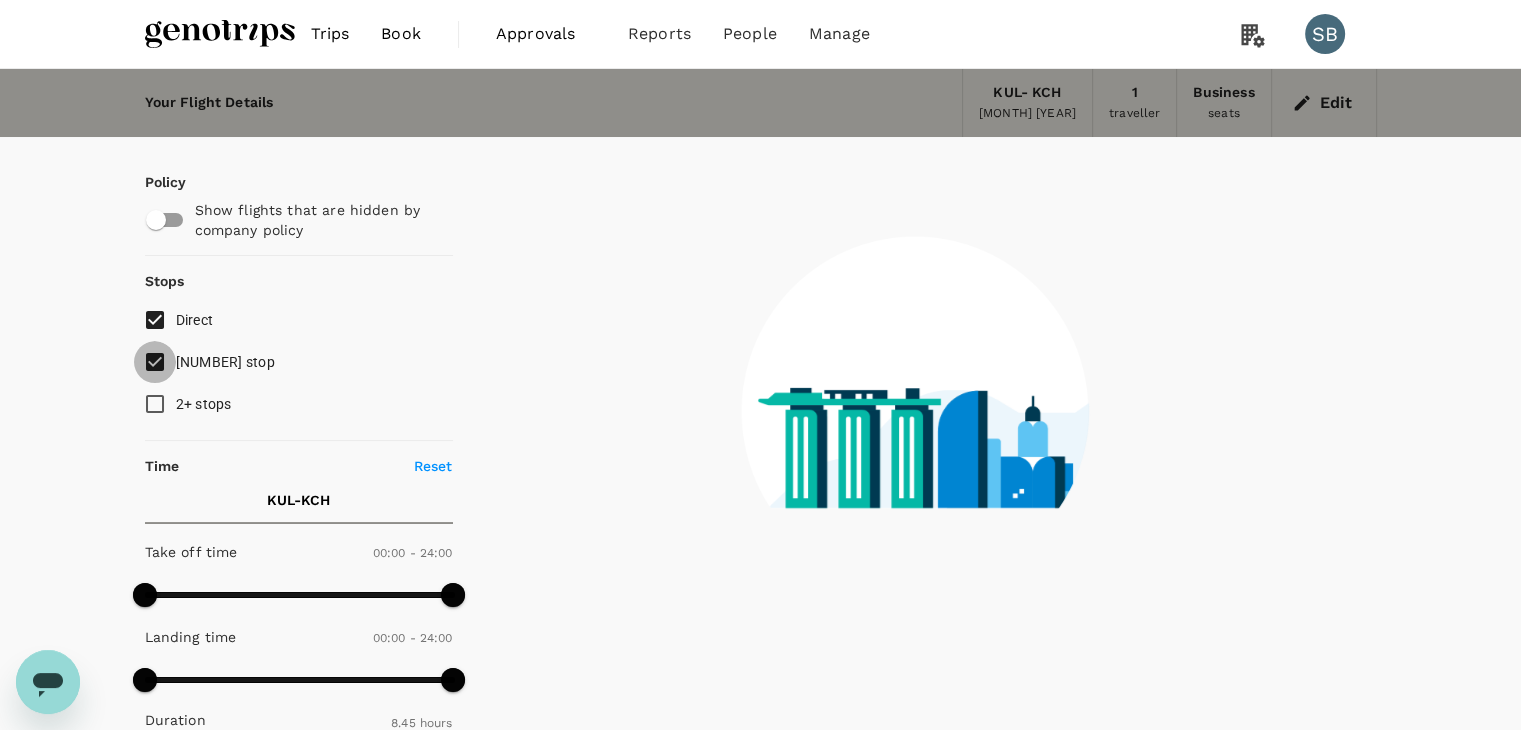 click on "[NUMBER] stop" at bounding box center [155, 362] 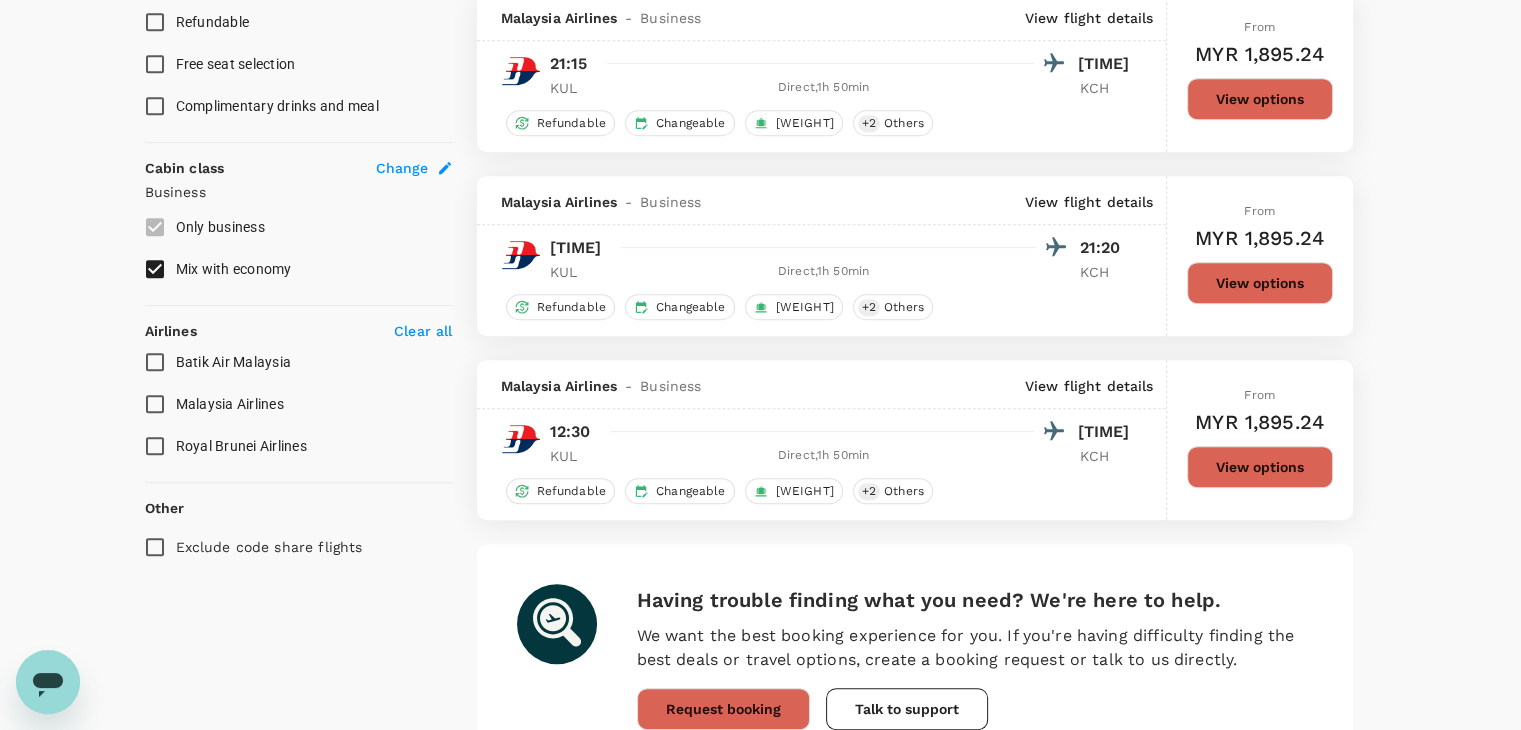 scroll, scrollTop: 1000, scrollLeft: 0, axis: vertical 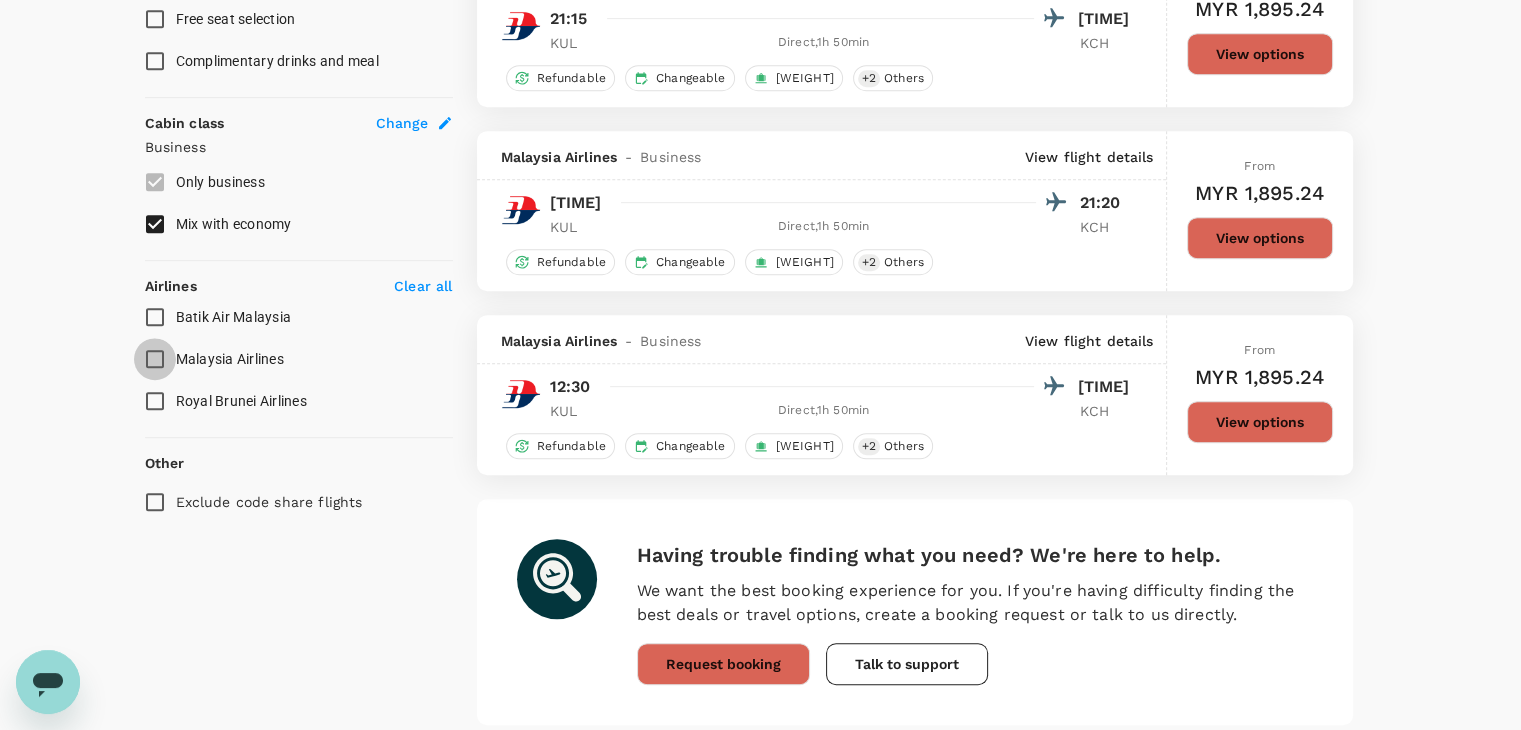click on "Malaysia Airlines" at bounding box center (155, 359) 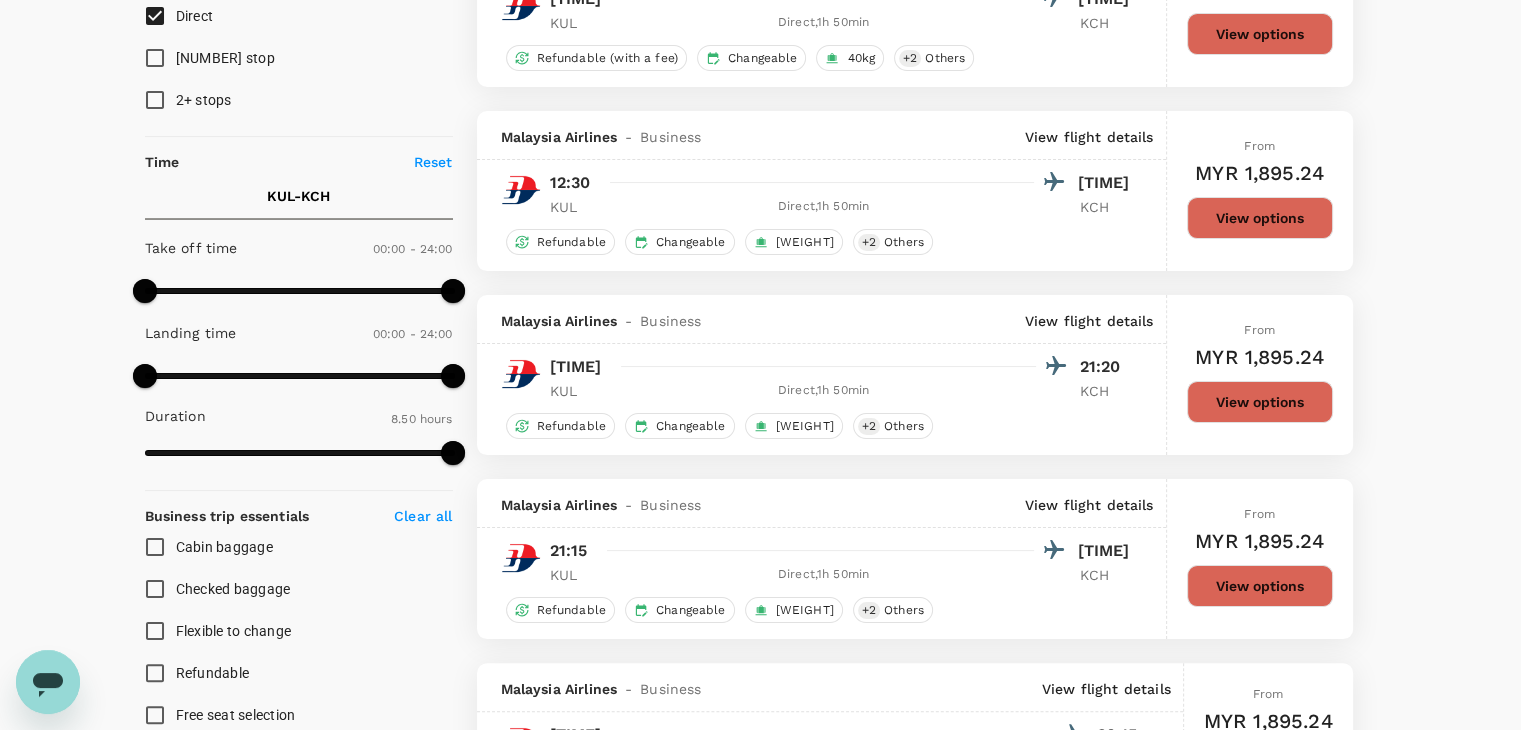 scroll, scrollTop: 274, scrollLeft: 0, axis: vertical 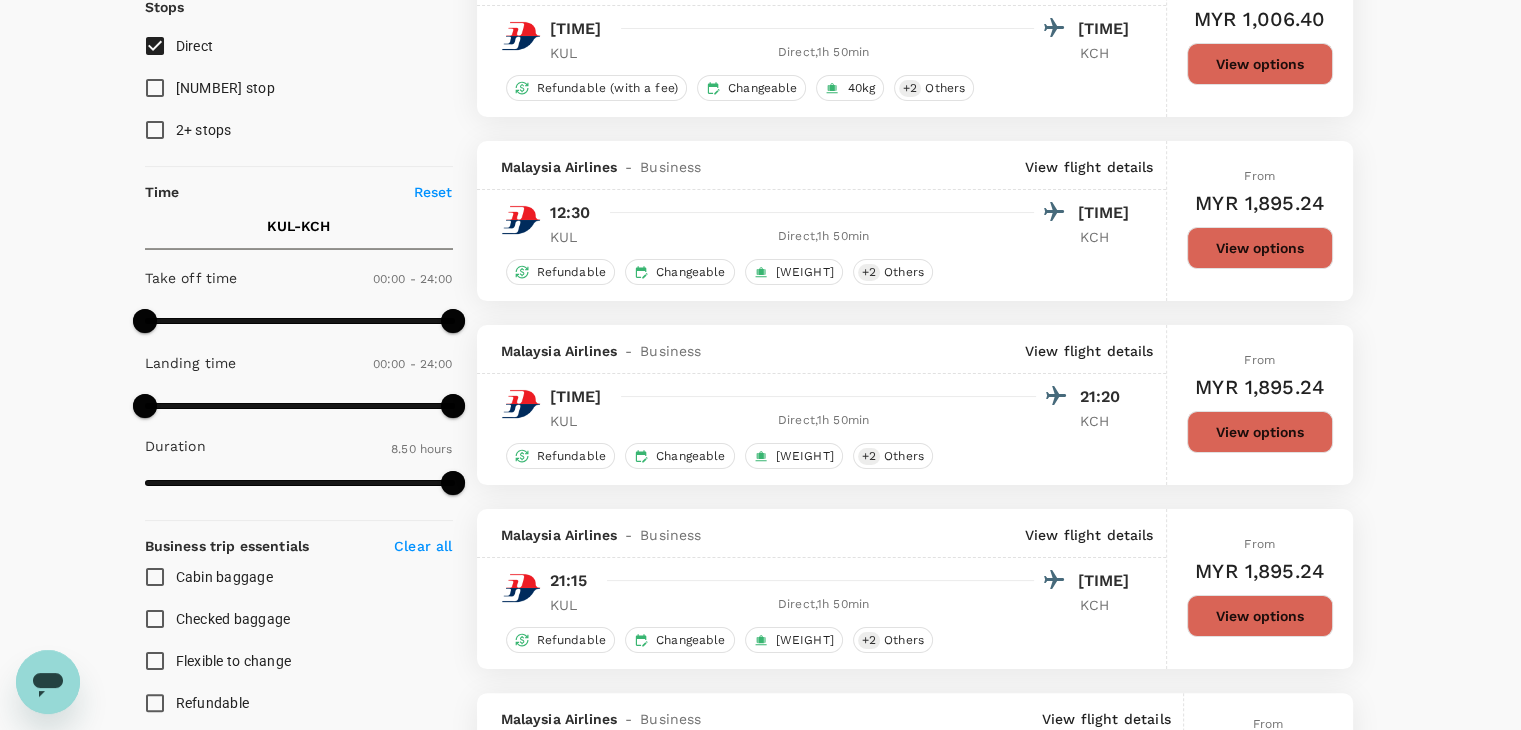 click on "View options" at bounding box center (1260, 64) 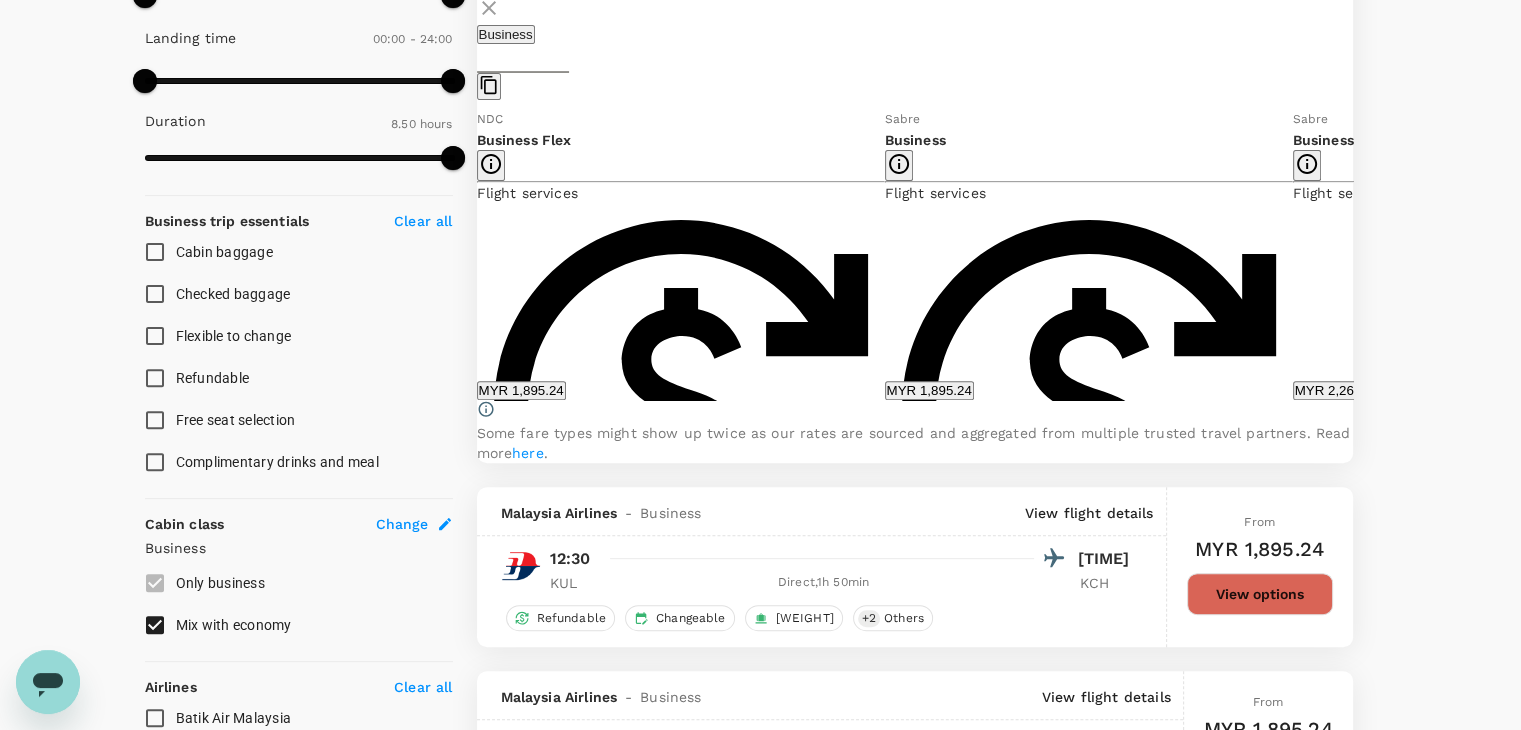 scroll, scrollTop: 499, scrollLeft: 0, axis: vertical 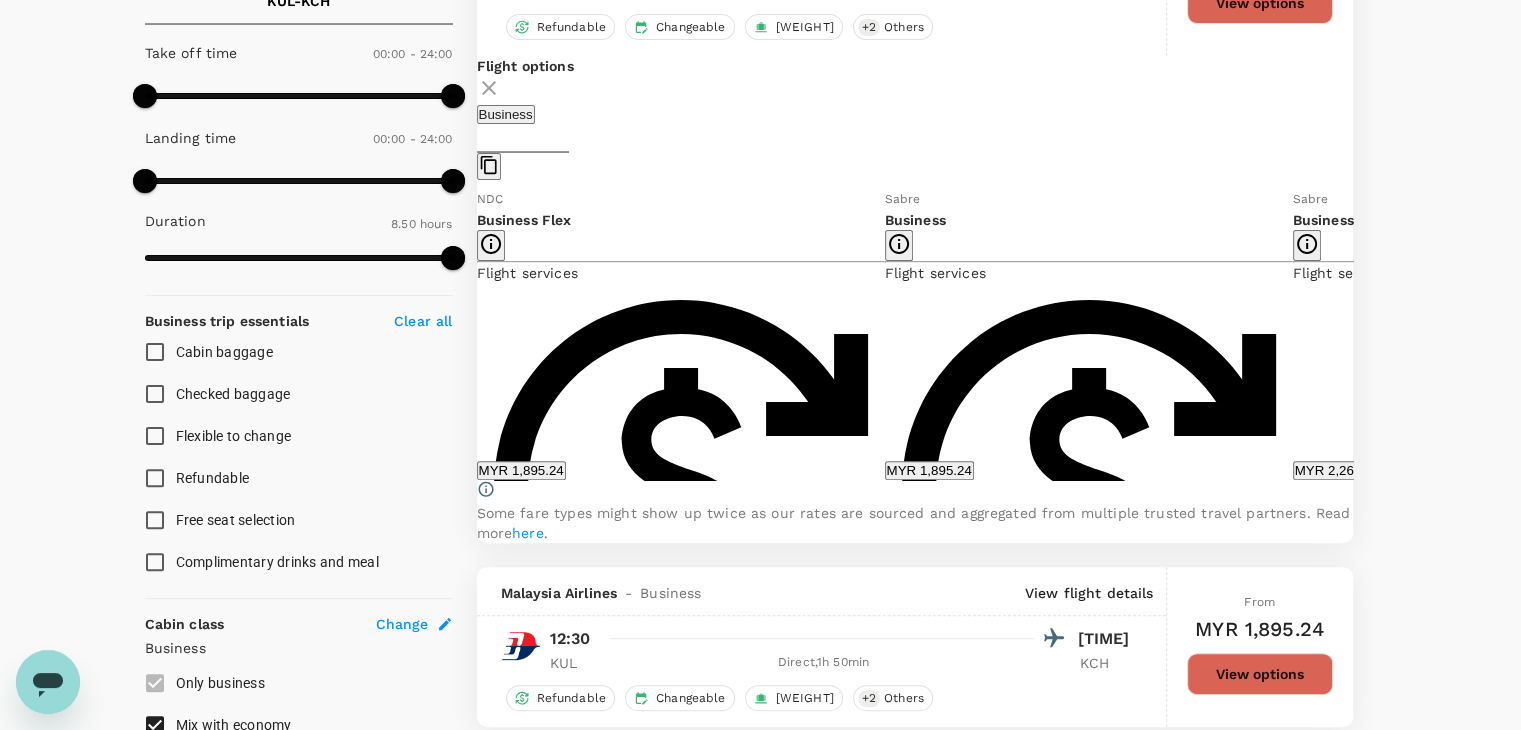 click at bounding box center [1368, 334] 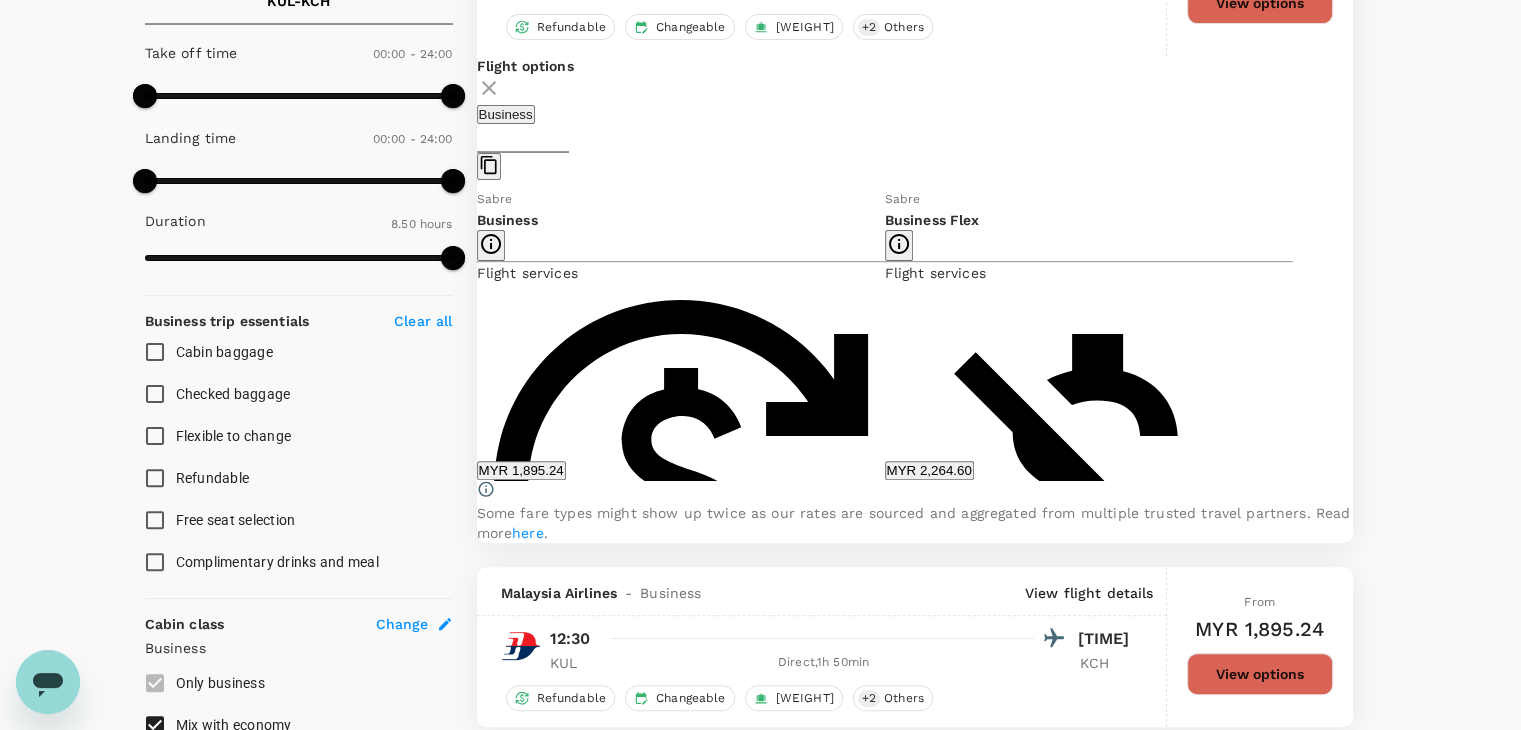 click at bounding box center [462, 334] 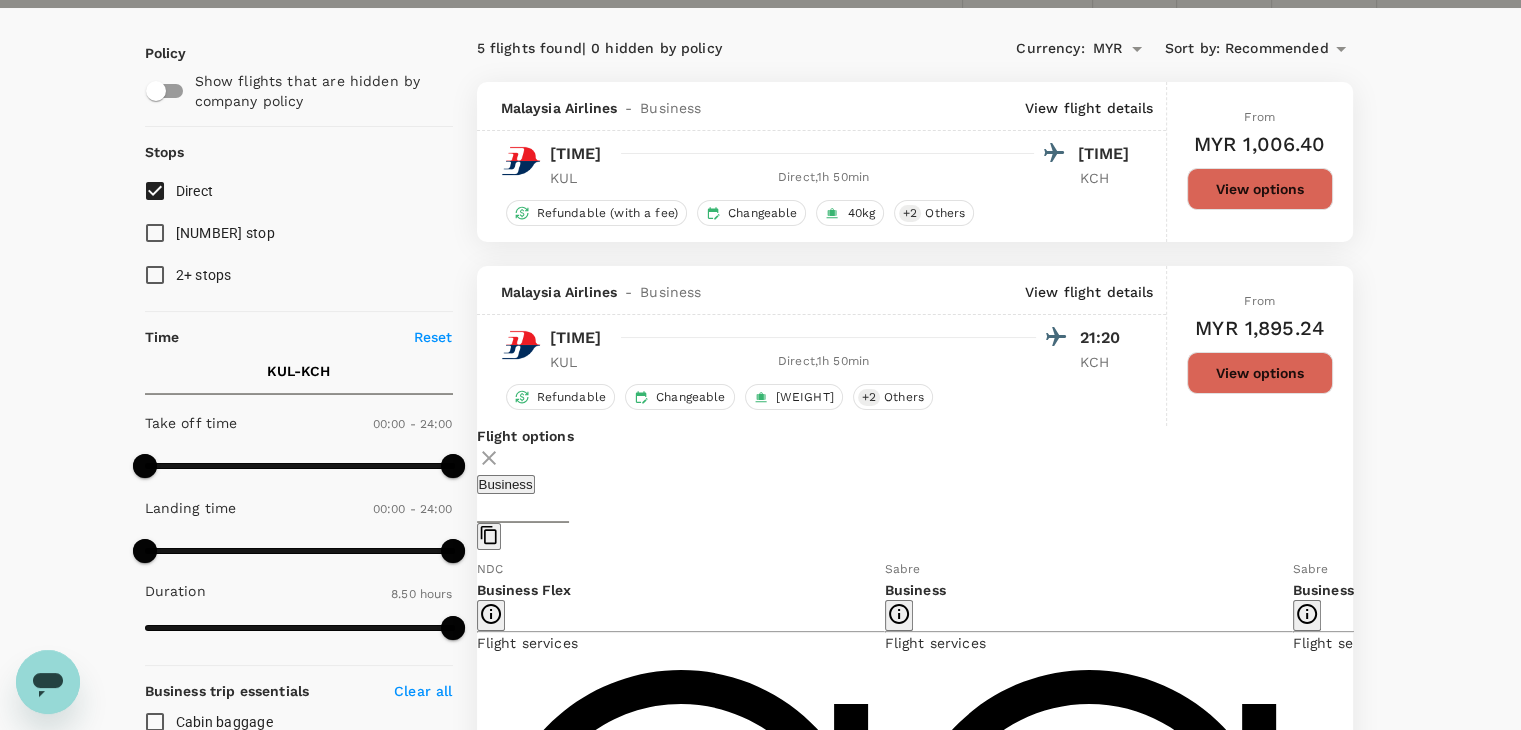scroll, scrollTop: 0, scrollLeft: 0, axis: both 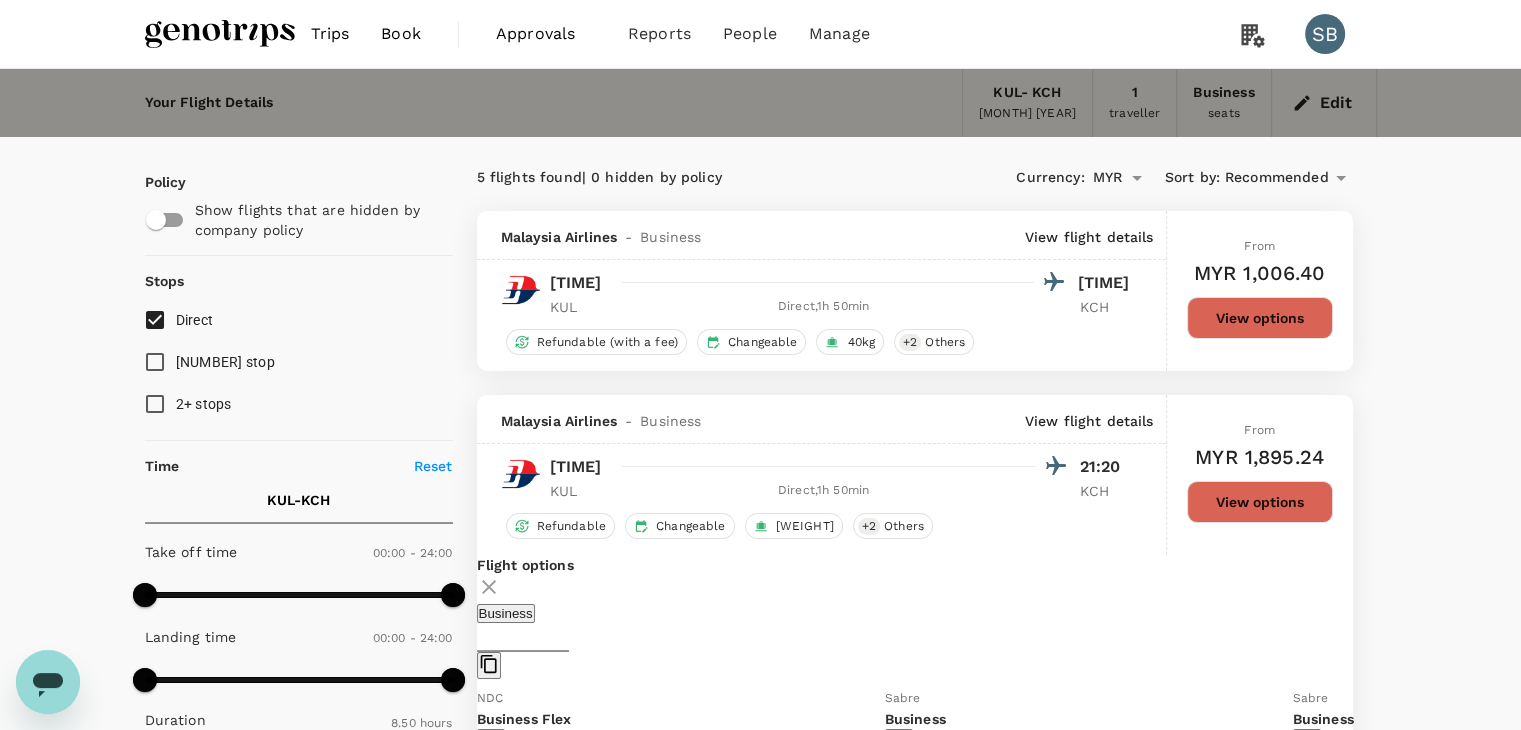 click at bounding box center (220, 34) 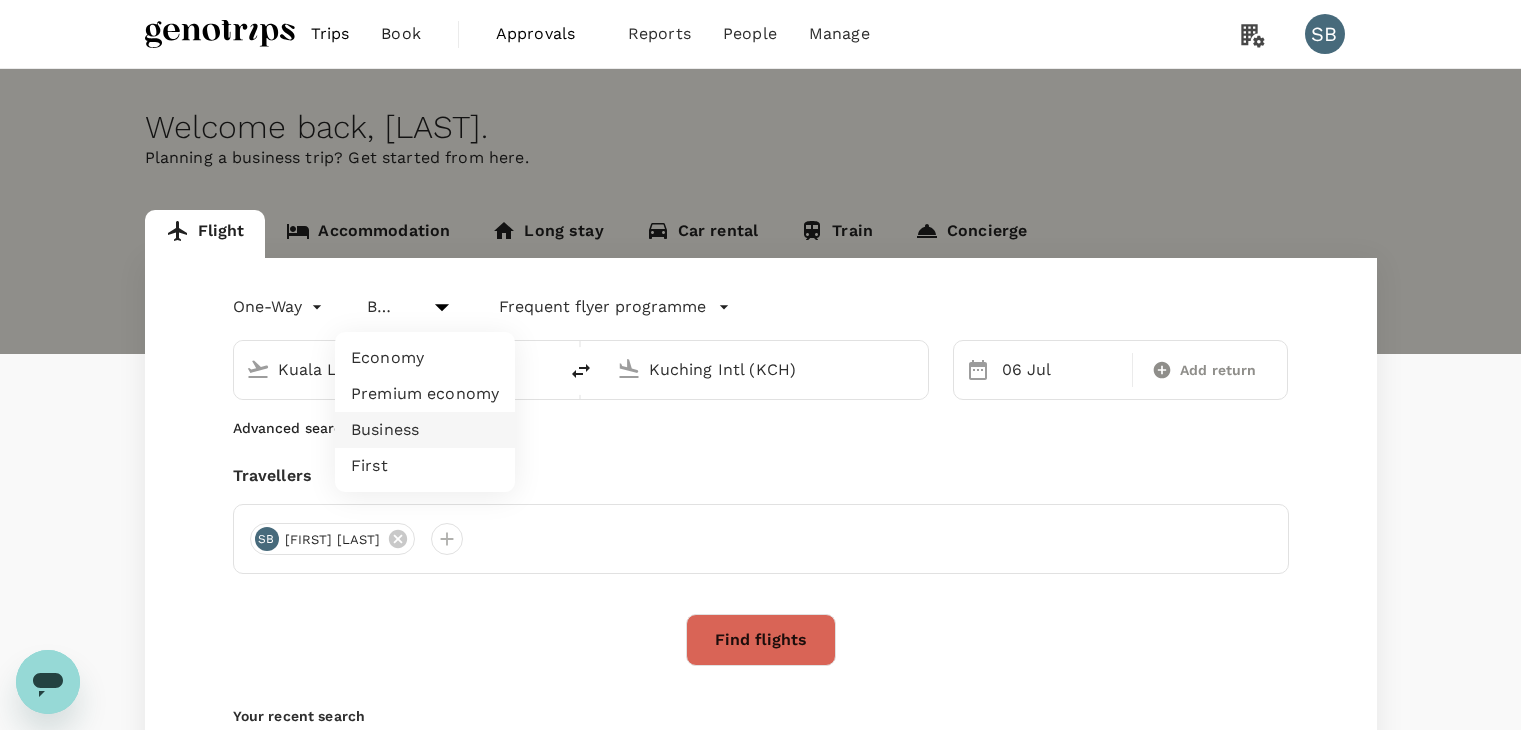 click on "Welcome back , [FIRST] . Planning a business trip? Get started from here. Flight Accommodation Long stay Car rental Train Concierge One-Way oneway Business business Frequent flyer programme Kuala Lumpur Intl (KUL) Kuching Intl (KCH) 06 Jul Add return Advanced search Travellers   SB [FIRST] [LAST] Find flights Your recent search Flight to Kuching KUL - KCH 06 Jul - 07 Jul · 1 Traveller Flight to Kuala Lumpur KCH - KUL 06 Jul - 07 Jul · 1 Traveller Flight to Kuala Lumpur KCH - KUL 06 Jul · 1 Traveller by TruTrip  ( 3.46.1   ) Frequent flyer programme Add new Economy Premium economy Business First" at bounding box center (768, 484) 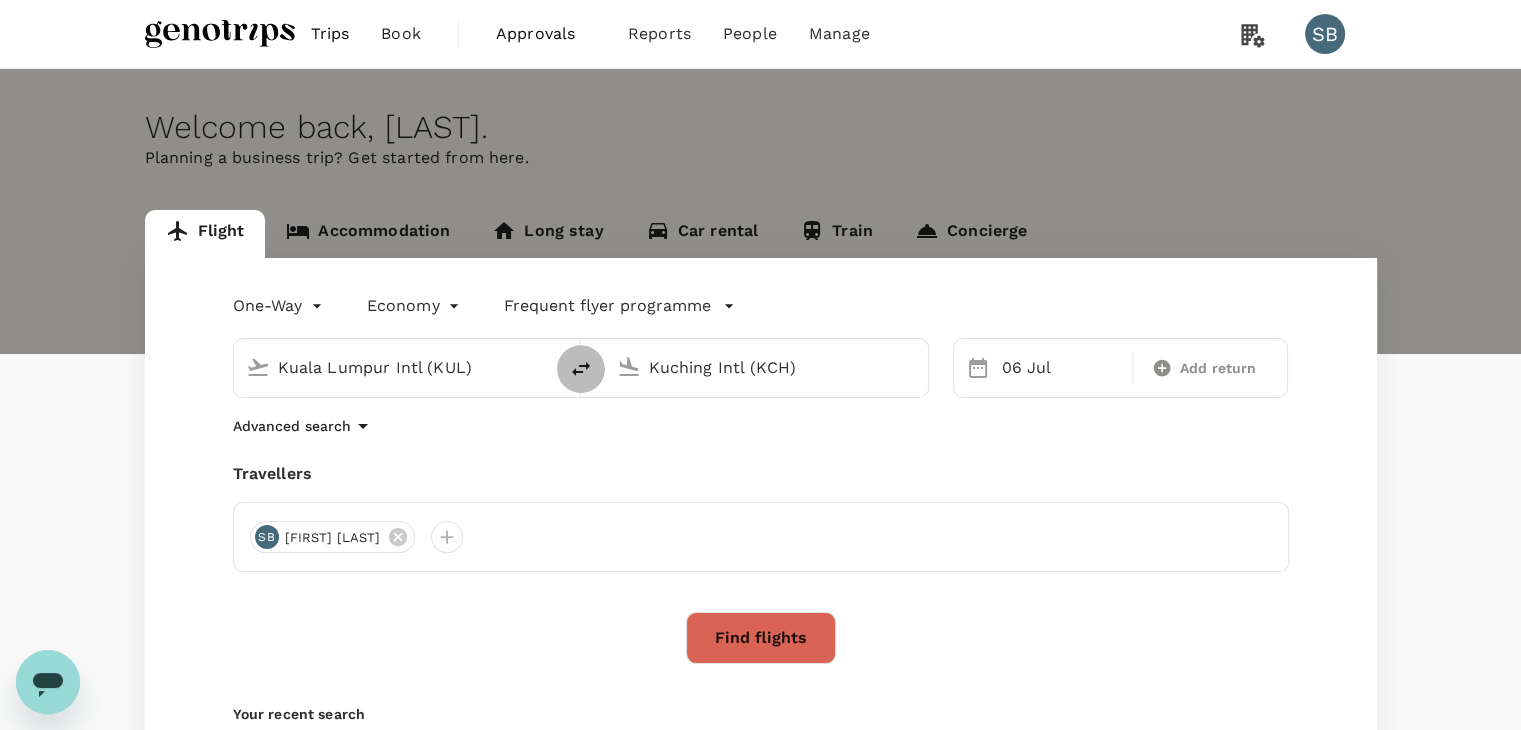 click at bounding box center (581, 369) 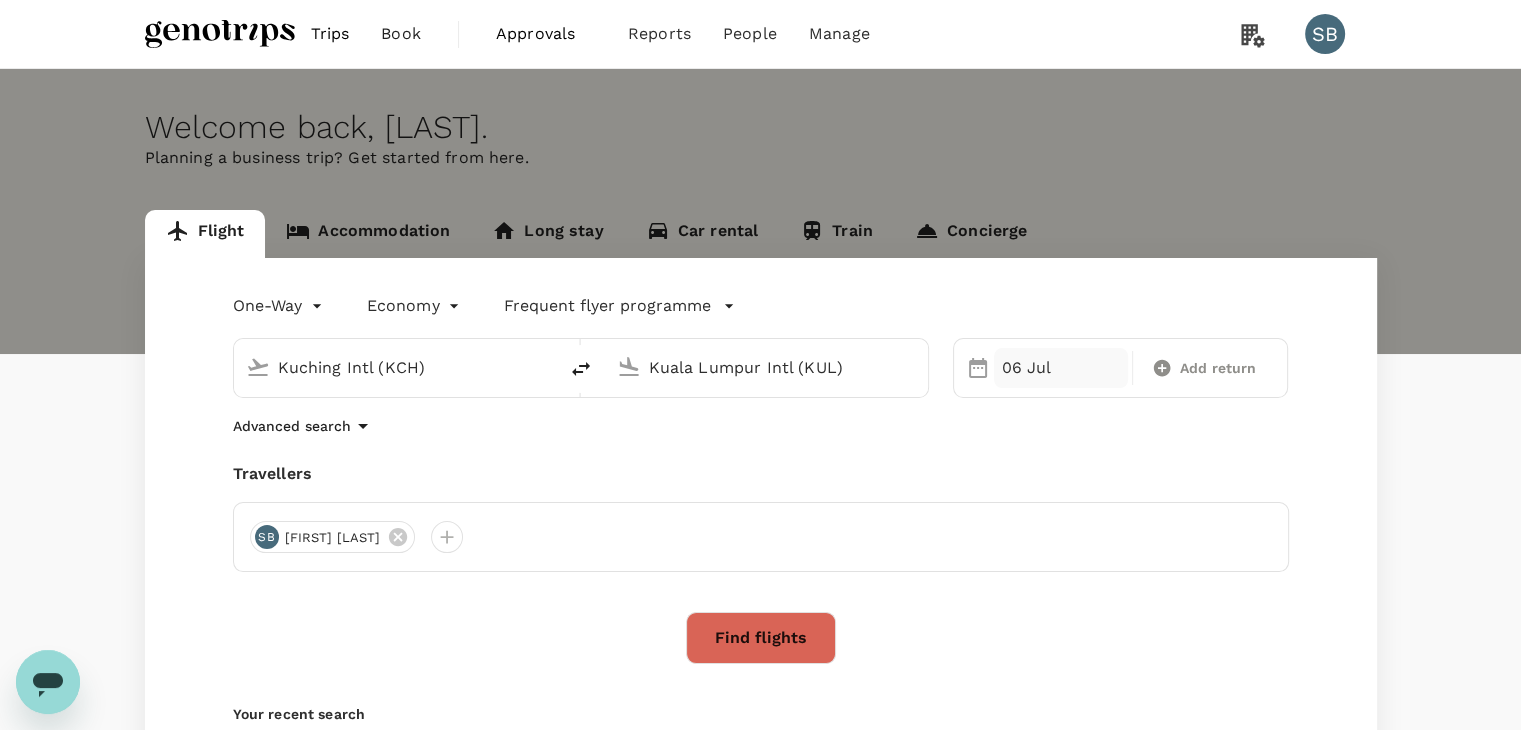 click on "06 Jul" at bounding box center [1061, 368] 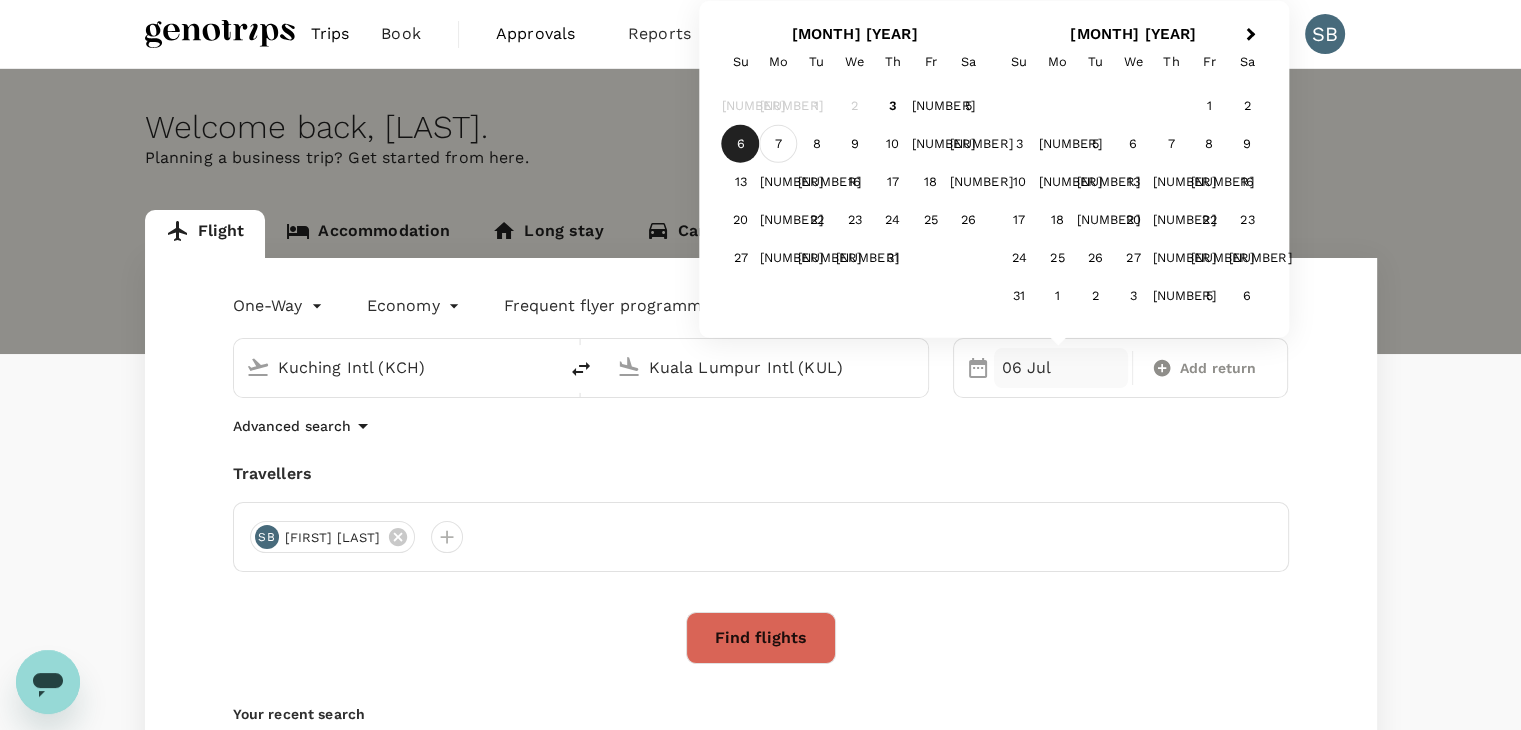 click on "7" at bounding box center (779, 144) 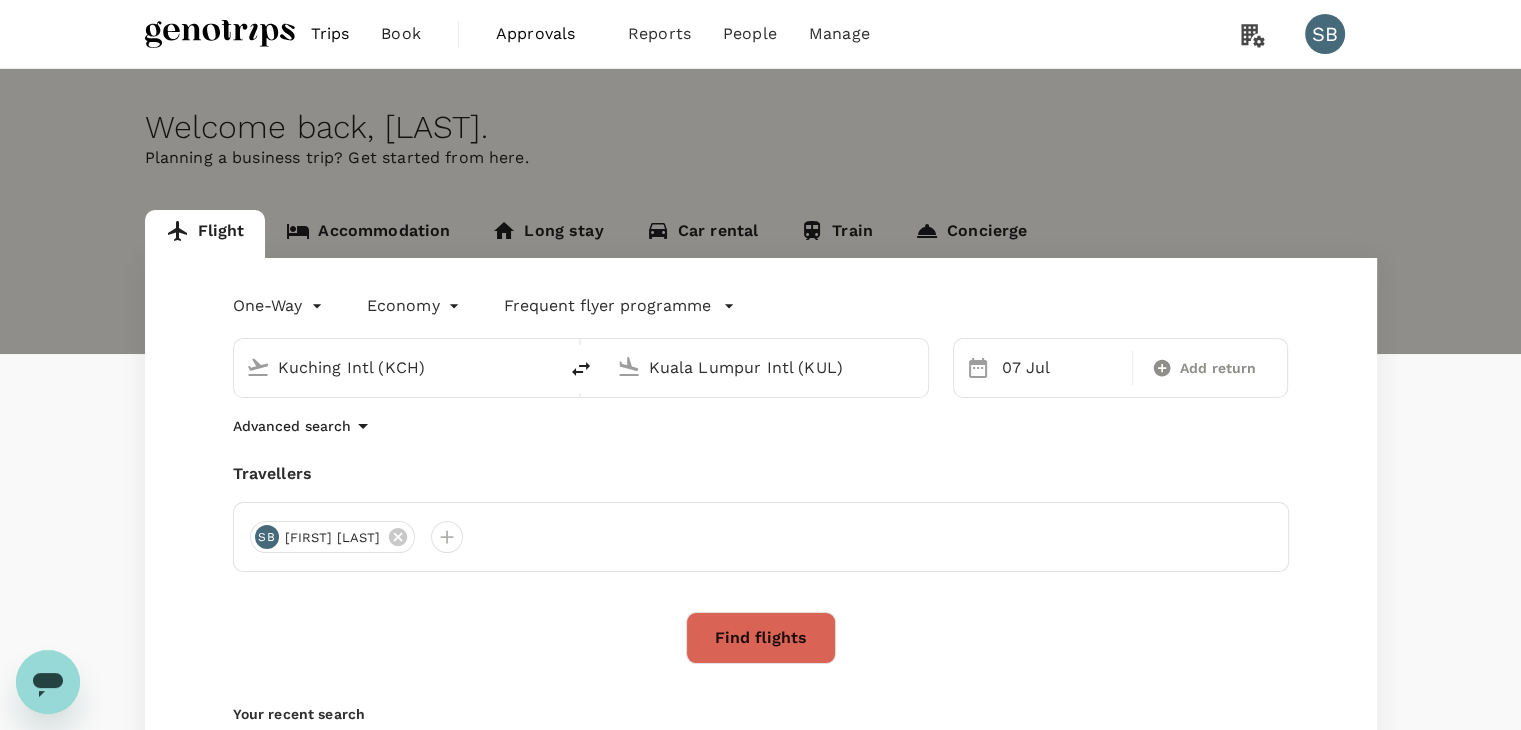 click on "Find flights" at bounding box center [761, 638] 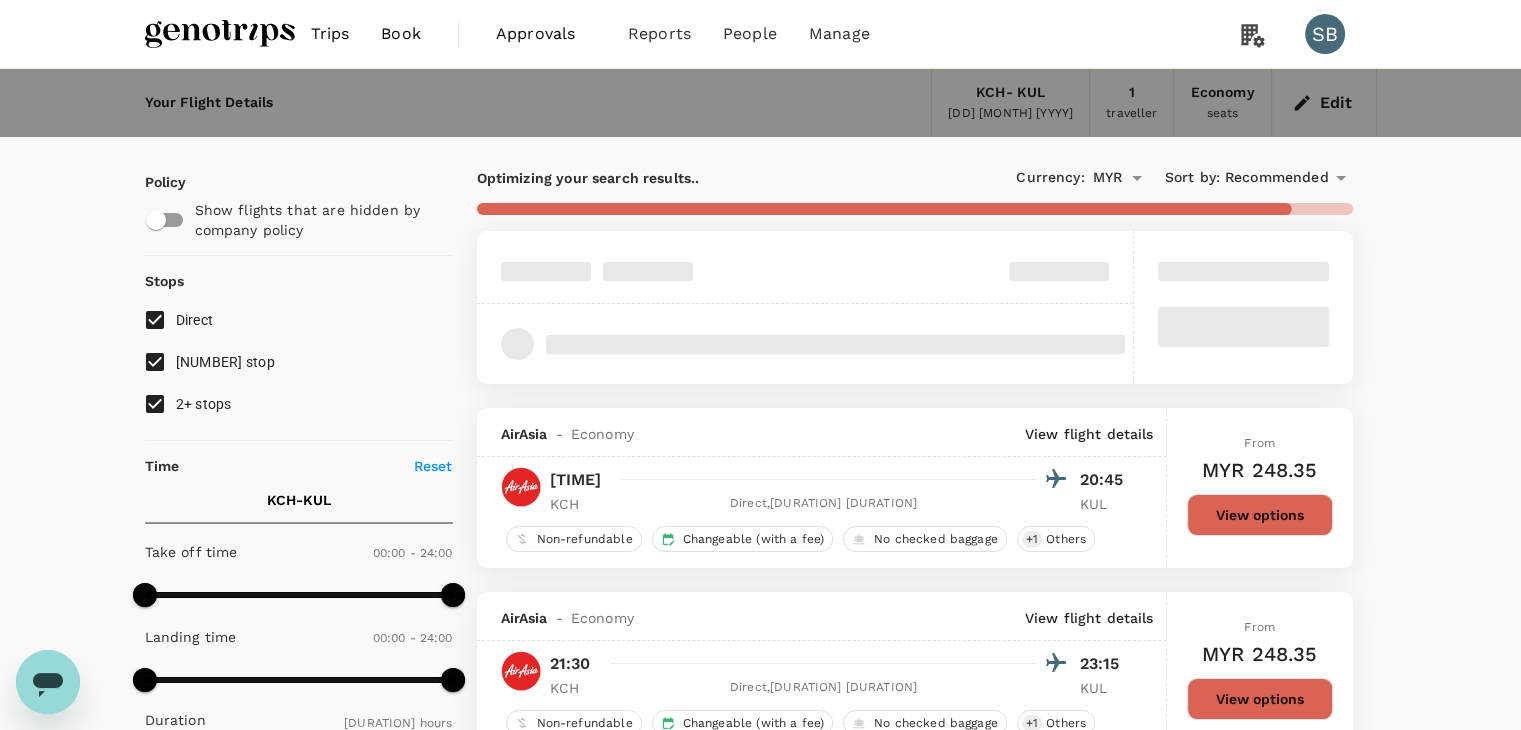 click on "2+ stops" at bounding box center [155, 404] 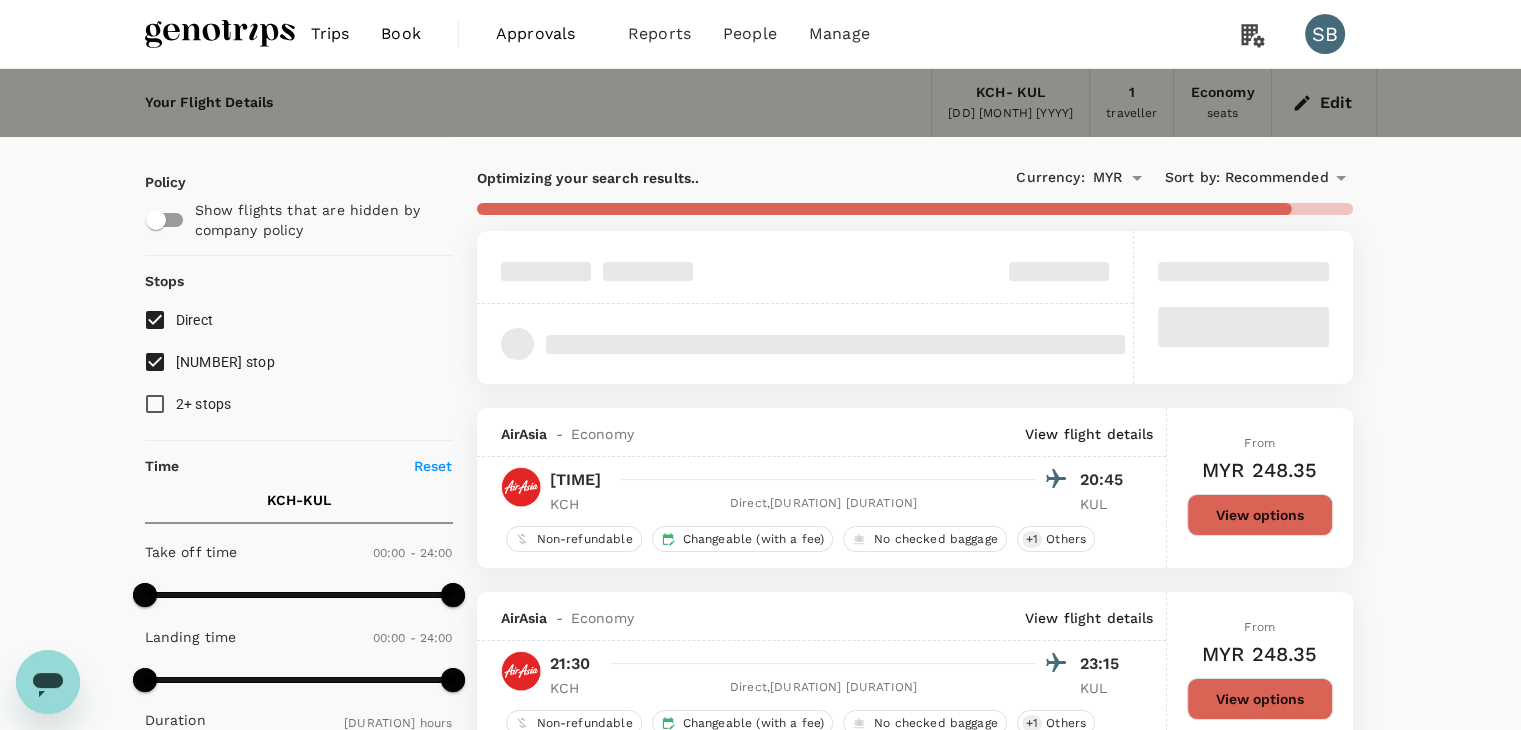click on "[NUMBER] stop" at bounding box center (155, 362) 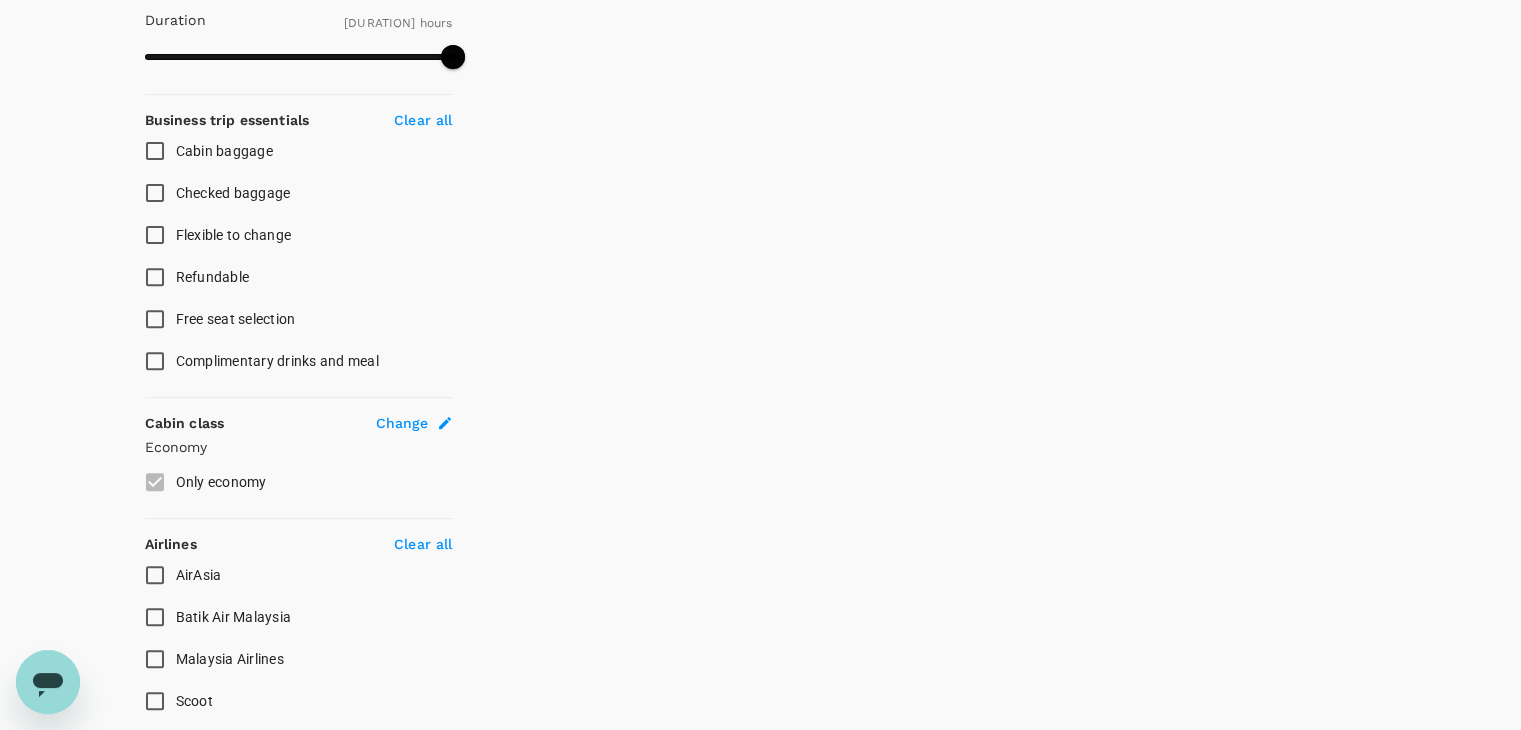 scroll, scrollTop: 900, scrollLeft: 0, axis: vertical 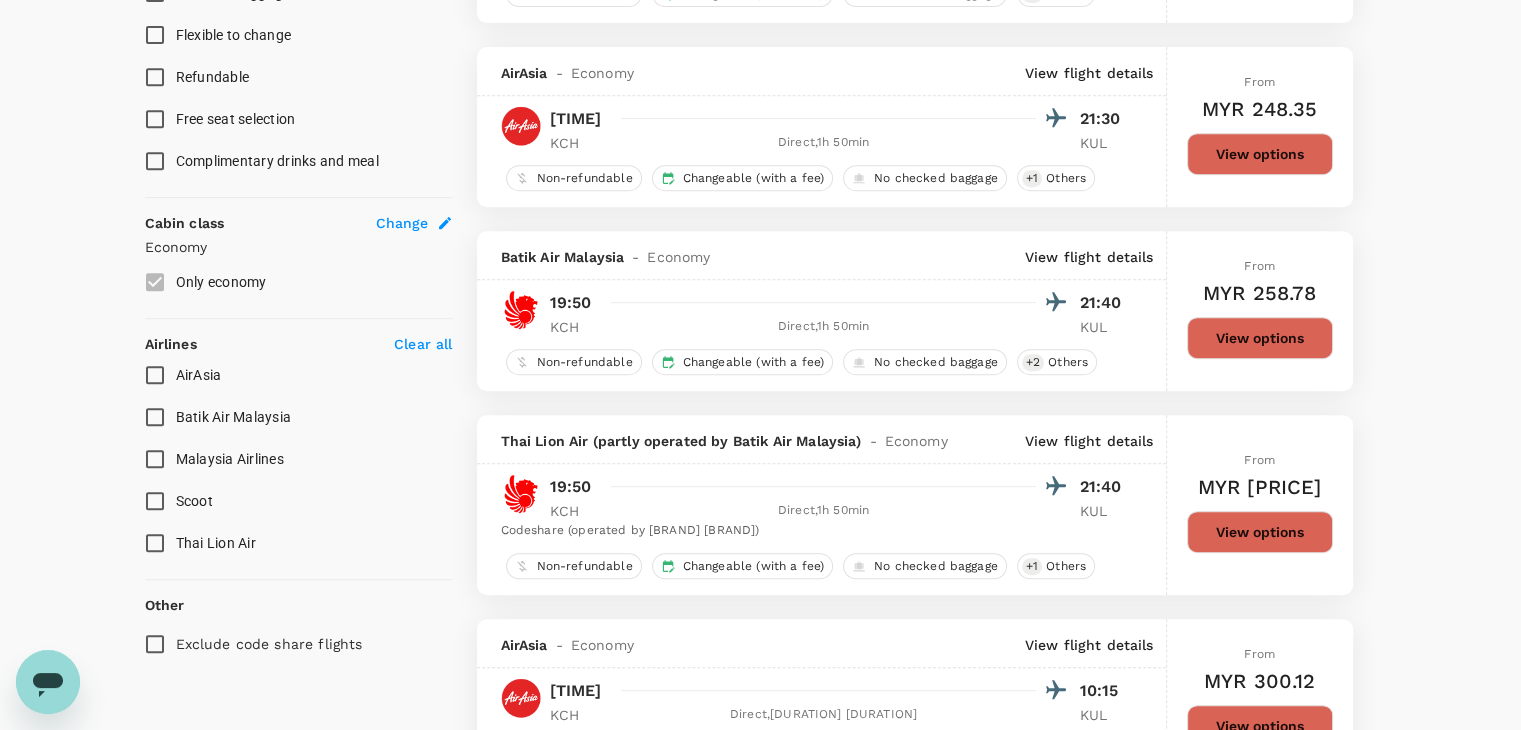 click on "AirAsia" at bounding box center (155, 375) 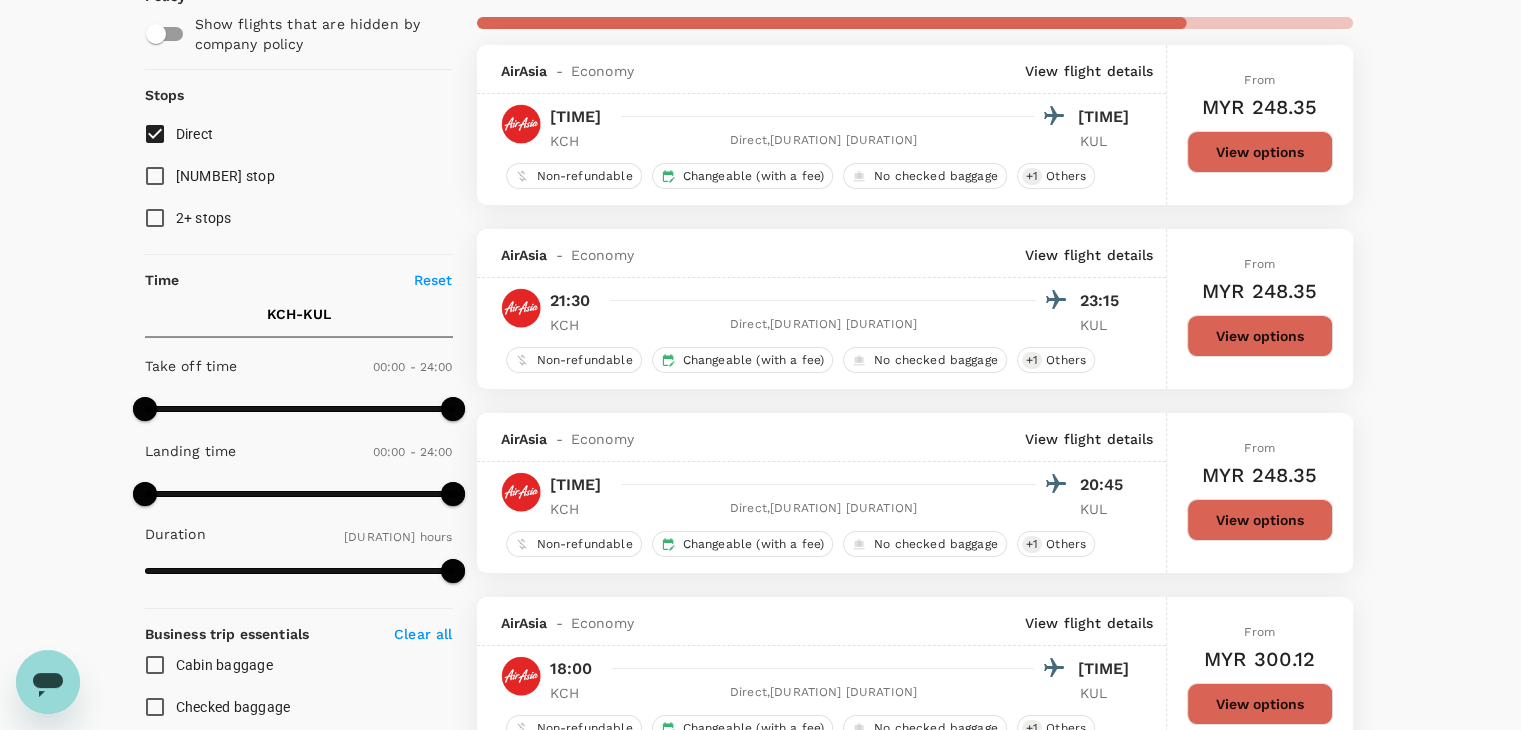 scroll, scrollTop: 200, scrollLeft: 0, axis: vertical 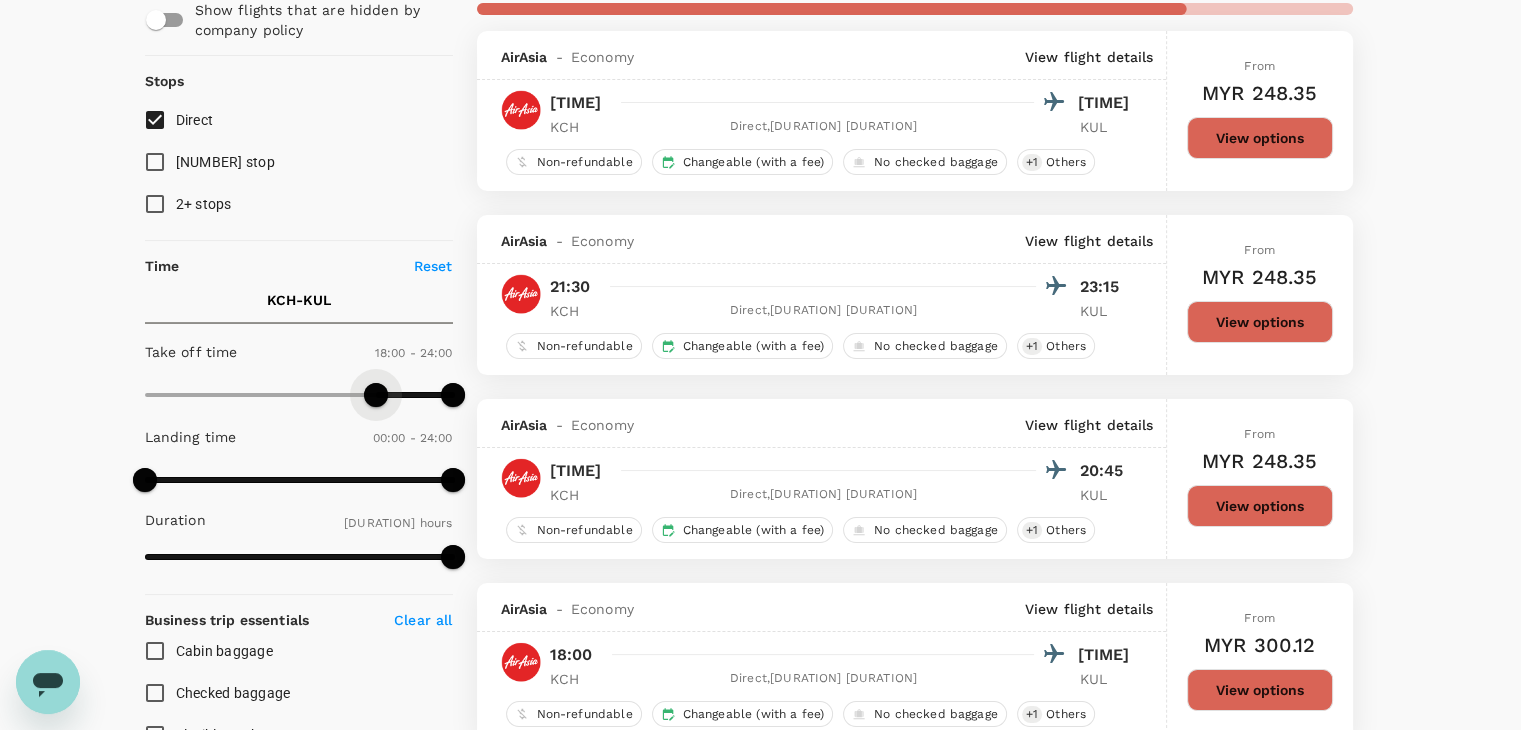 drag, startPoint x: 148, startPoint y: 398, endPoint x: 375, endPoint y: 422, distance: 228.2652 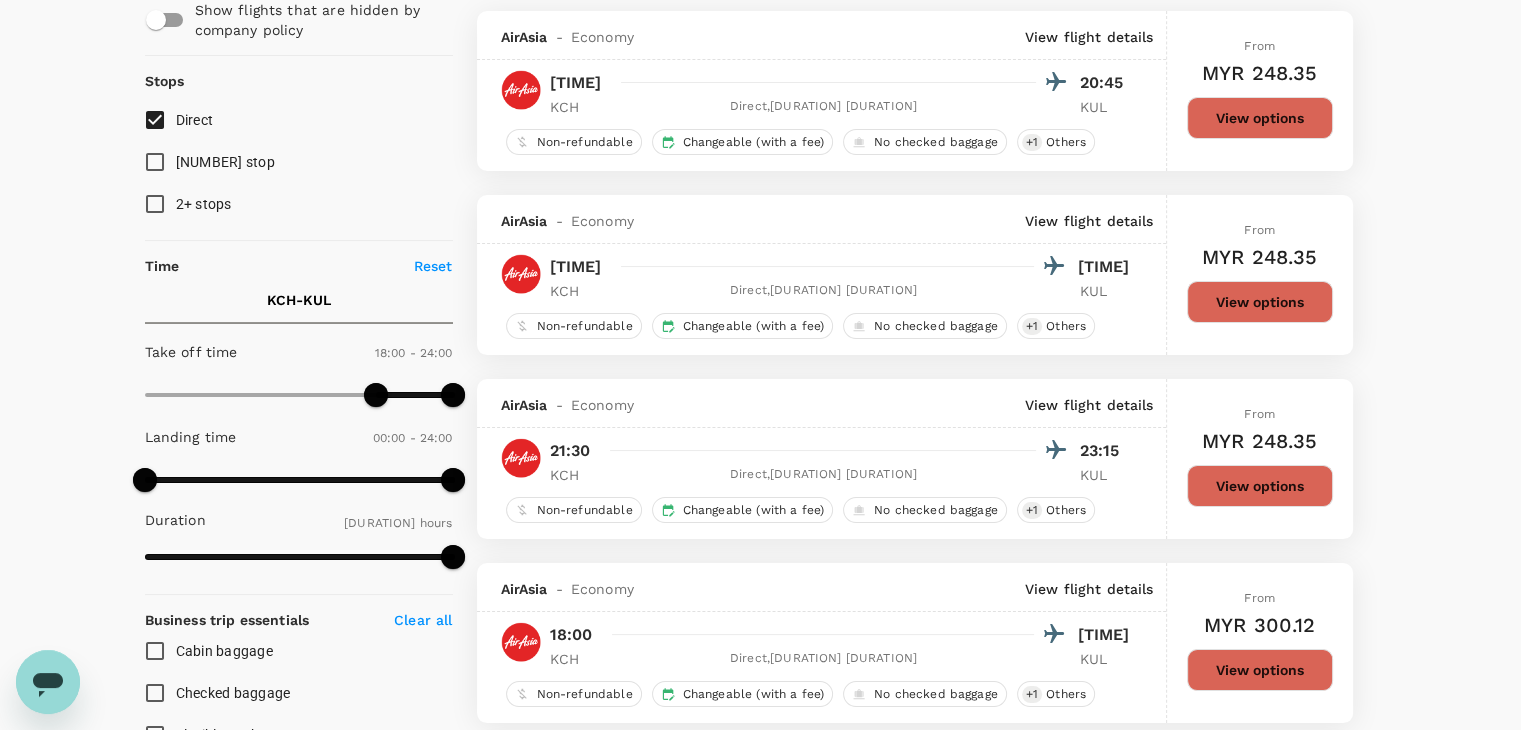 click on "View options" at bounding box center [1260, 118] 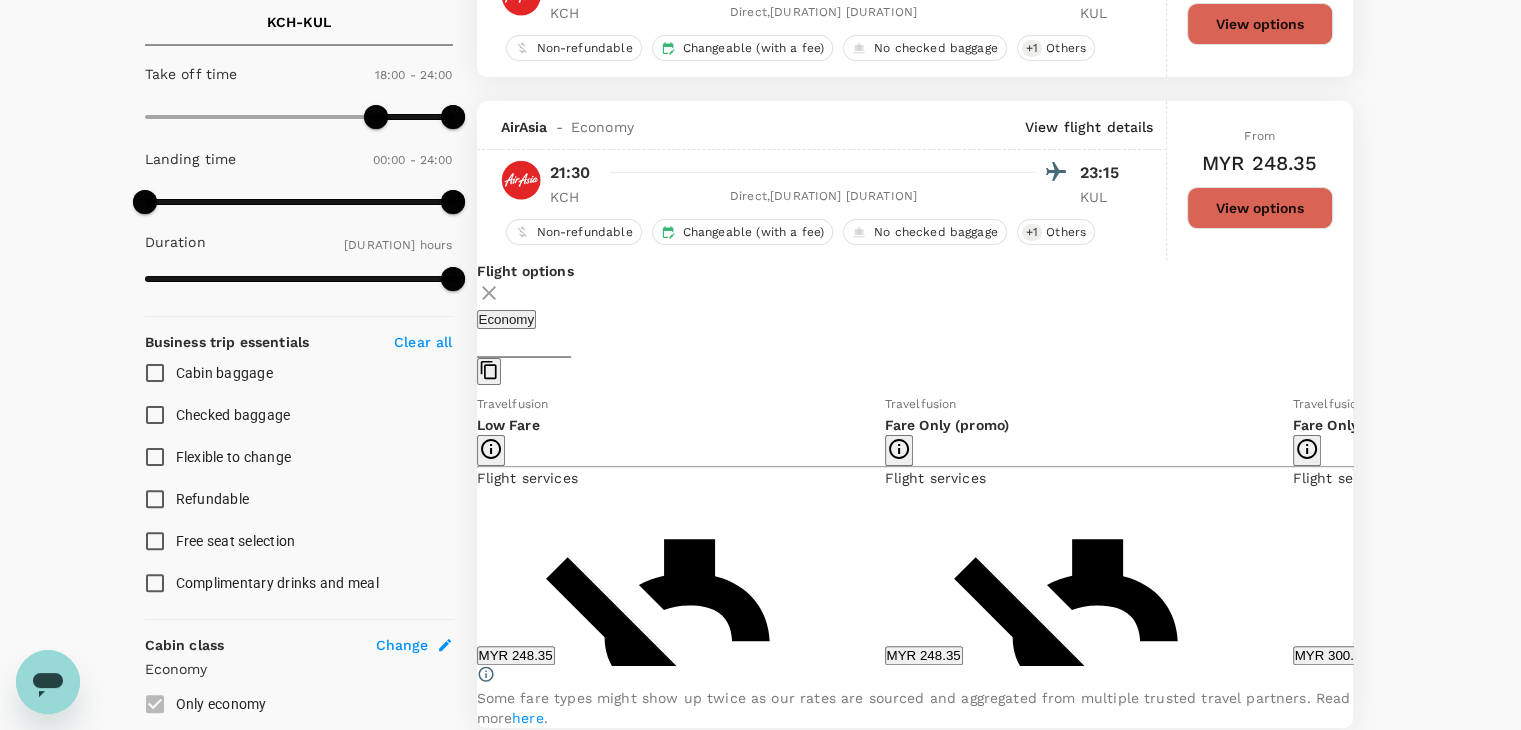 scroll, scrollTop: 579, scrollLeft: 0, axis: vertical 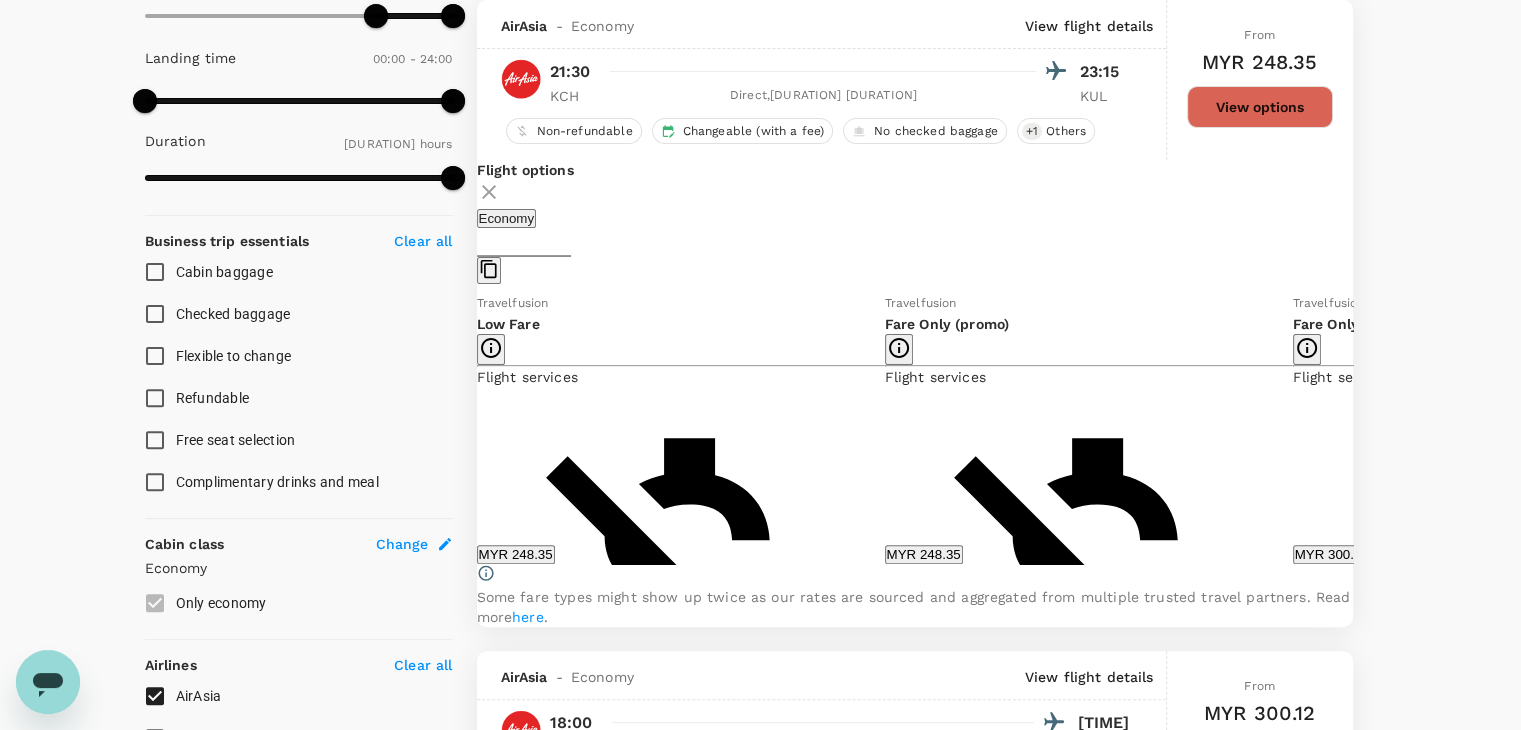 click at bounding box center [1368, 428] 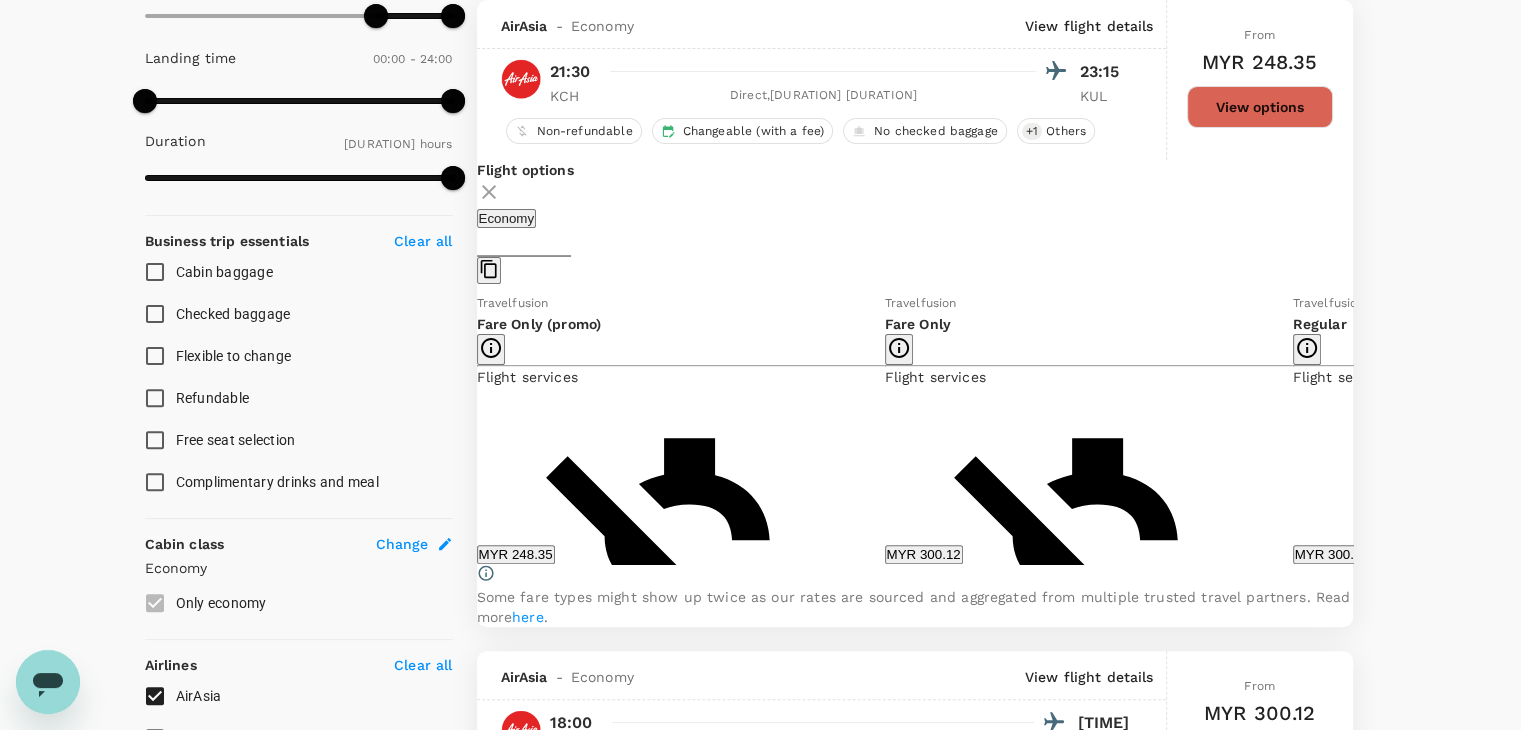 click on "MYR 300.12" at bounding box center [1332, 554] 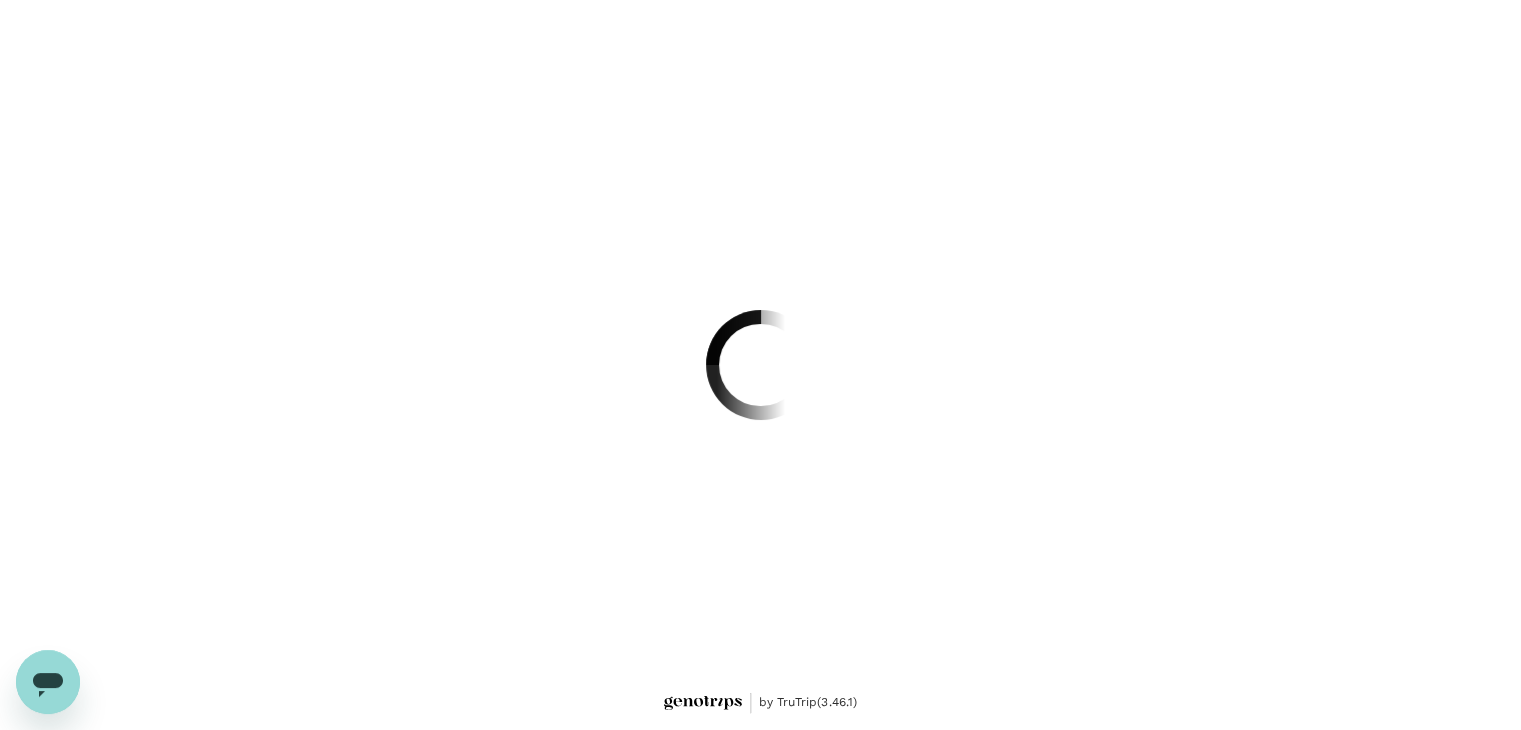 scroll, scrollTop: 0, scrollLeft: 0, axis: both 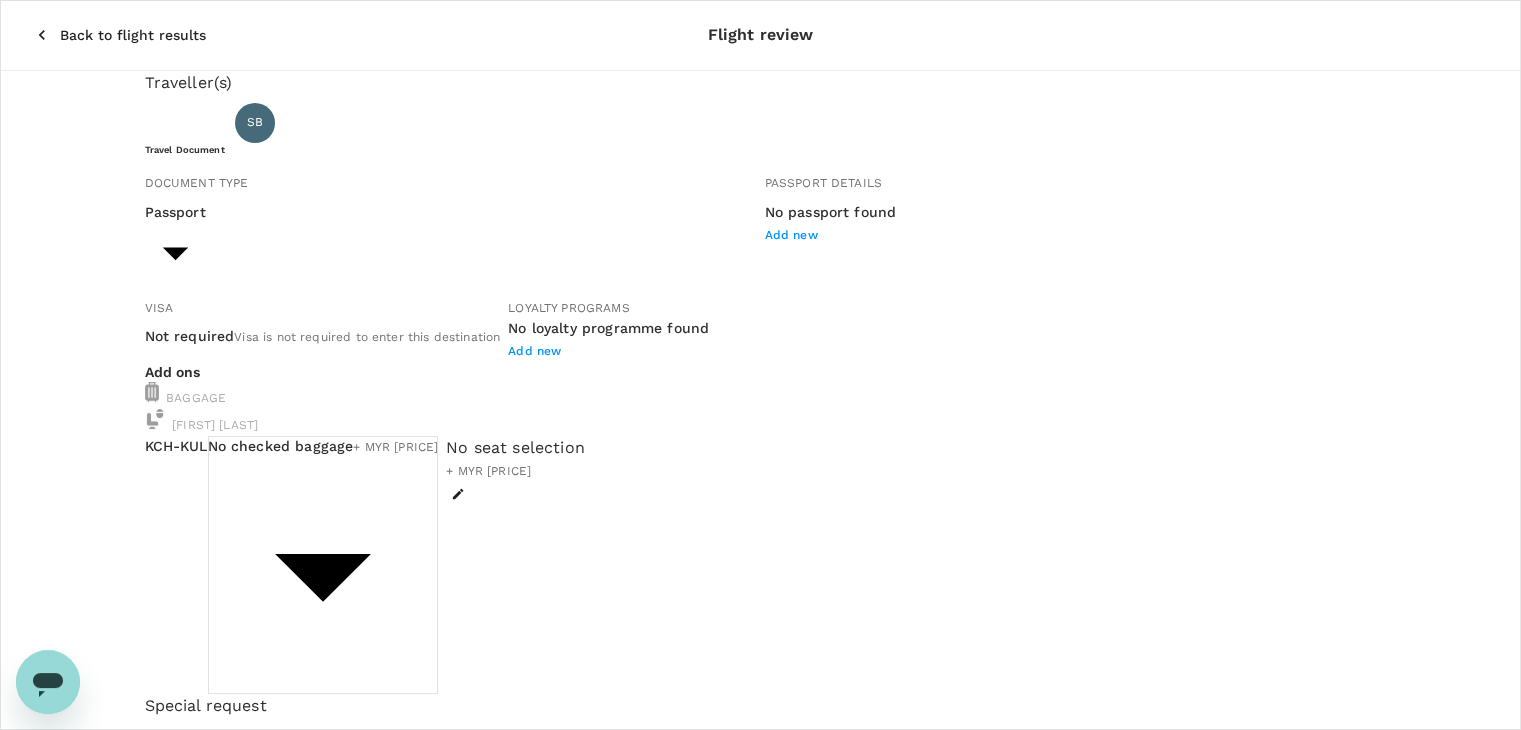 click on "Welcome back , [FIRST]   [LAST] Travel Document Document type Passport Passport ​ Passport details No passport found Add new Visa Not required Visa is not required to enter this destination Loyalty programs No loyalty programme found Add new Add ons Baggage Seat KCH  -  KUL No checked baggage + MYR 0.00 ​ No seat selection + MYR 0.00 Special request Add any special requests here. Our support team will attend to it and reach out to you as soon as possible. Add request You've selected Monday, 07 Jul 2025 21:30 23:15 KCH Direct ,  1h 45min KUL View flight details Price summary Total fare (1 traveller(s)) MYR 290.12 Air fare MYR 290.12 Baggage fee MYR 0.00 Seat fee MYR 0.00 Service fee MYR 10.00 Total MYR 300.12 Continue to payment details Some travellers require a valid travel document to proceed with this booking by TruTrip  ( 3.46.1   ) View details Edit Add new" at bounding box center (760, 709) 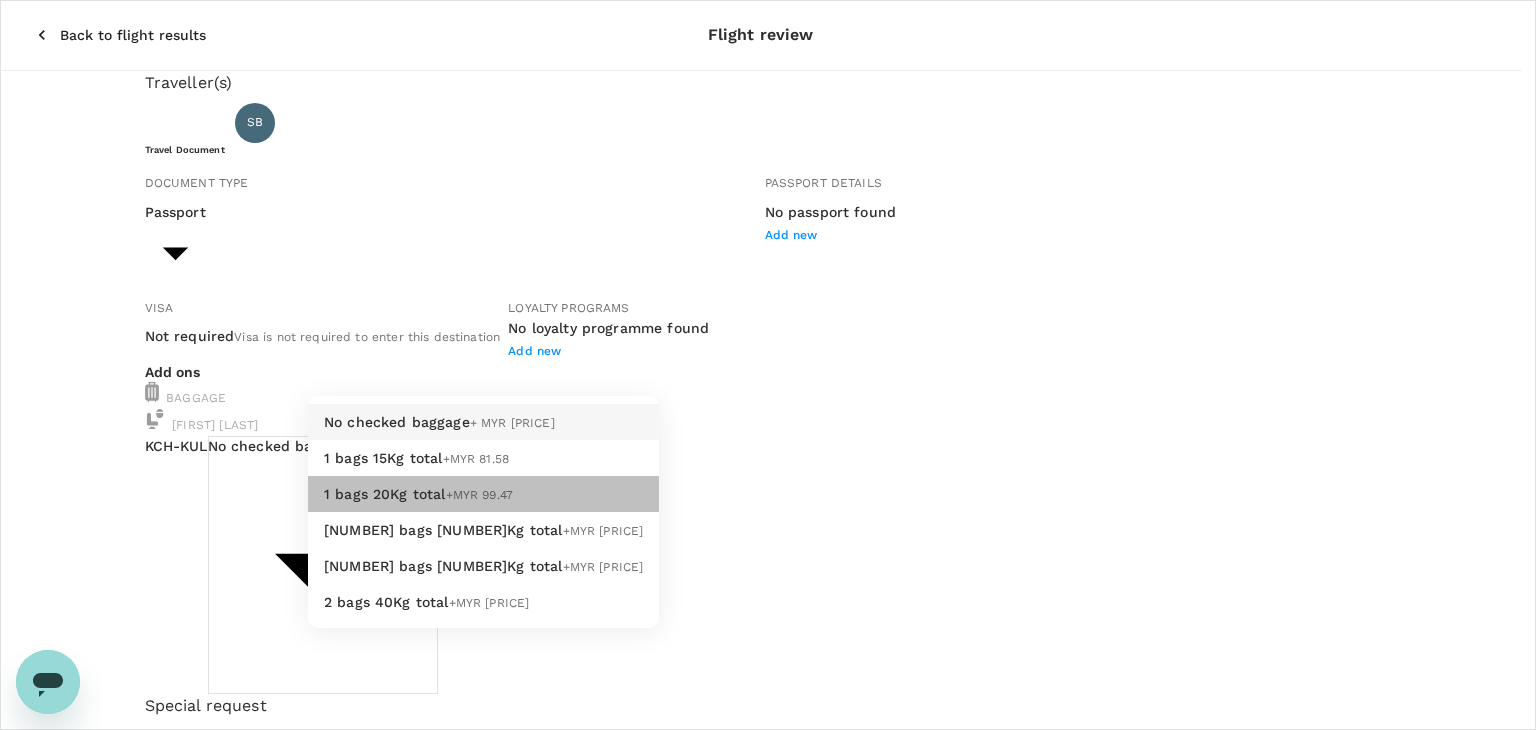 click on "1 bags 20Kg total +MYR 99.47" at bounding box center [483, 494] 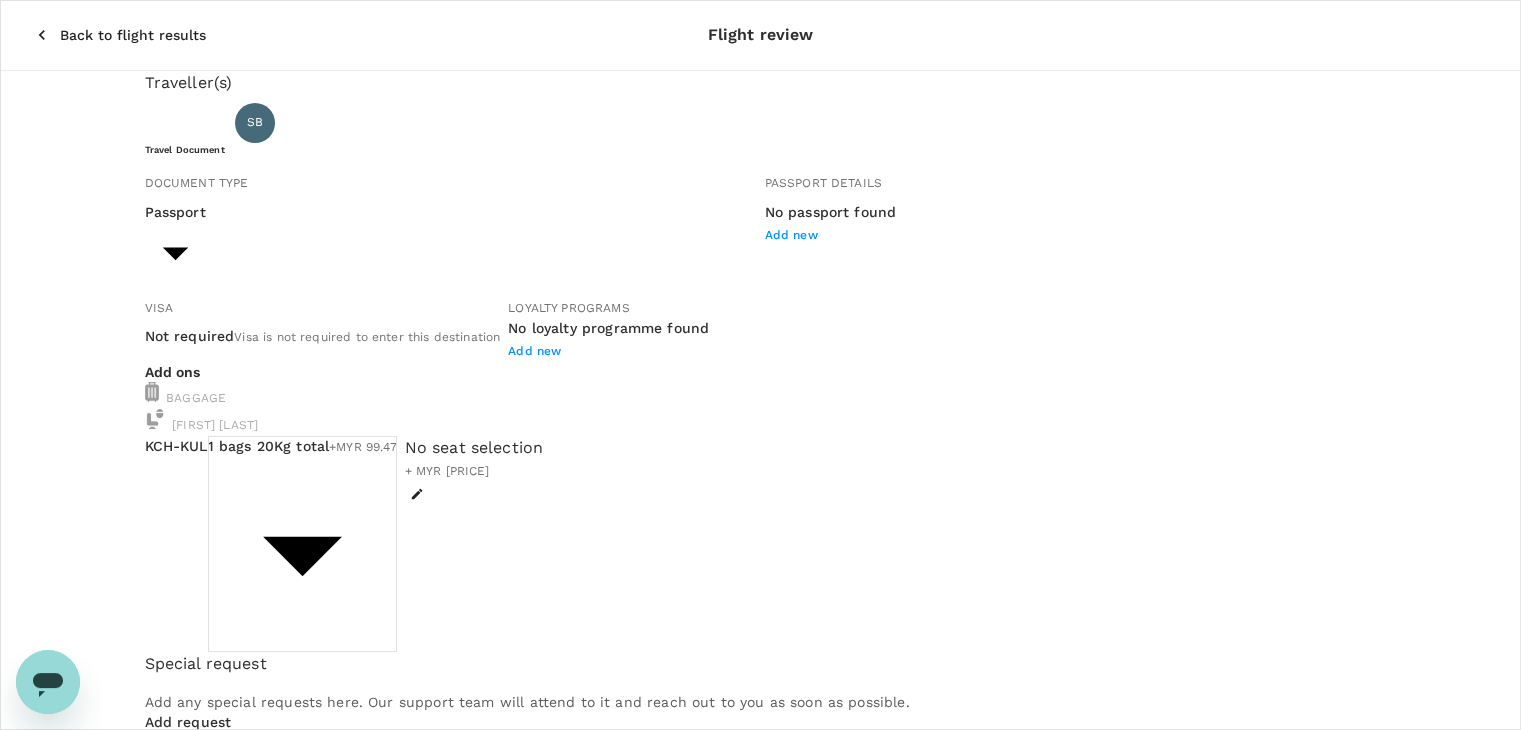 click at bounding box center (353, 991) 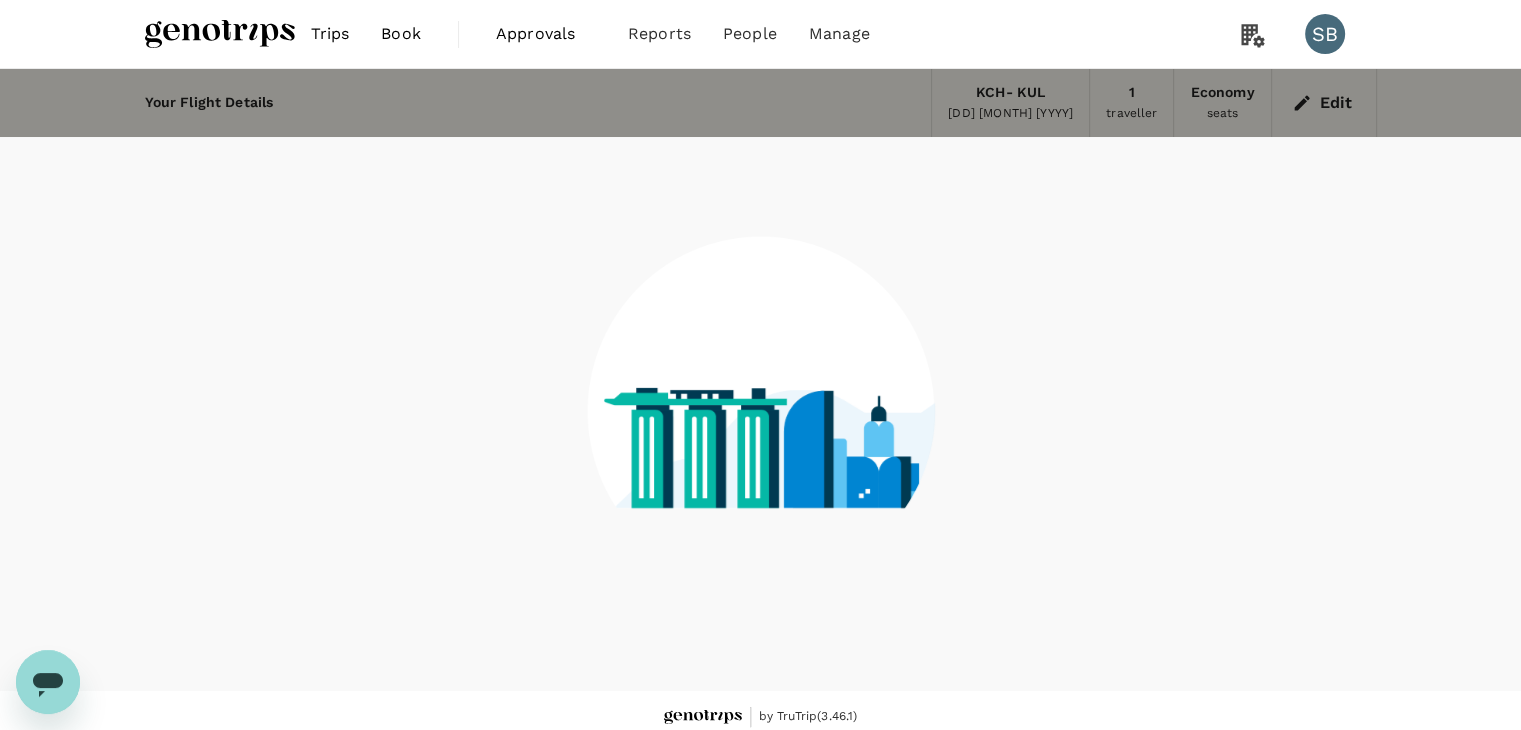 scroll, scrollTop: 13, scrollLeft: 0, axis: vertical 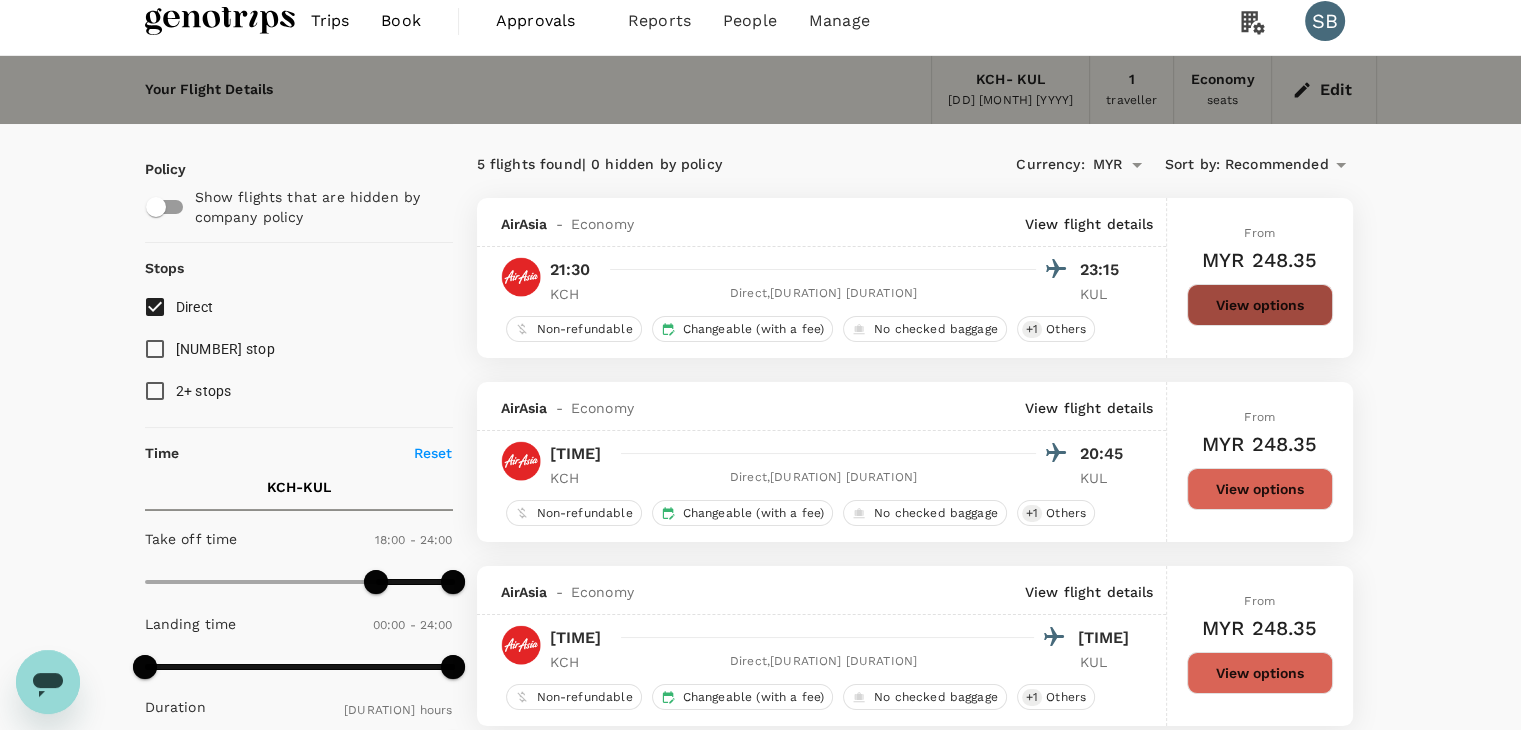 click on "View options" at bounding box center (1260, 305) 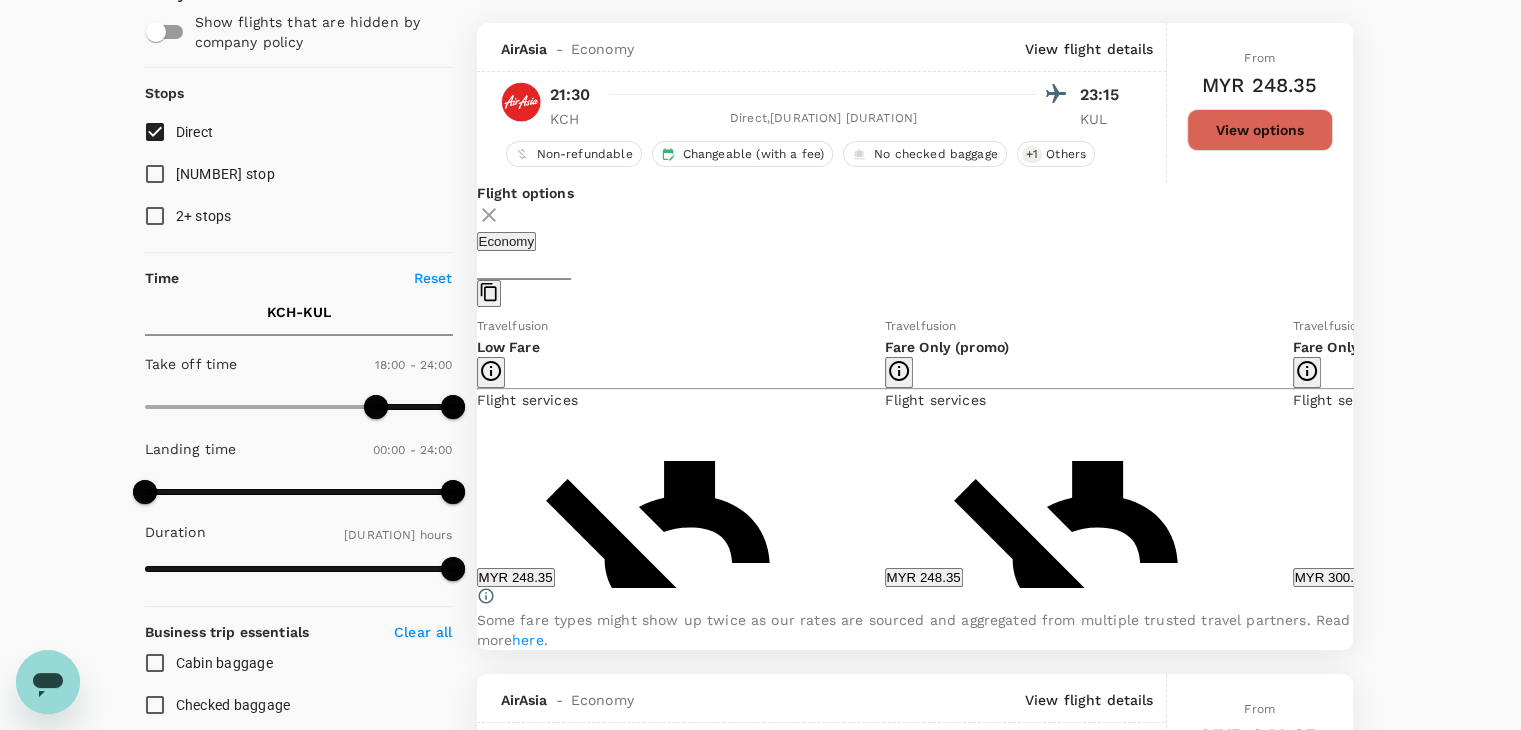 scroll, scrollTop: 211, scrollLeft: 0, axis: vertical 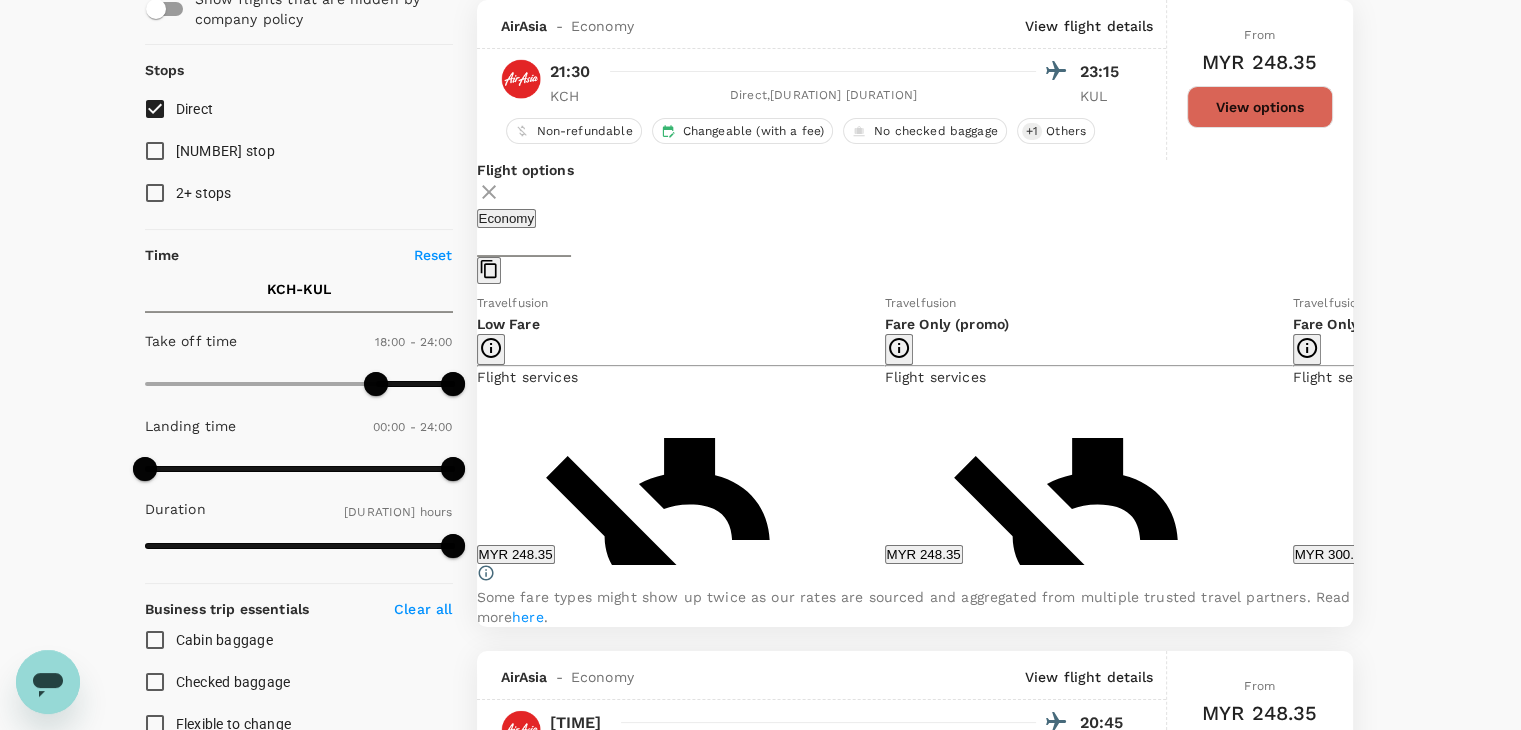click at bounding box center [1368, 428] 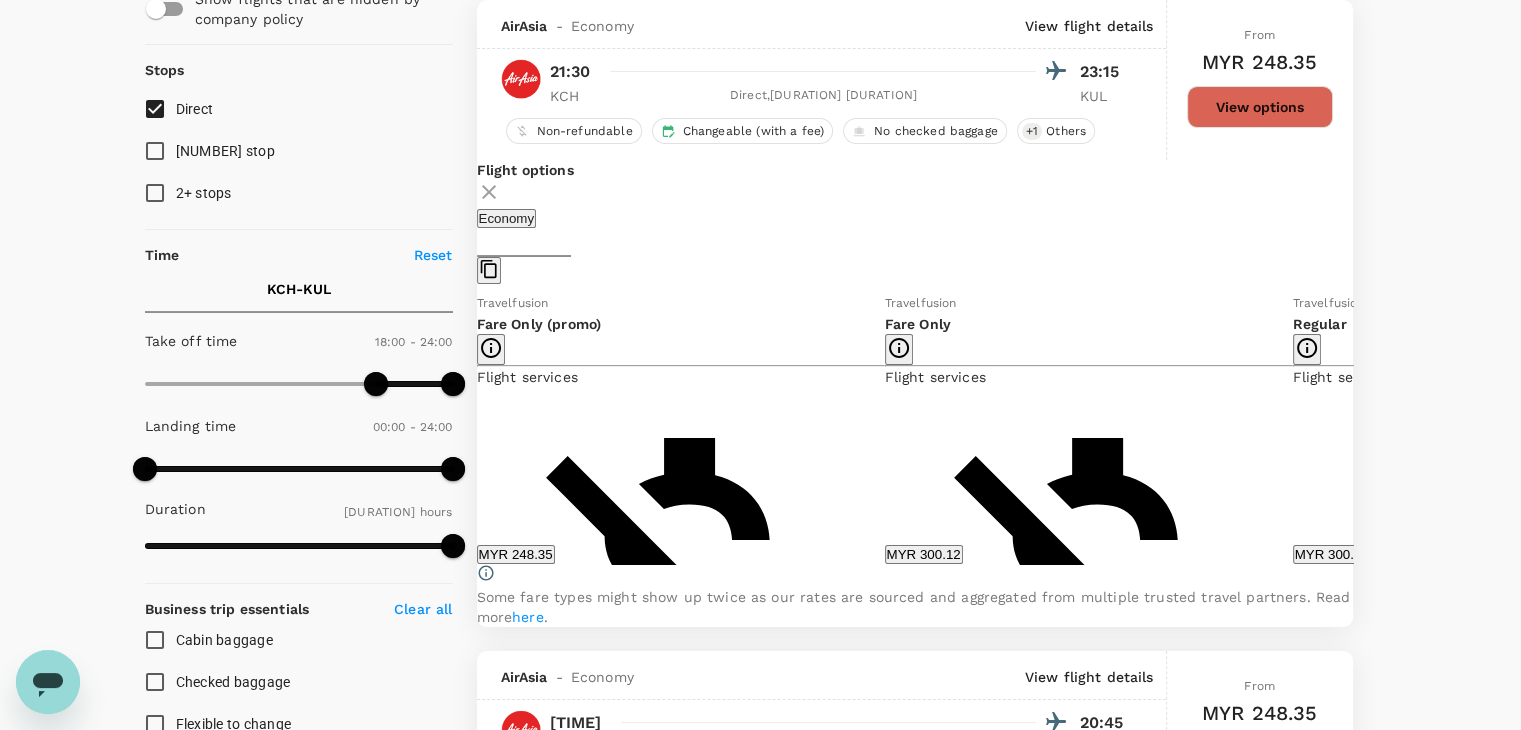 click at bounding box center (1368, 428) 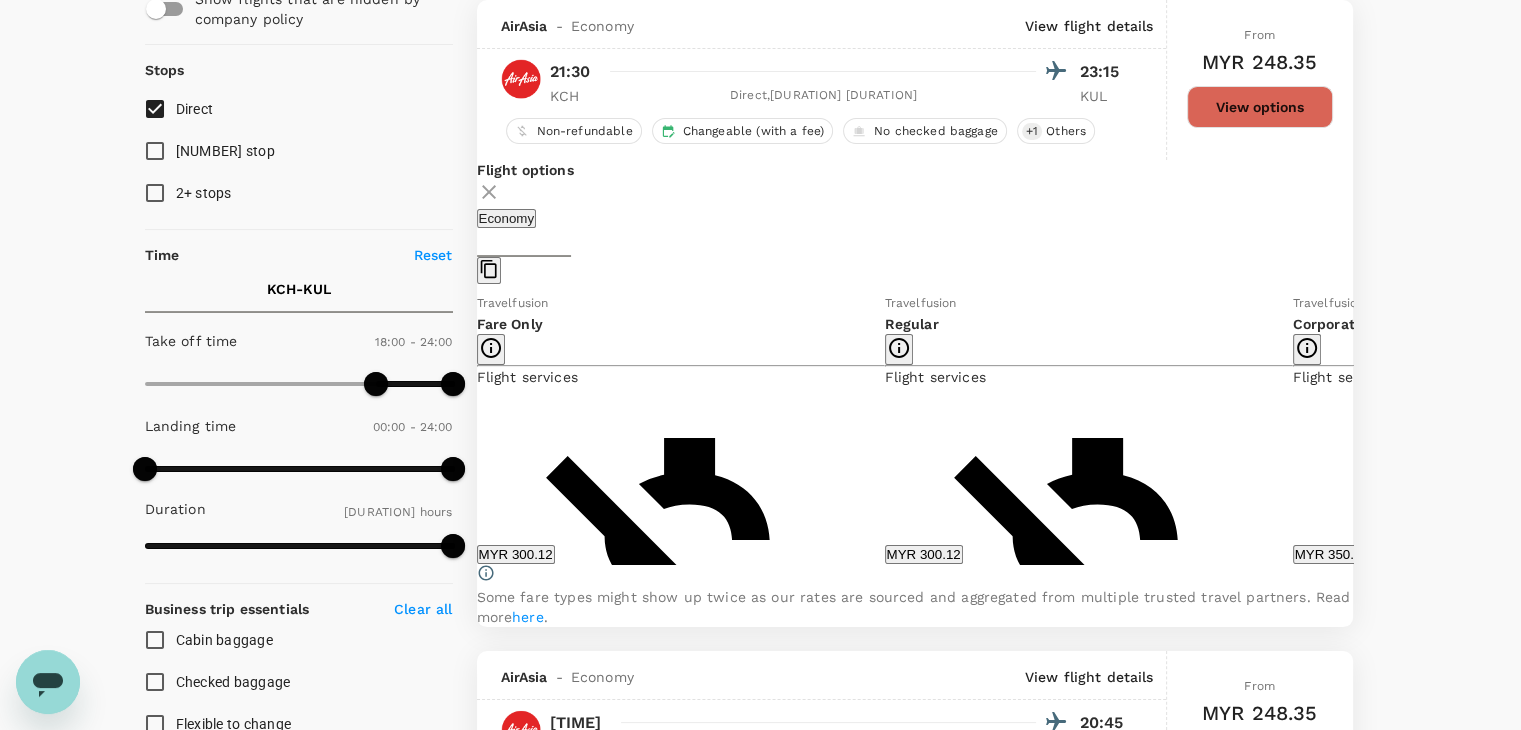 click on "MYR 350.40" at bounding box center [1332, 554] 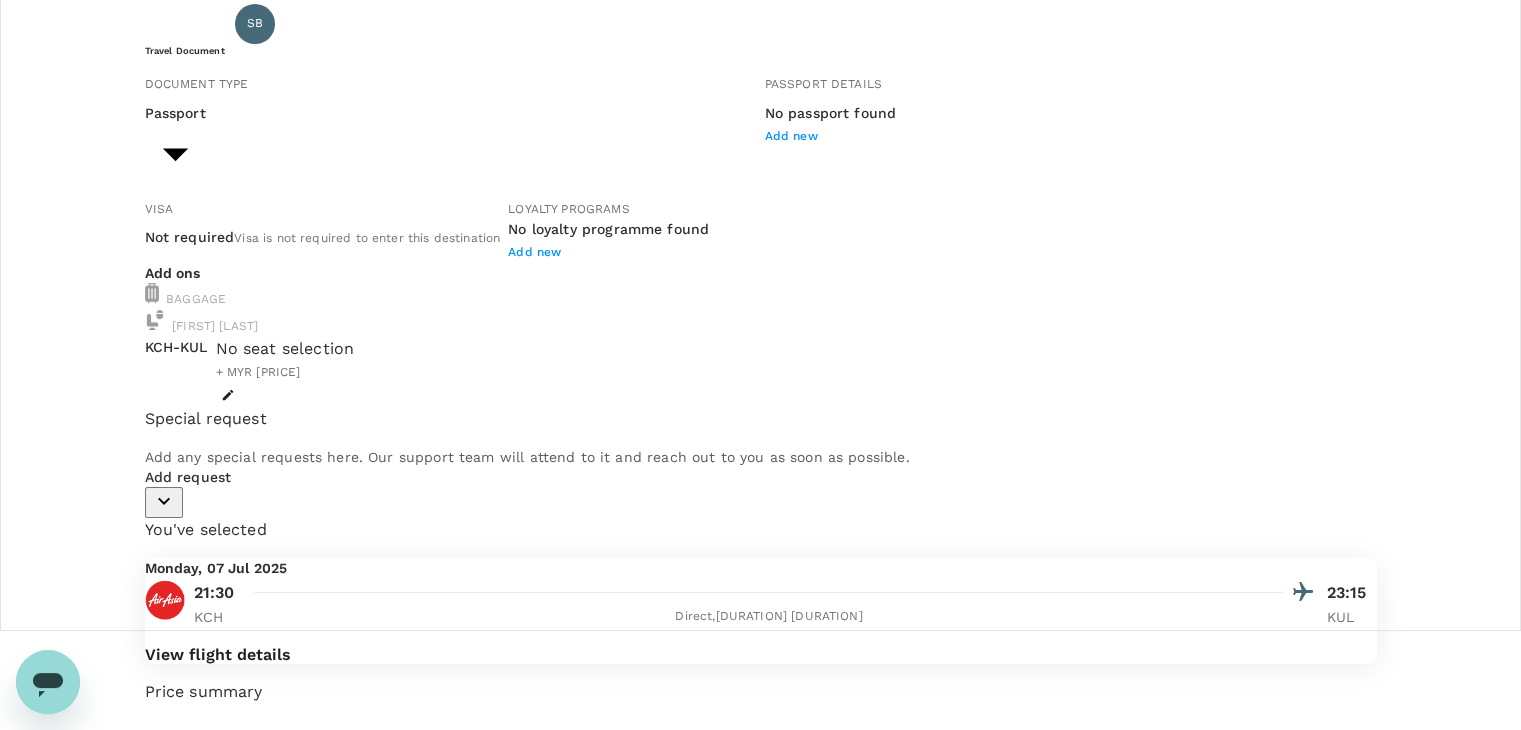 scroll, scrollTop: 0, scrollLeft: 0, axis: both 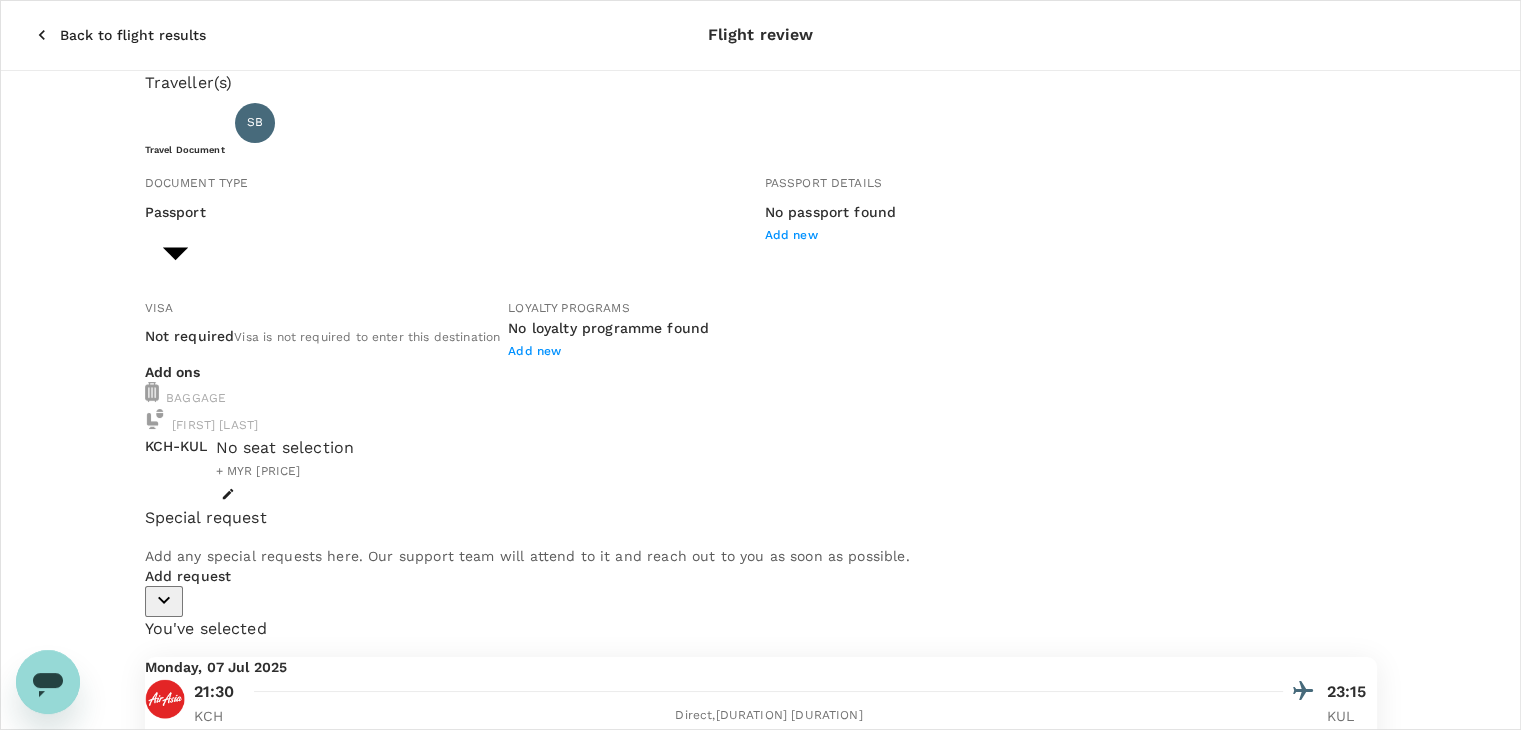 click on "View flight details" at bounding box center [218, 754] 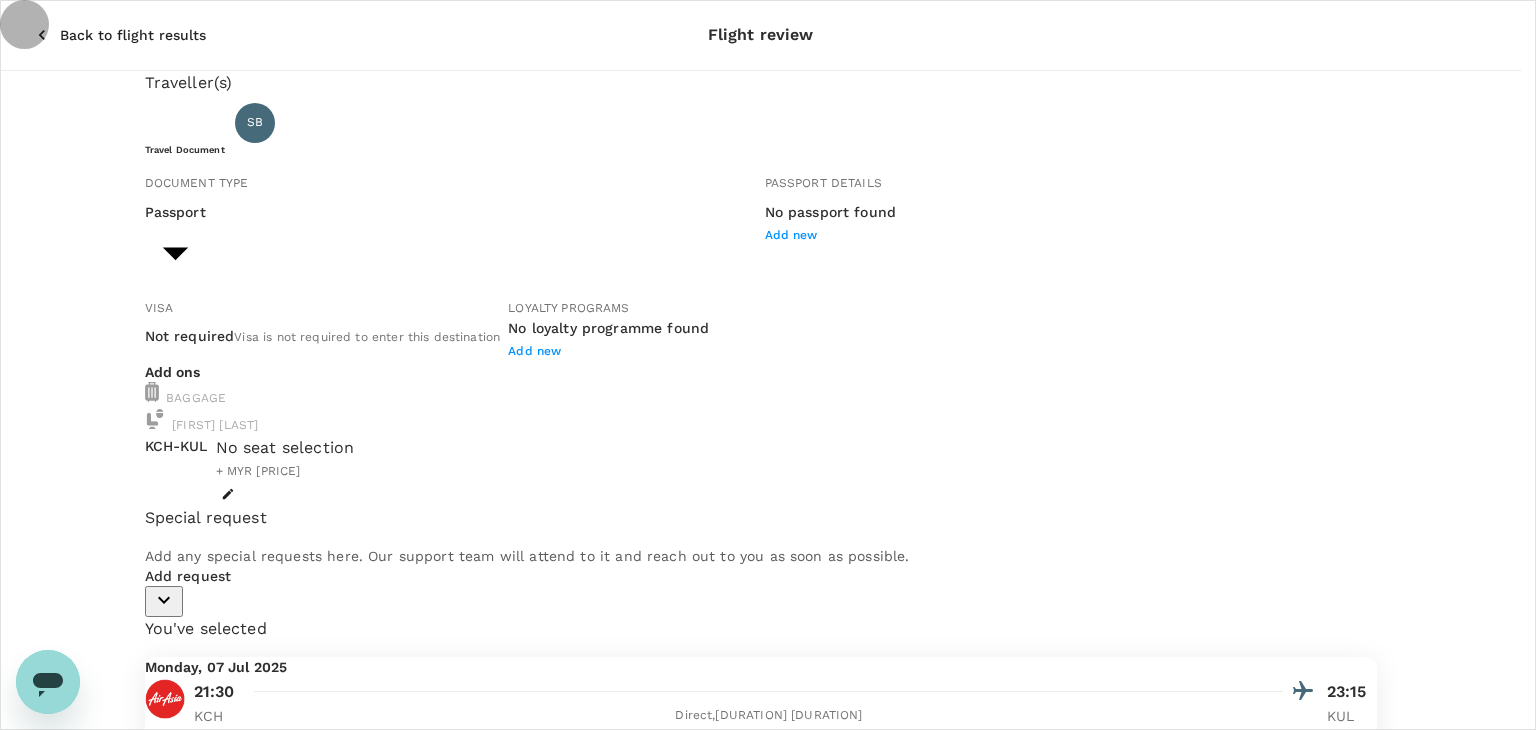 click at bounding box center (14, 1275) 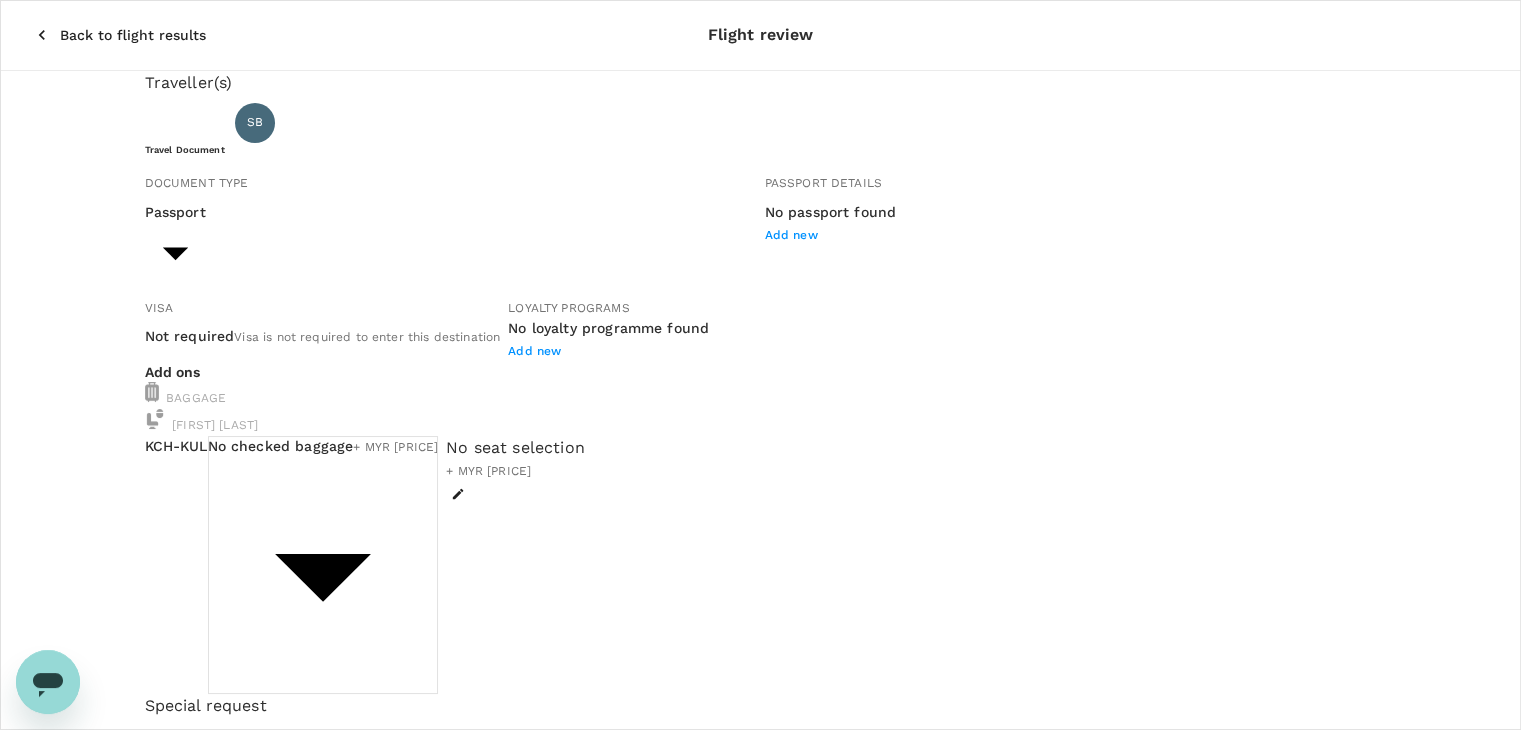 click on "Back to flight results Flight review Traveller(s) Traveller   1 : SB [NAME]   Binti Abu Hanipah Travel Document Document type Passport Passport ​ Passport details No passport found Add new Visa Not required Visa is not required to enter this destination Loyalty programs No loyalty programme found Add new Add ons Baggage Seat KCH  -  KUL No checked baggage + MYR [PRICE] ​ No seat selection + MYR [PRICE] Special request Add any special requests here. Our support team will attend to it and reach out to you as soon as possible. Add request You've selected Monday, 07 Jul 2025 21:30 23:15 KCH Direct ,  [DURATION] [DURATION] KUL View flight details Price summary Total fare (1 traveller(s)) MYR [PRICE] Air fare MYR [PRICE] Baggage fee MYR [PRICE] Seat fee MYR [PRICE] Service fee MYR [PRICE] Total MYR [PRICE] Continue to payment details Some travellers require a valid travel document to proceed with this booking by TruTrip  ( 3.46.1   ) View details Edit Add new" at bounding box center [760, 709] 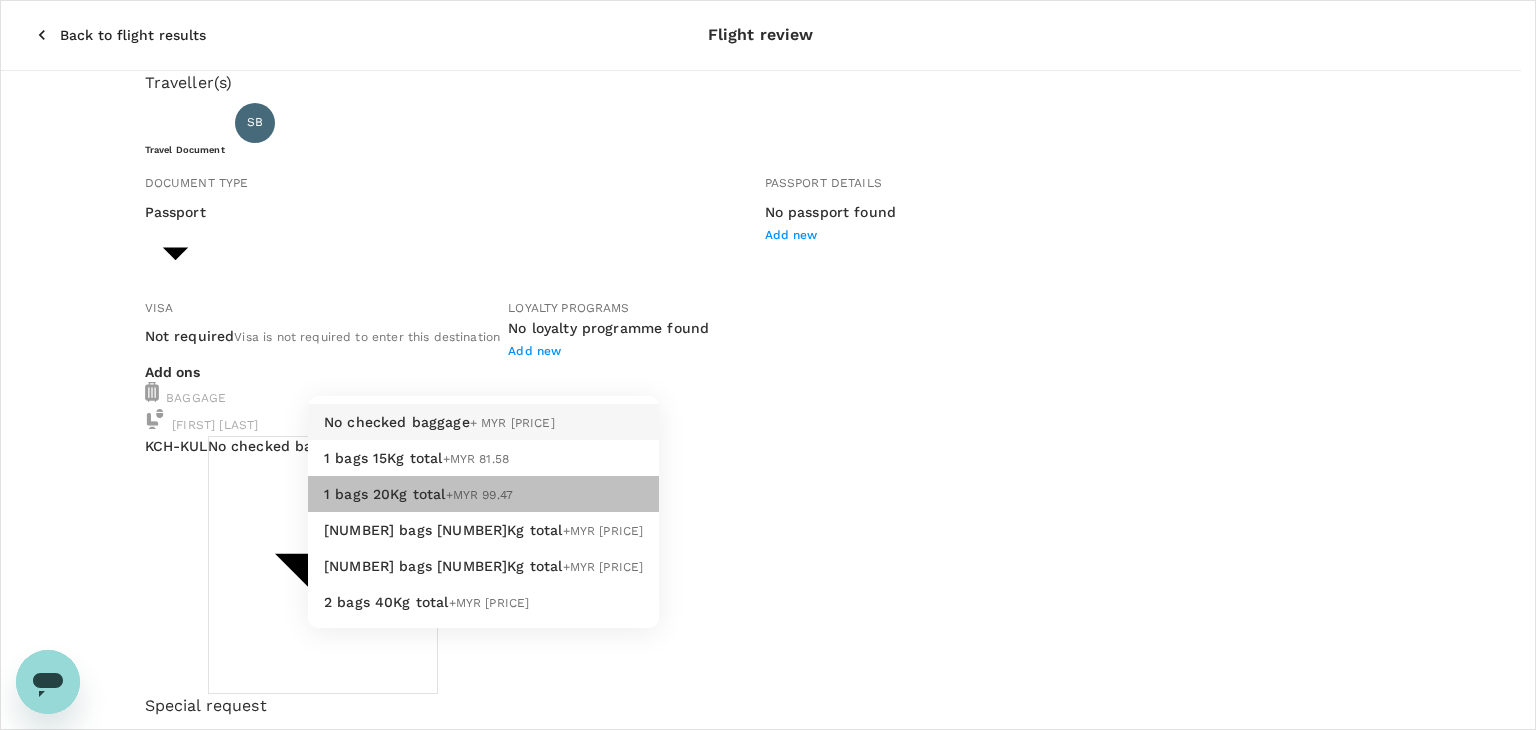 click on "1 bags 20Kg total +MYR 99.47" at bounding box center (483, 494) 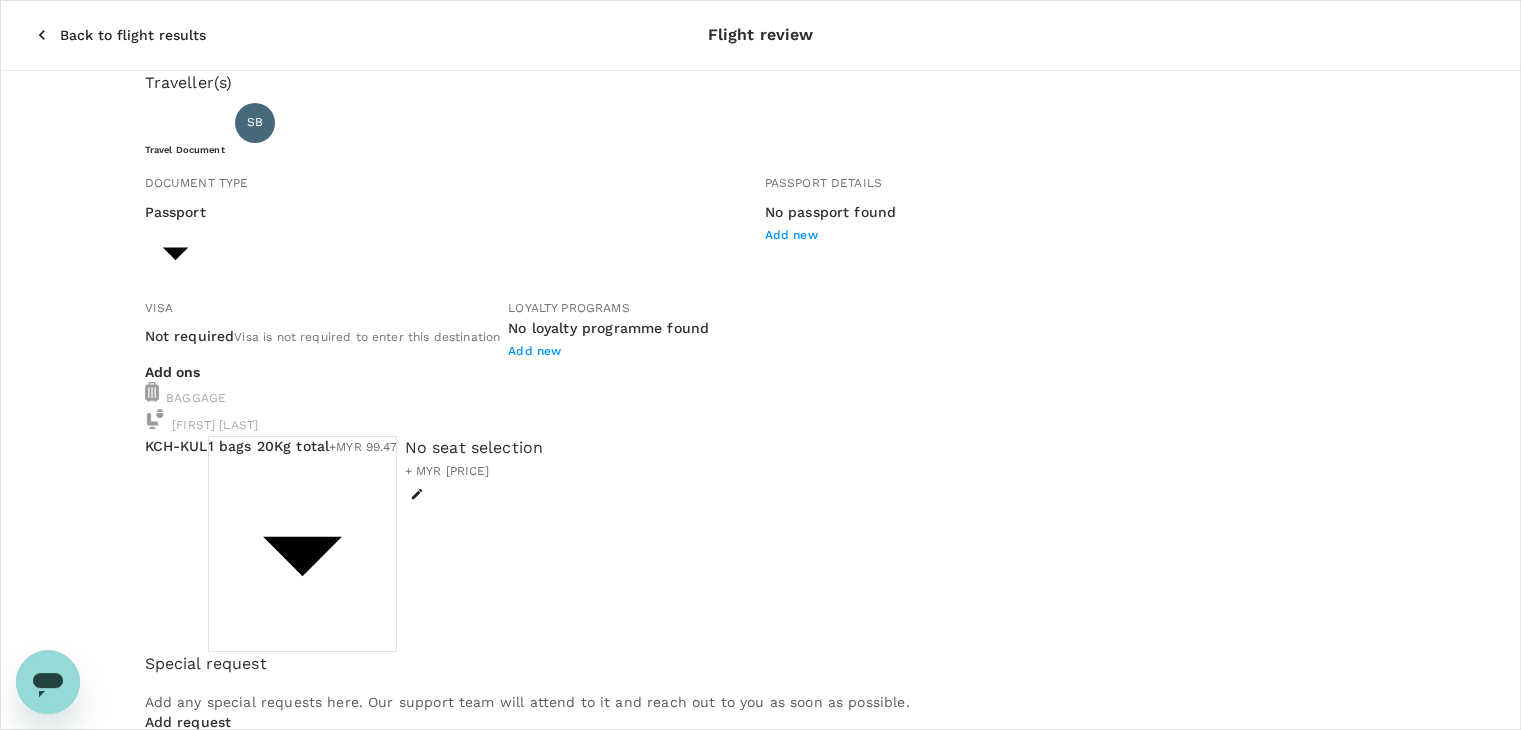 click on "Back to flight results Flight review Traveller(s) Traveller   1 : SB [NAME]   Binti Abu Hanipah Travel Document Document type Passport Passport ​ Passport details No passport found Add new Visa Not required Visa is not required to enter this destination Loyalty programs No loyalty programme found Add new Add ons Baggage Seat KCH  -  KUL 1 bags [WEIGHT] total +MYR [PRICE] 2 - [PRICE] ​ No seat selection + MYR [PRICE] Special request Add any special requests here. Our support team will attend to it and reach out to you as soon as possible. Add request You've selected Monday, 07 Jul 2025 21:30 23:15 KCH Direct ,  [DURATION] [DURATION] KUL View flight details Price summary Total fare (1 traveller(s)) MYR [PRICE] Air fare MYR [PRICE] Baggage fee MYR [PRICE] Seat fee MYR [PRICE] Service fee MYR [PRICE] Total MYR [PRICE] Continue to payment details Some travellers require a valid travel document to proceed with this booking by TruTrip  ( 3.46.1   ) View details Edit Add new" at bounding box center [760, 688] 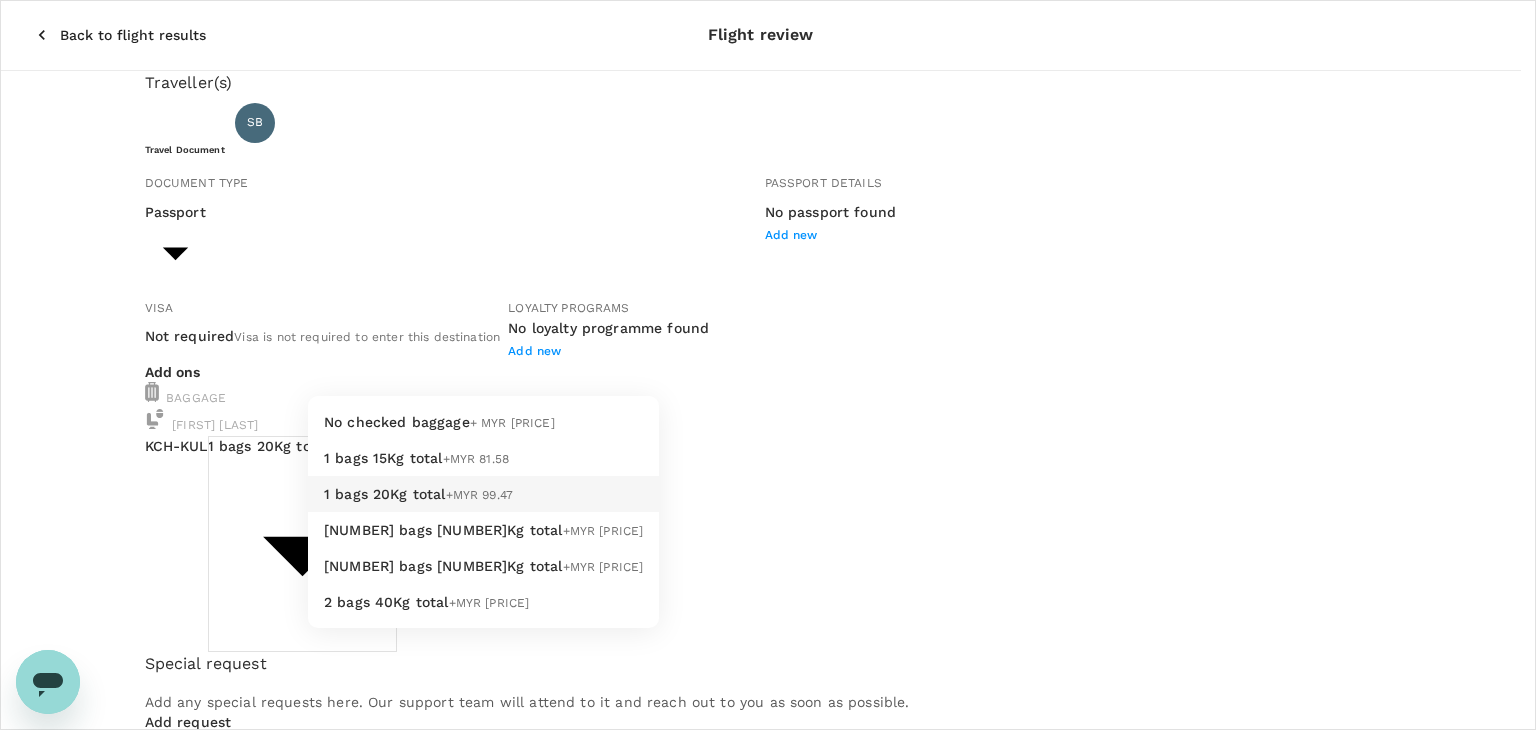 click at bounding box center [768, 365] 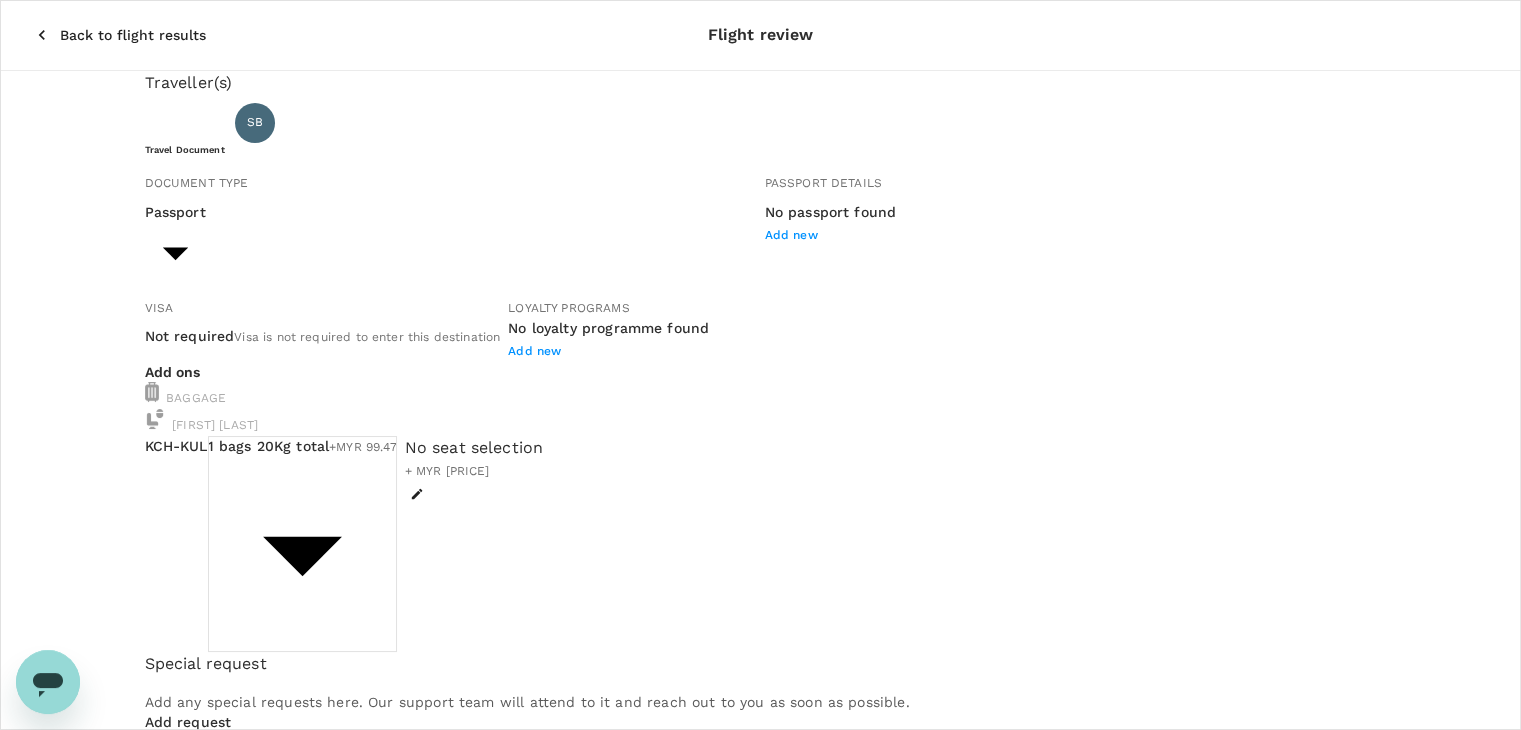 click on "No seat selection + MYR 0.00" at bounding box center (474, 471) 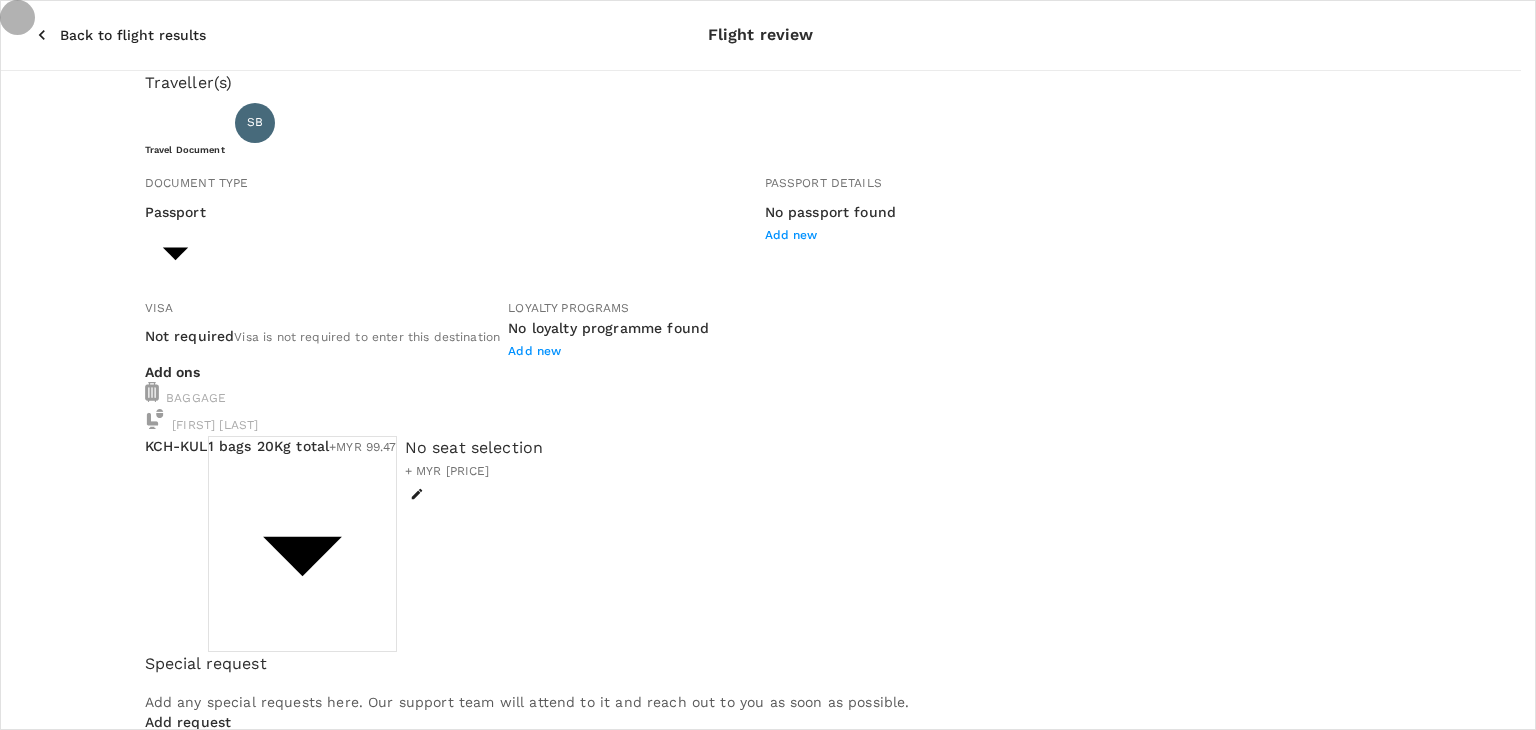 click at bounding box center [578, 1408] 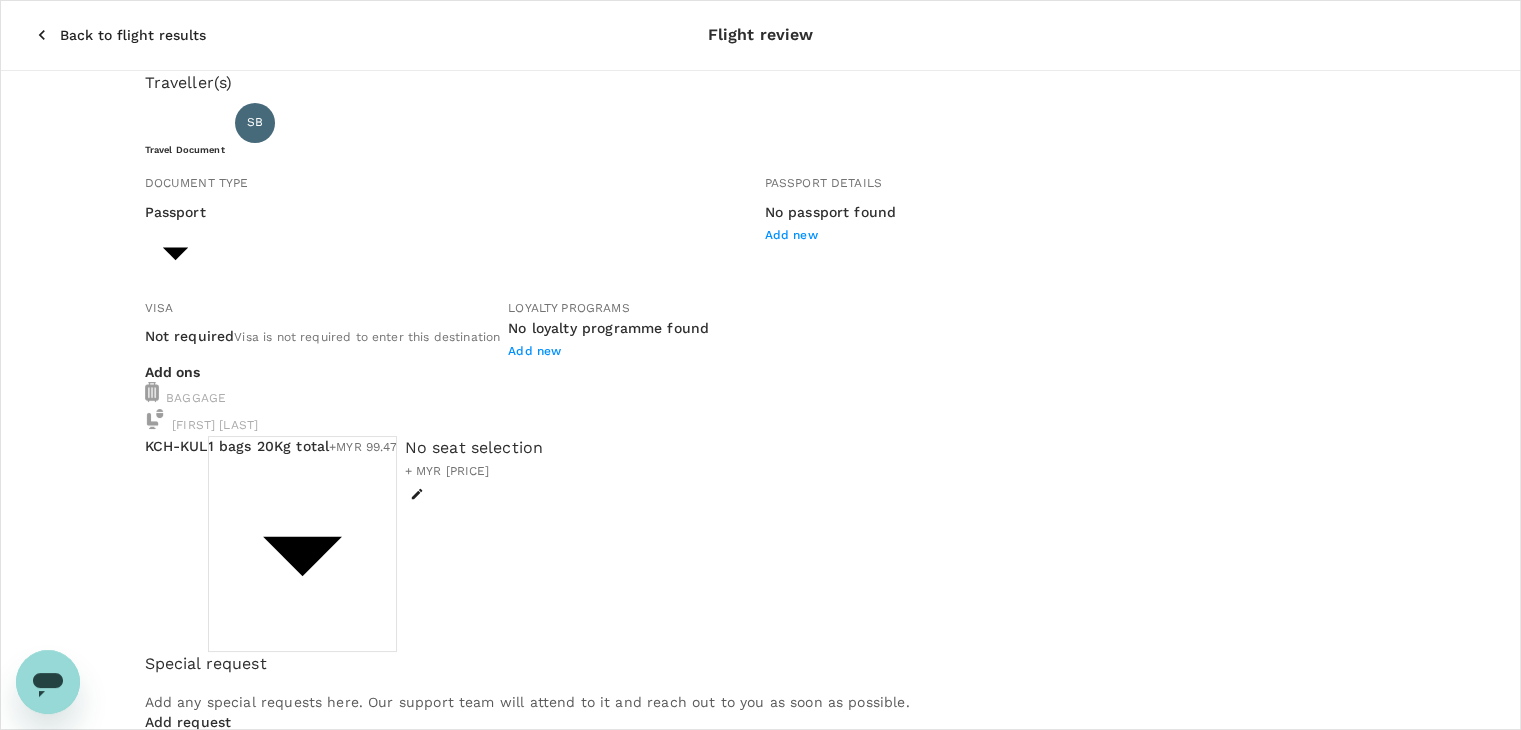 click on "Back to flight results Flight review Traveller(s) Traveller   1 : SB [NAME]   Binti Abu Hanipah Travel Document Document type Passport Passport ​ Passport details No passport found Add new Visa Not required Visa is not required to enter this destination Loyalty programs No loyalty programme found Add new Add ons Baggage Seat KCH  -  KUL 1 bags [WEIGHT] total +MYR [PRICE] 2 - [PRICE] ​ No seat selection + MYR [PRICE] Special request Add any special requests here. Our support team will attend to it and reach out to you as soon as possible. Add request You've selected Monday, 07 Jul 2025 21:30 23:15 KCH Direct ,  [DURATION] [DURATION] KUL View flight details Price summary Total fare (1 traveller(s)) MYR [PRICE] Air fare MYR [PRICE] Baggage fee MYR [PRICE] Seat fee MYR [PRICE] Service fee MYR [PRICE] Total MYR [PRICE] Continue to payment details Some travellers require a valid travel document to proceed with this booking by TruTrip  ( 3.46.1   ) View details Edit Add new" at bounding box center (760, 688) 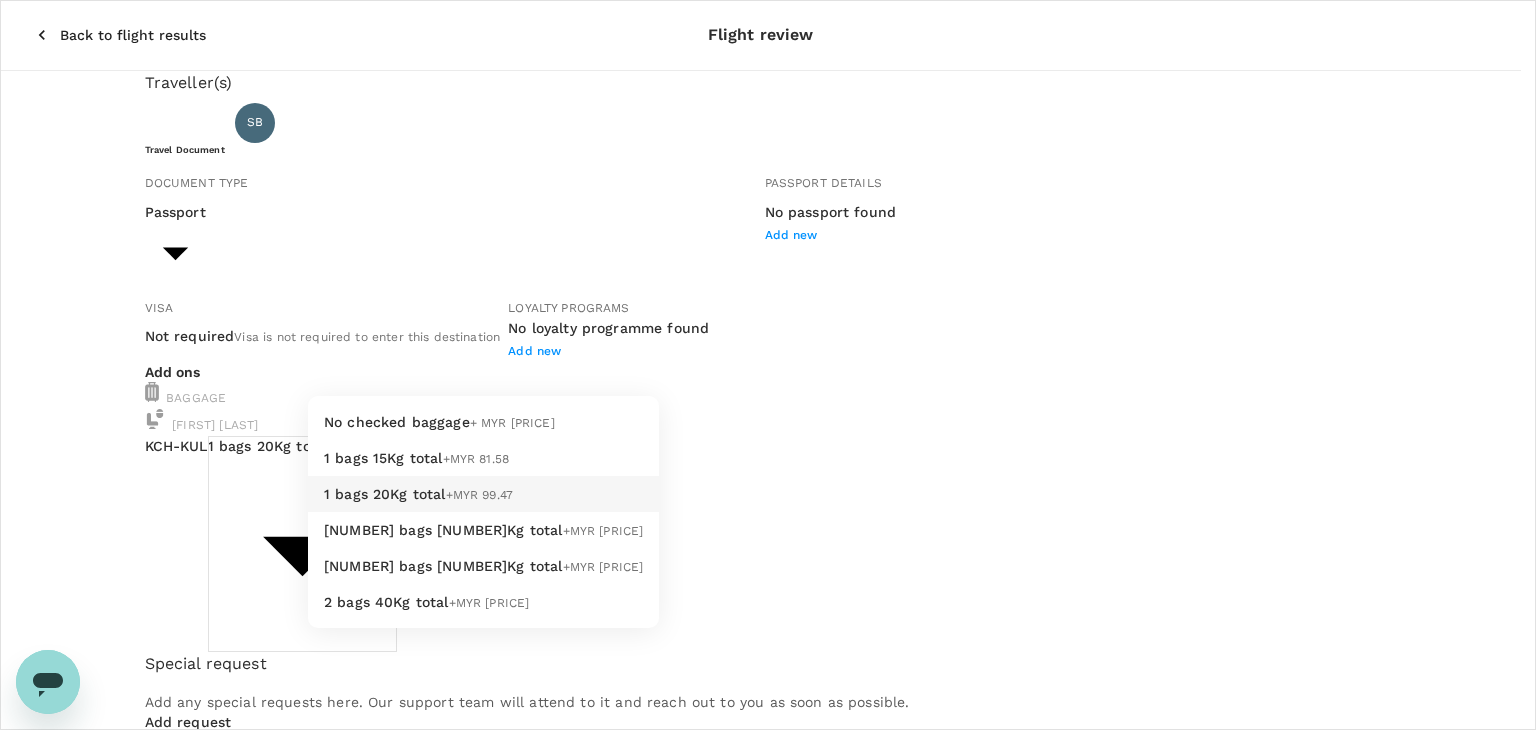 click on "No checked baggage + MYR [PRICE]" at bounding box center [483, 422] 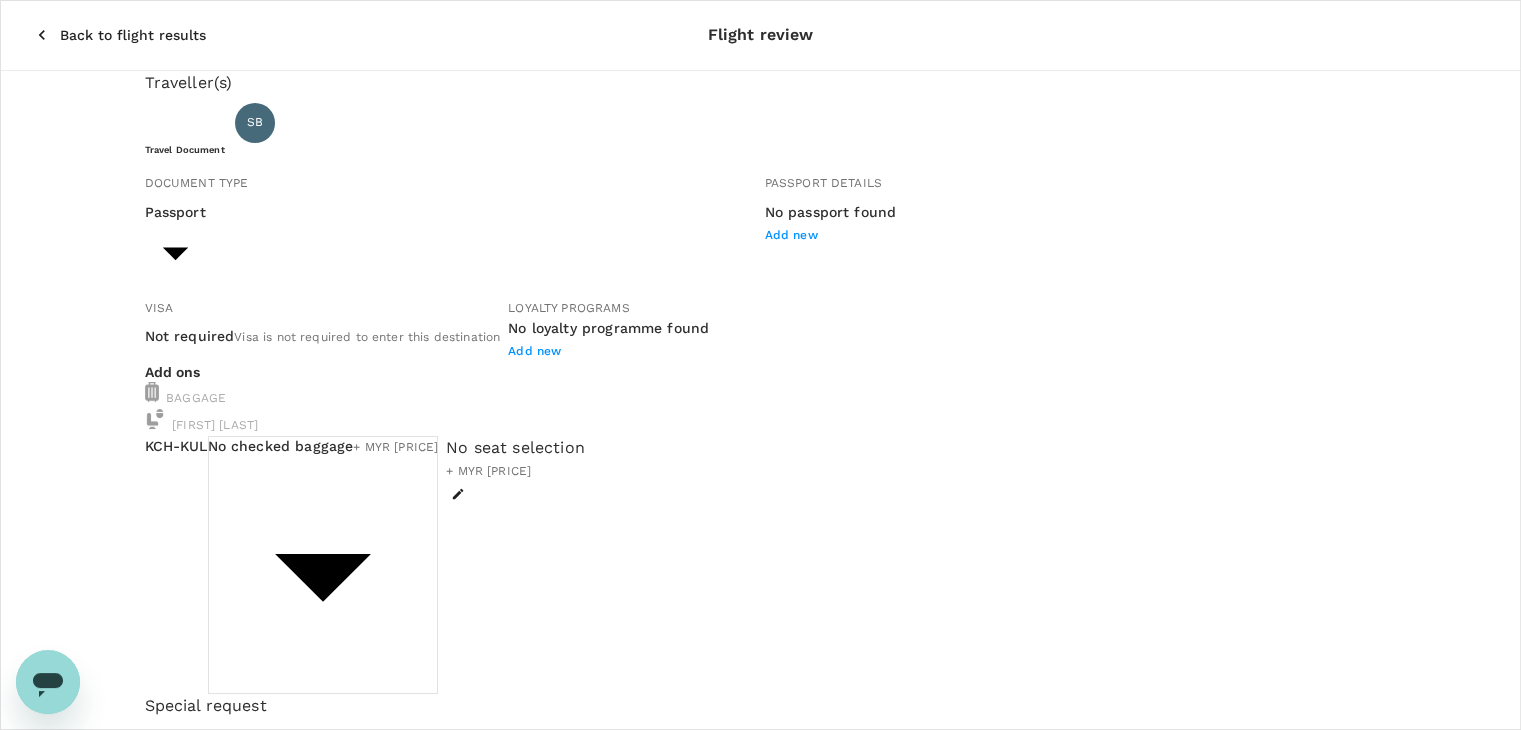 click on "Back to flight results" at bounding box center [133, 35] 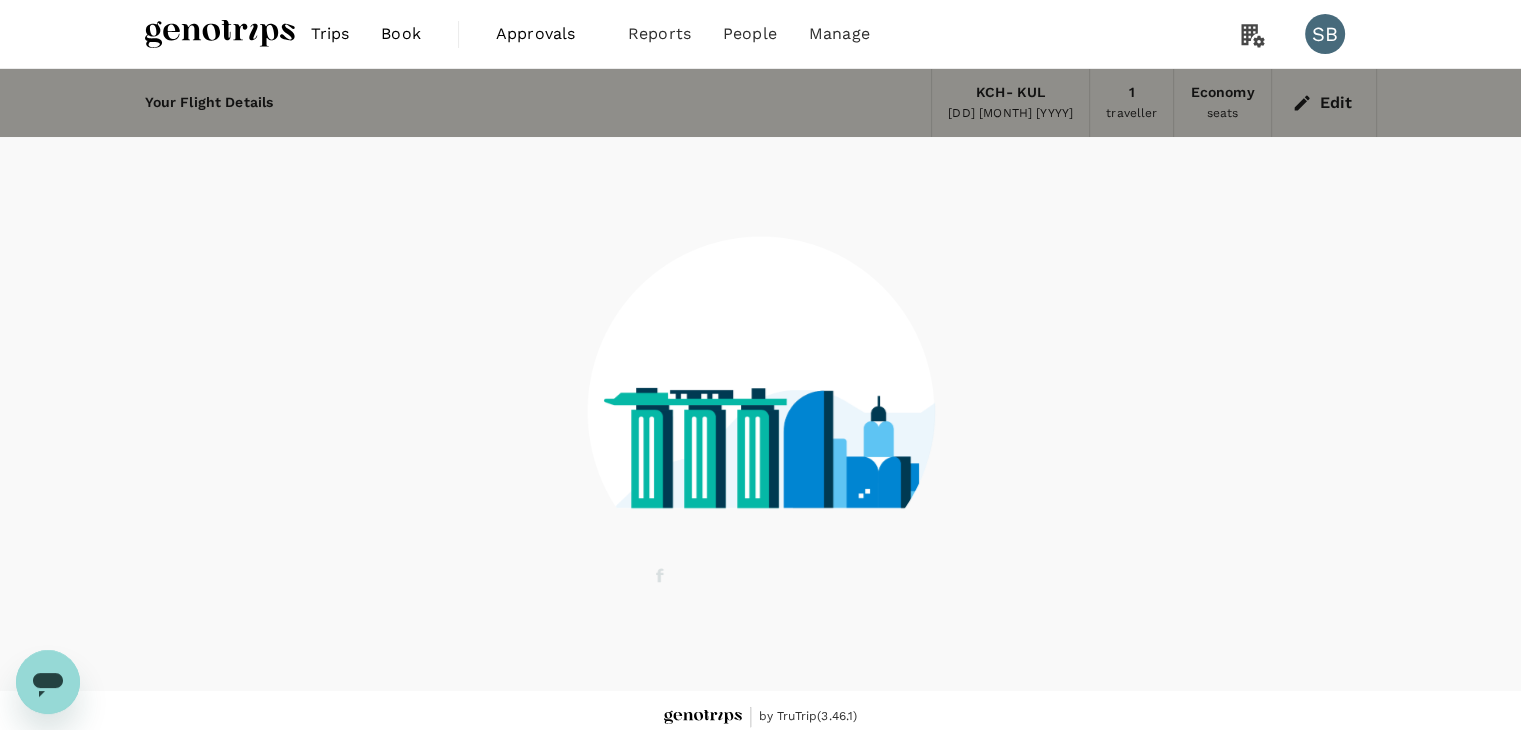 scroll, scrollTop: 13, scrollLeft: 0, axis: vertical 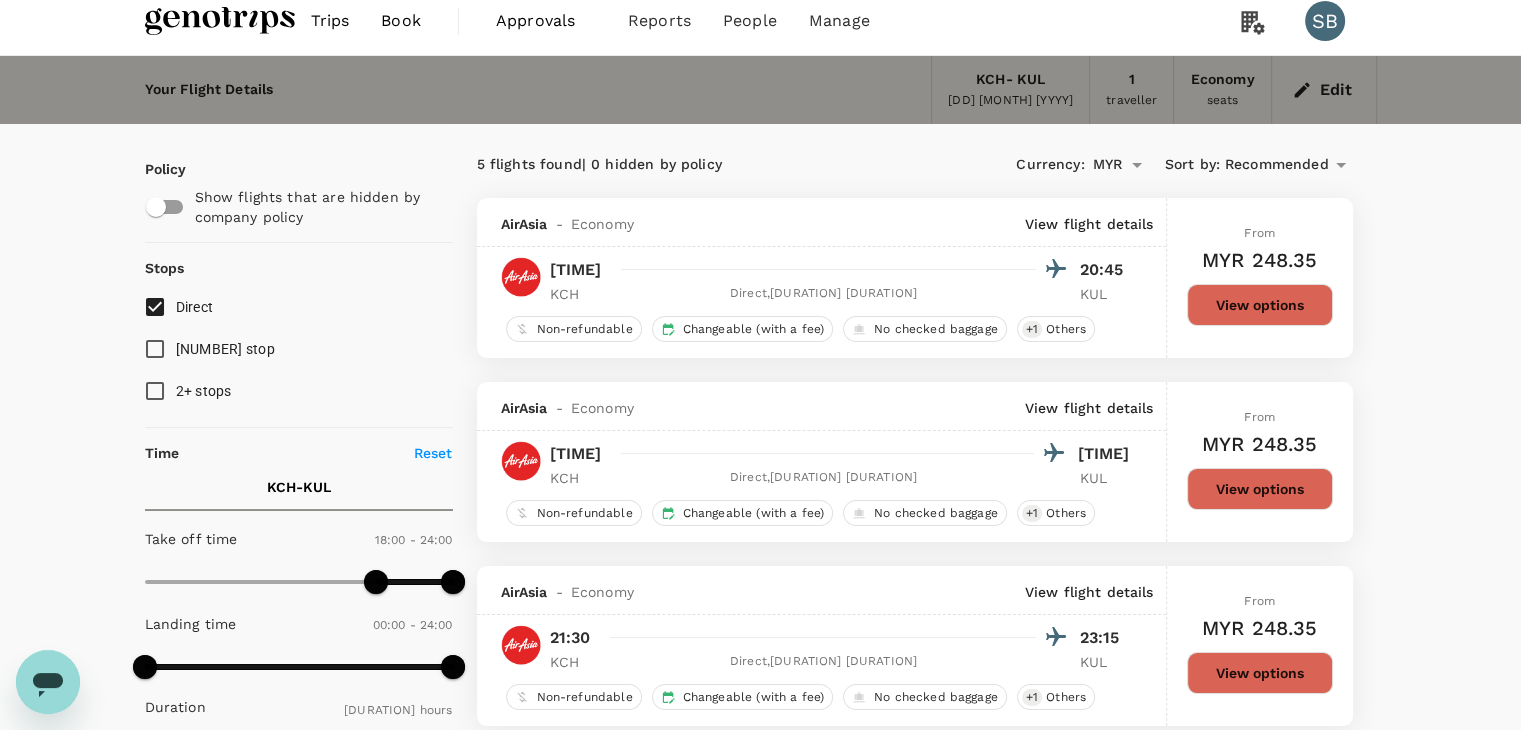 click at bounding box center [220, 21] 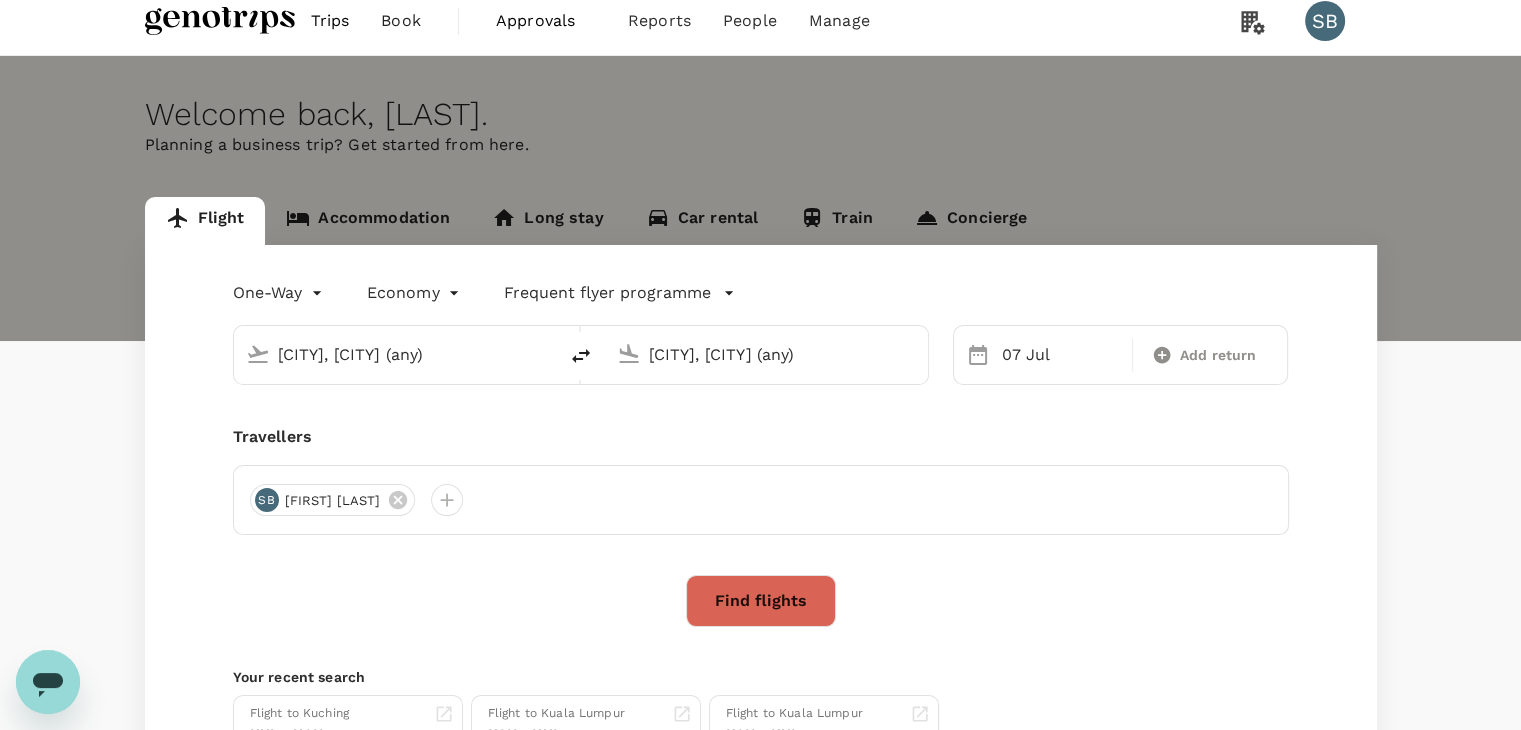 scroll, scrollTop: 0, scrollLeft: 0, axis: both 